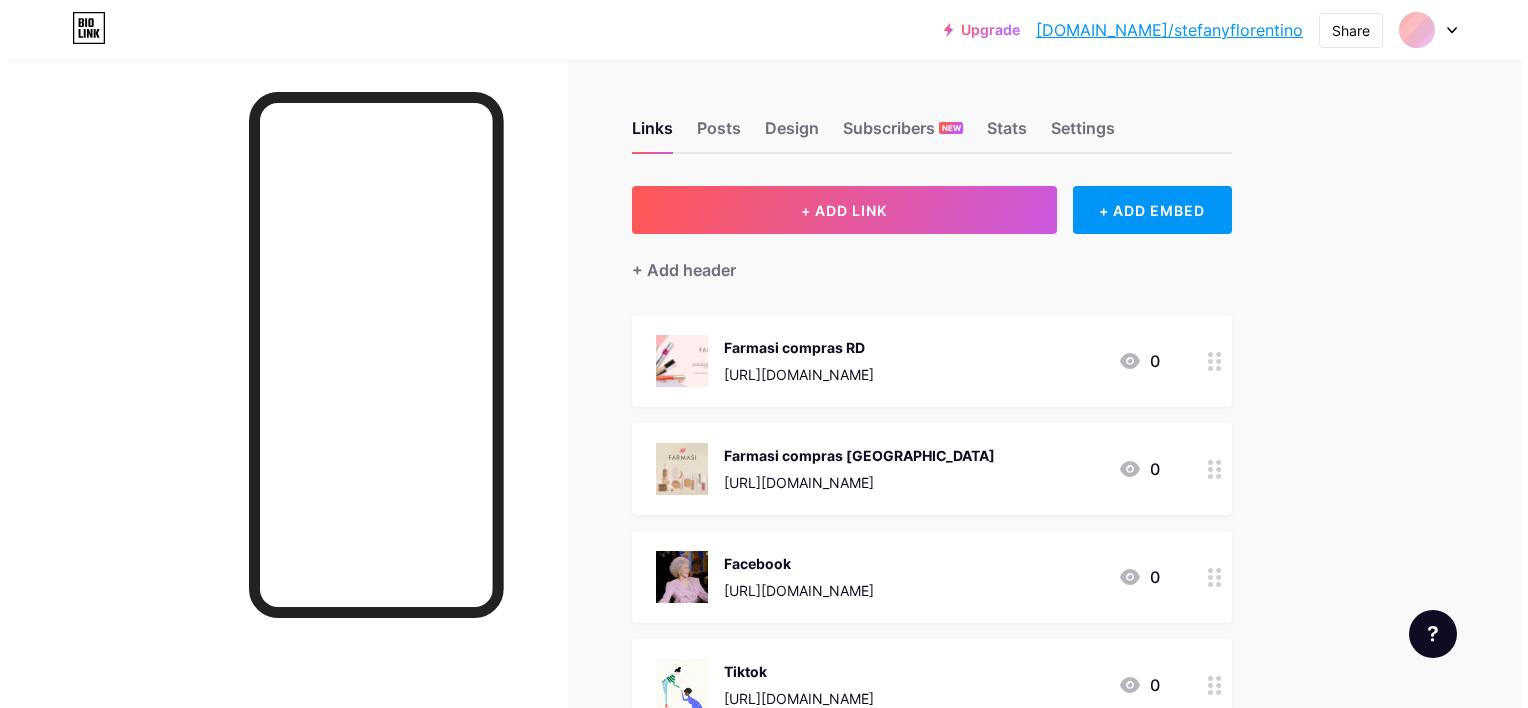 scroll, scrollTop: 0, scrollLeft: 0, axis: both 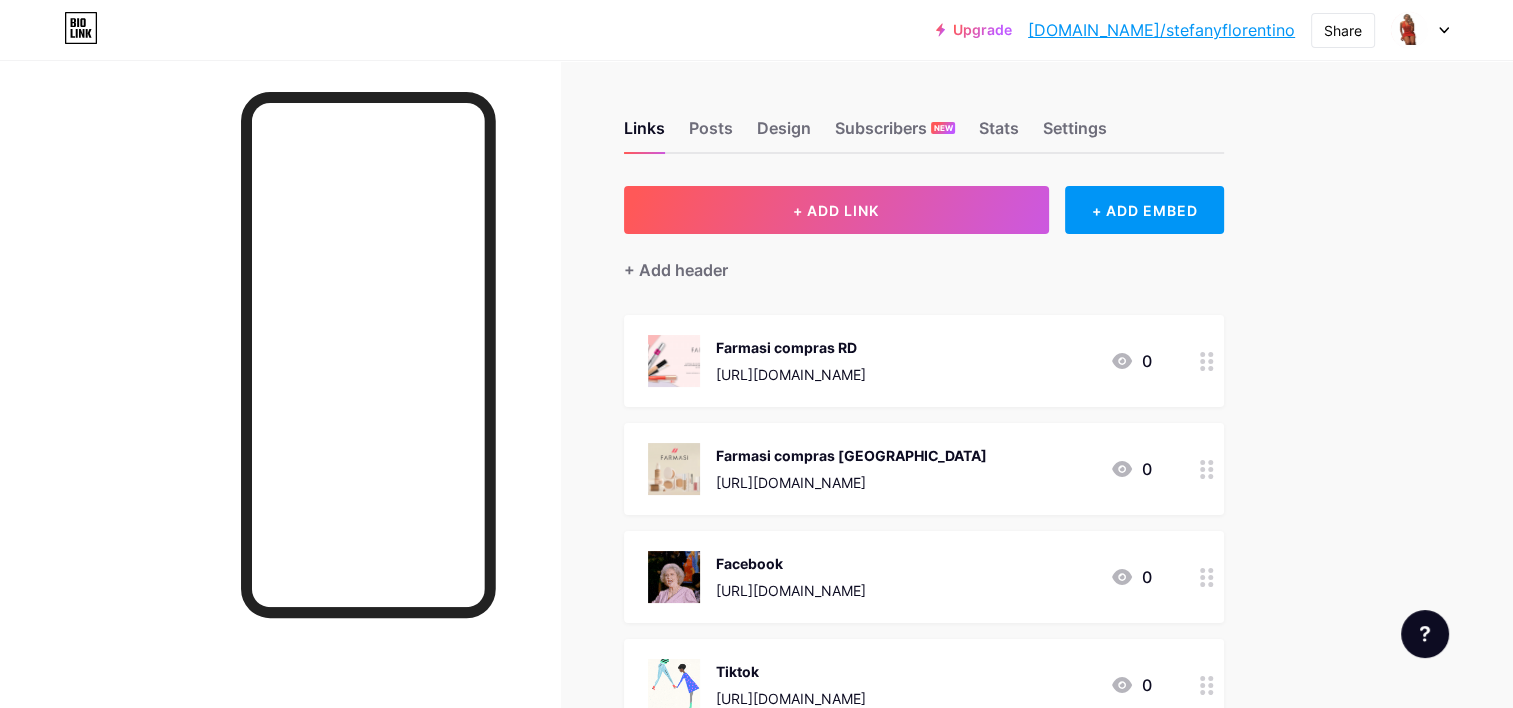 drag, startPoint x: 32, startPoint y: 408, endPoint x: 558, endPoint y: 376, distance: 526.9725 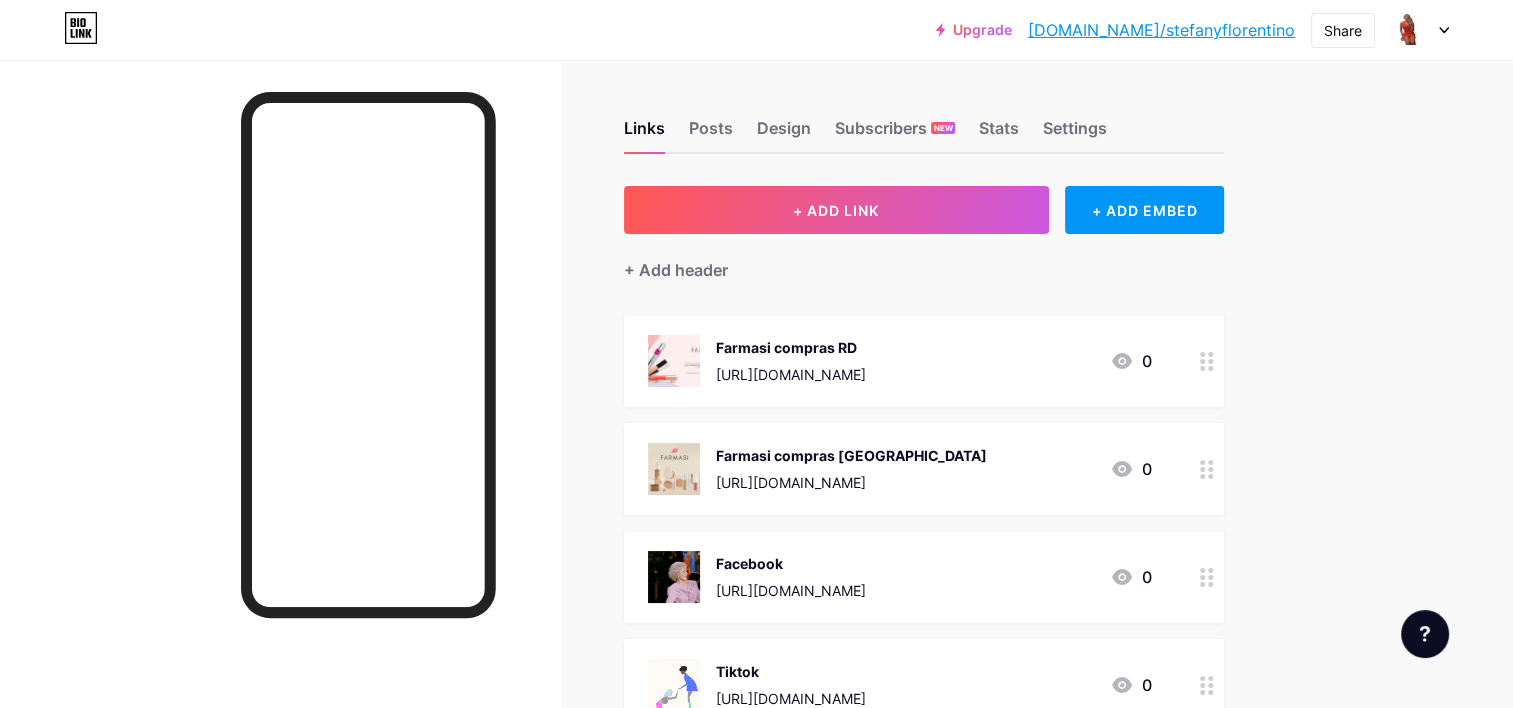 click at bounding box center [280, 414] 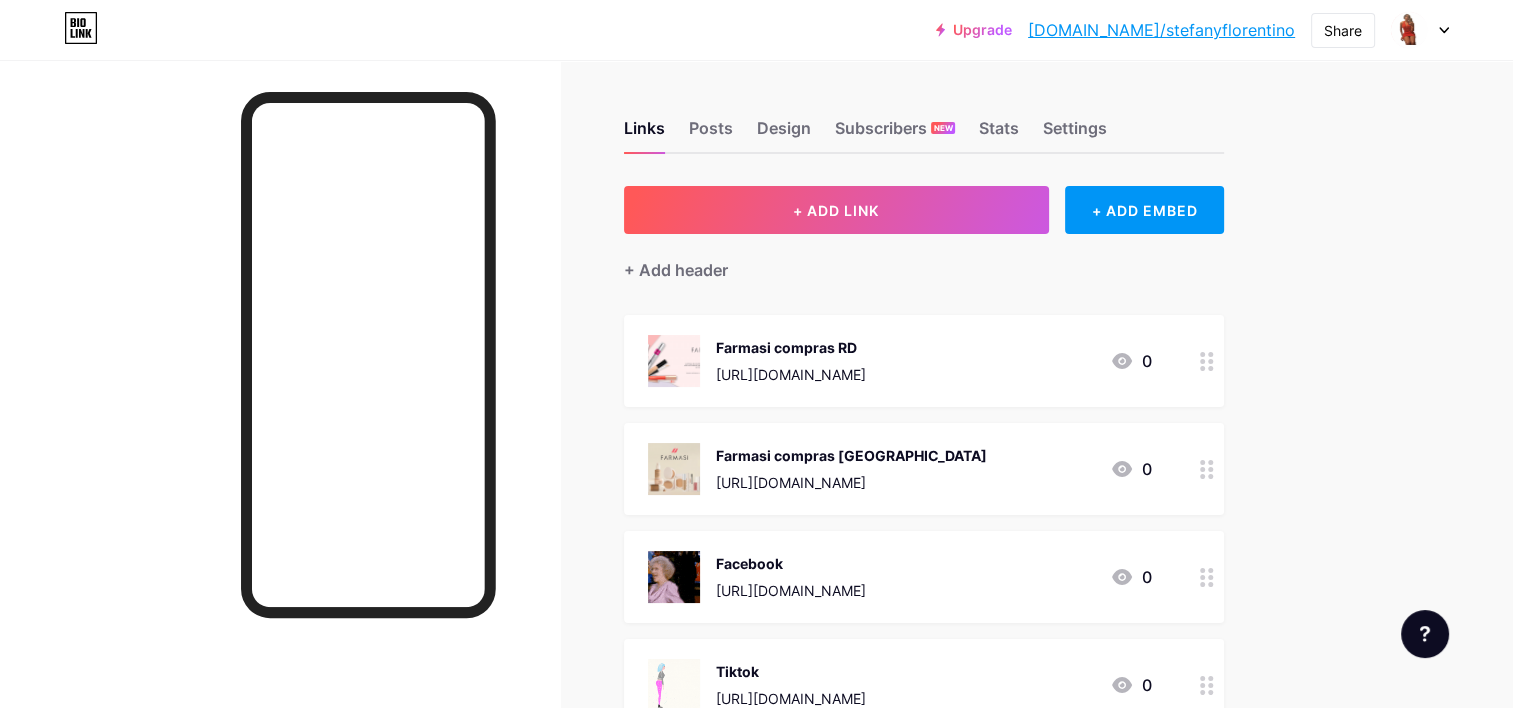 click at bounding box center [280, 414] 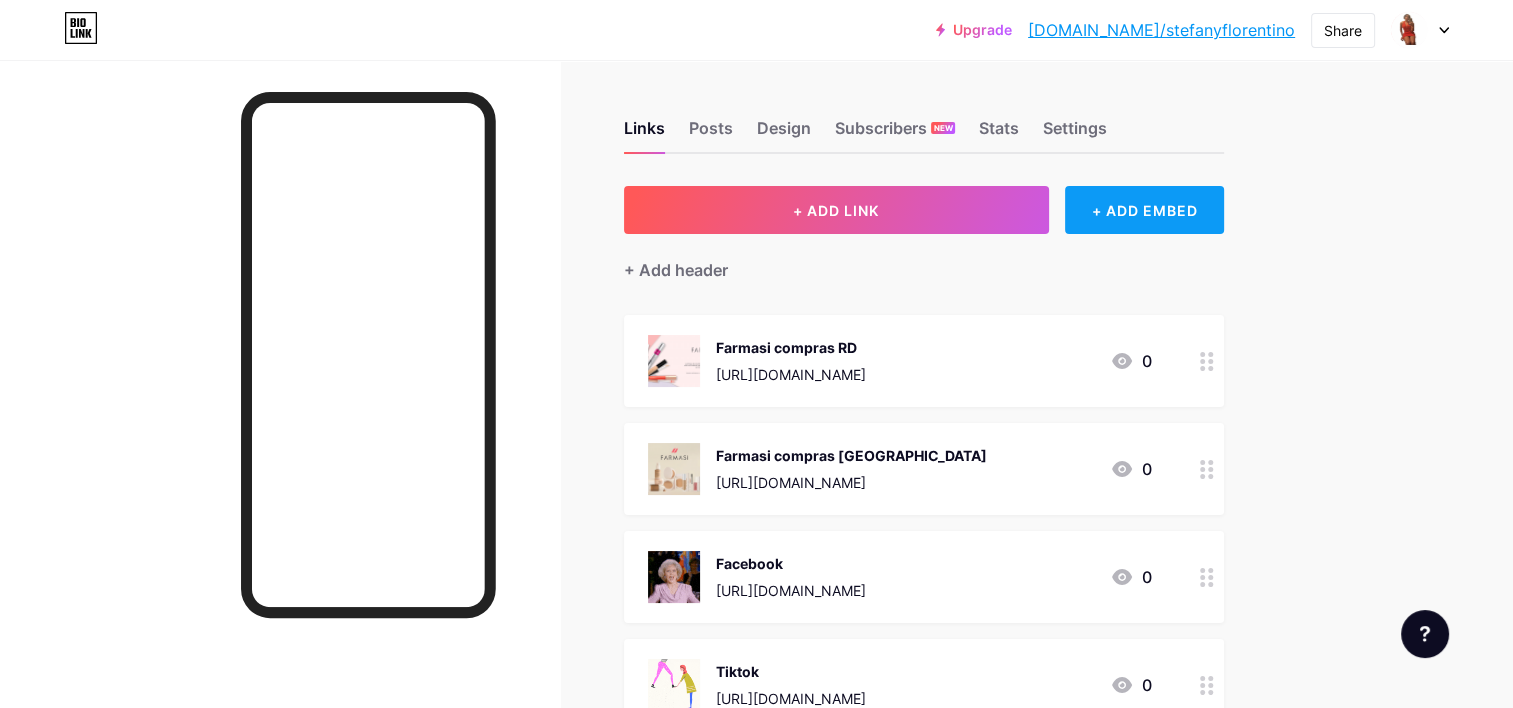 click on "+ ADD EMBED" at bounding box center [1144, 210] 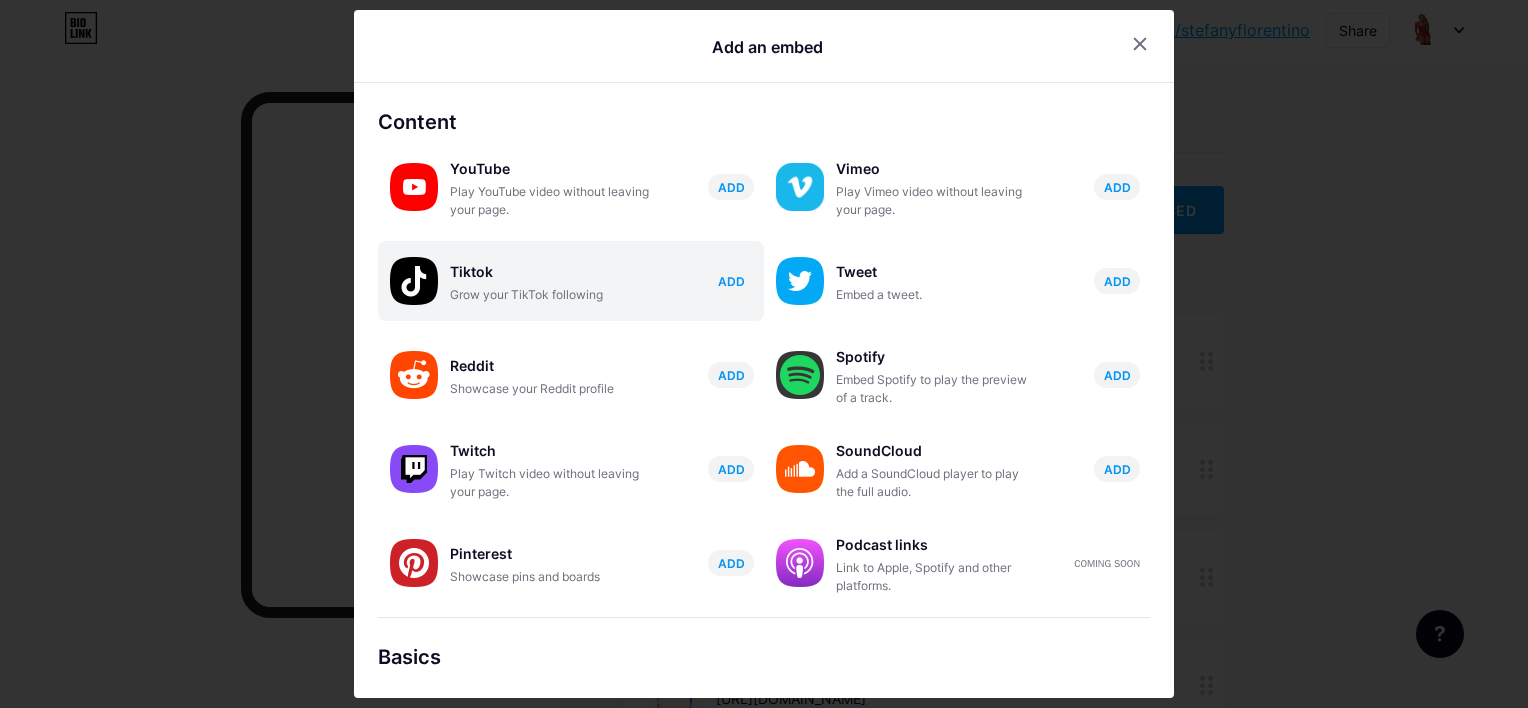 click on "Tiktok
Grow your TikTok following
ADD" at bounding box center [571, 281] 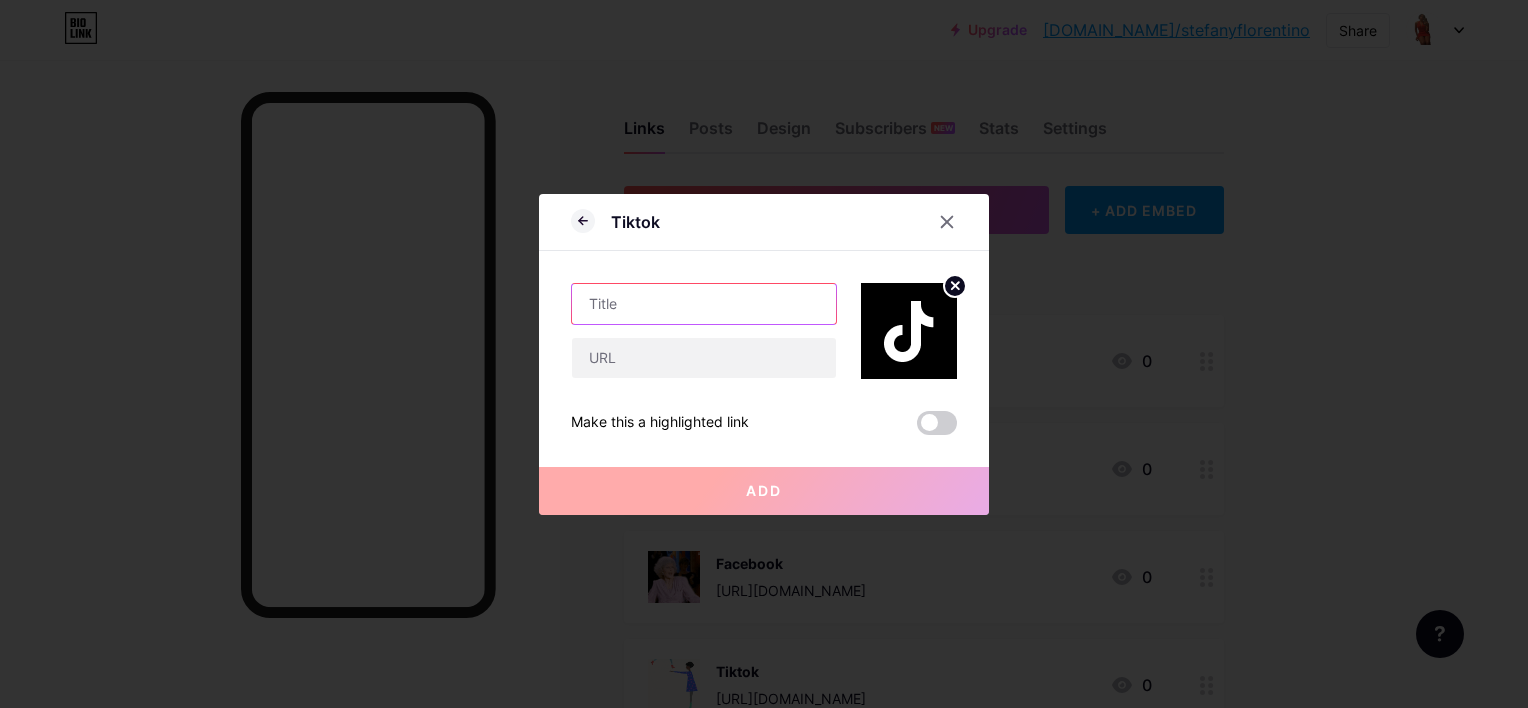 click at bounding box center (704, 304) 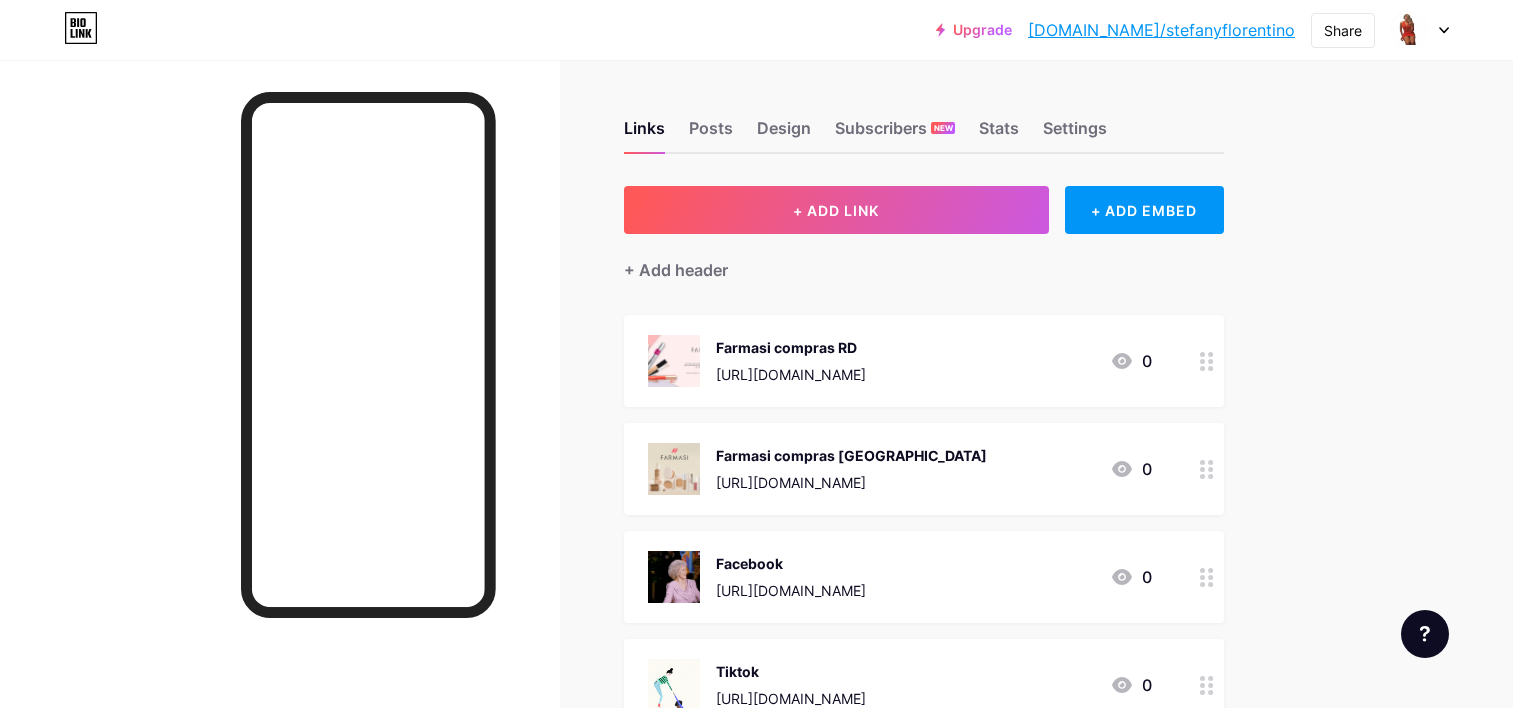 scroll, scrollTop: 0, scrollLeft: 0, axis: both 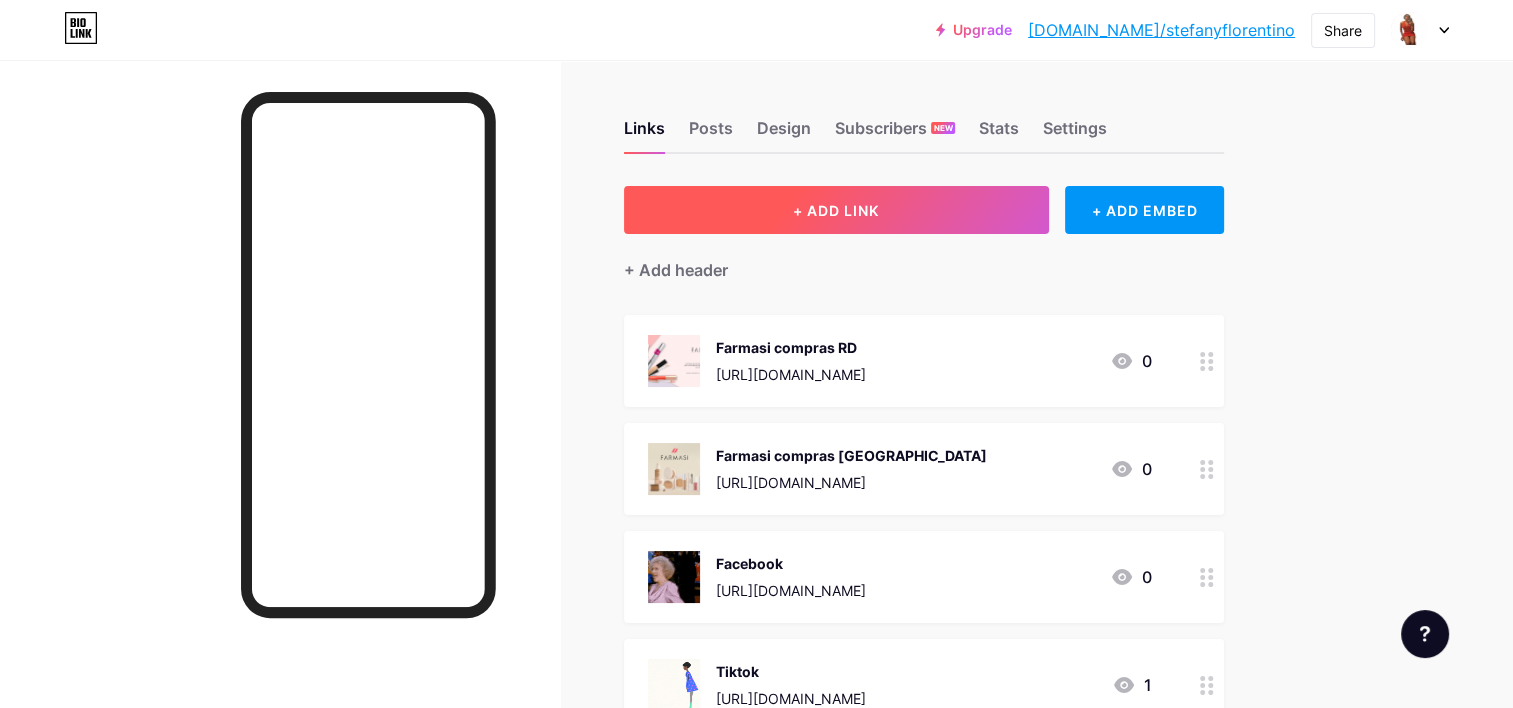 click on "+ ADD LINK" at bounding box center [836, 210] 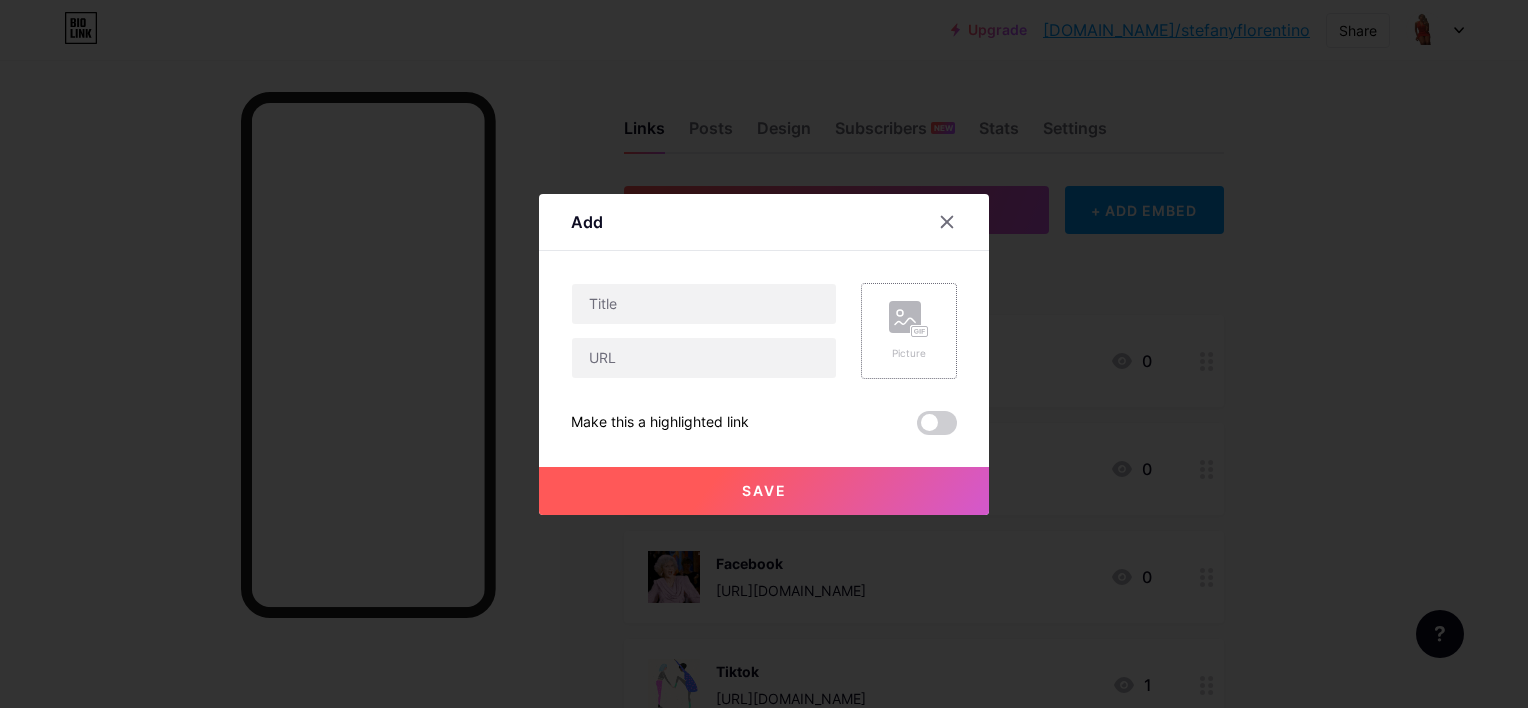 click 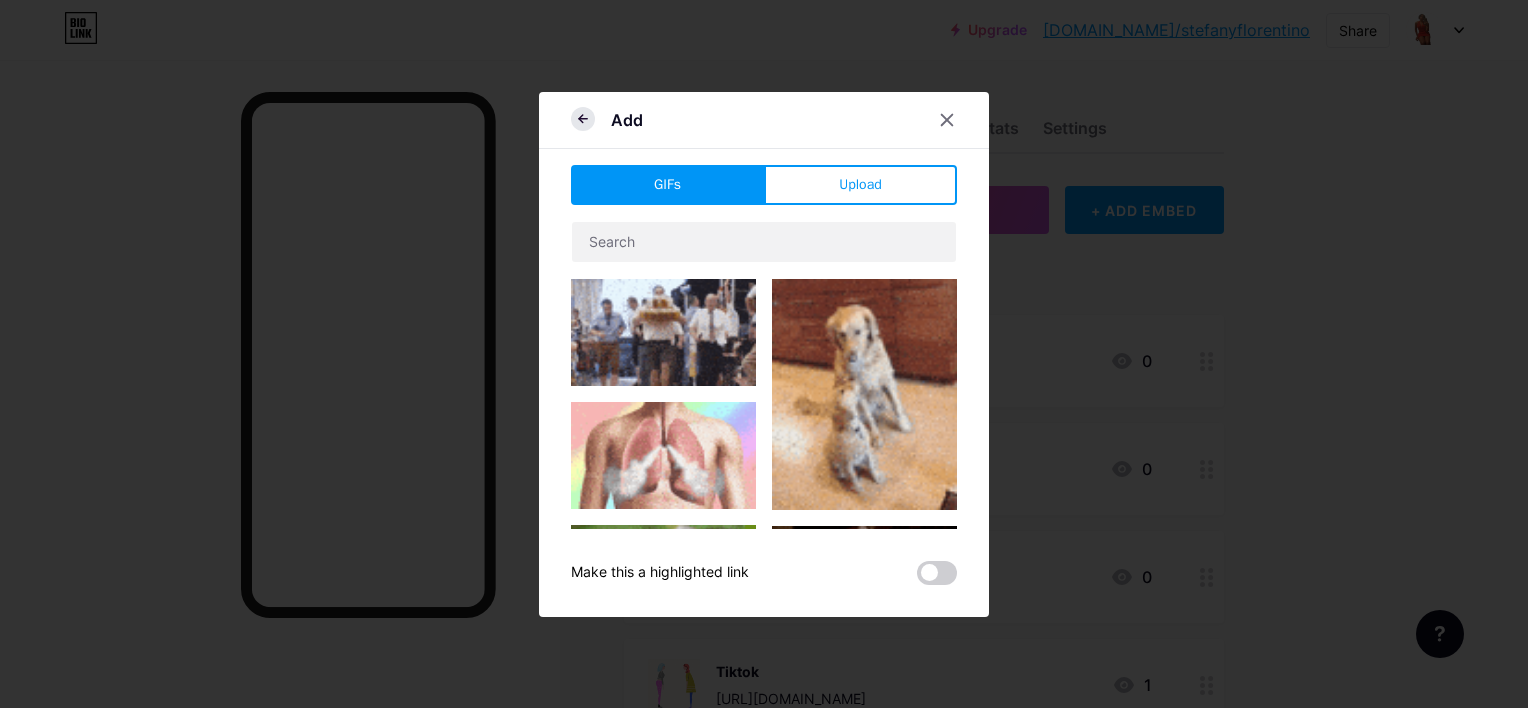 click 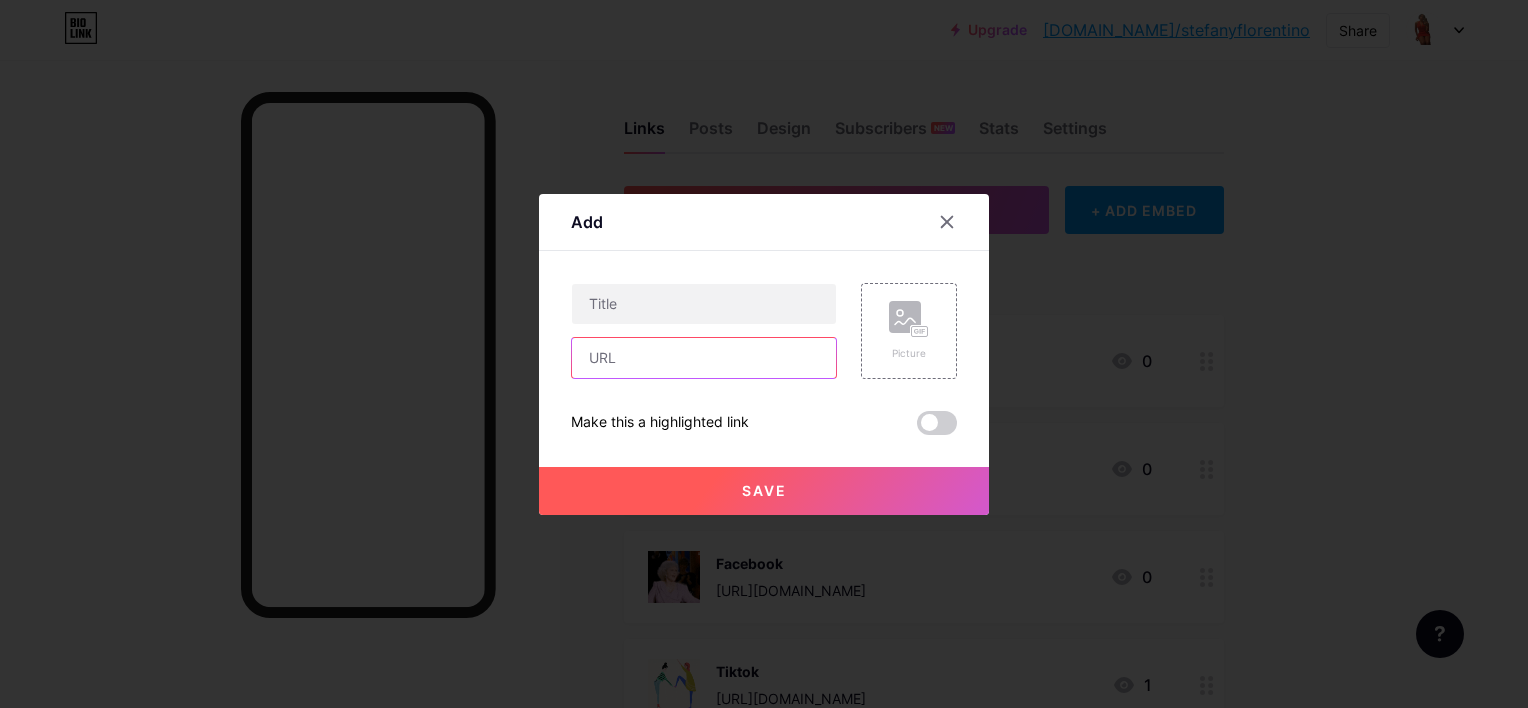click at bounding box center (704, 358) 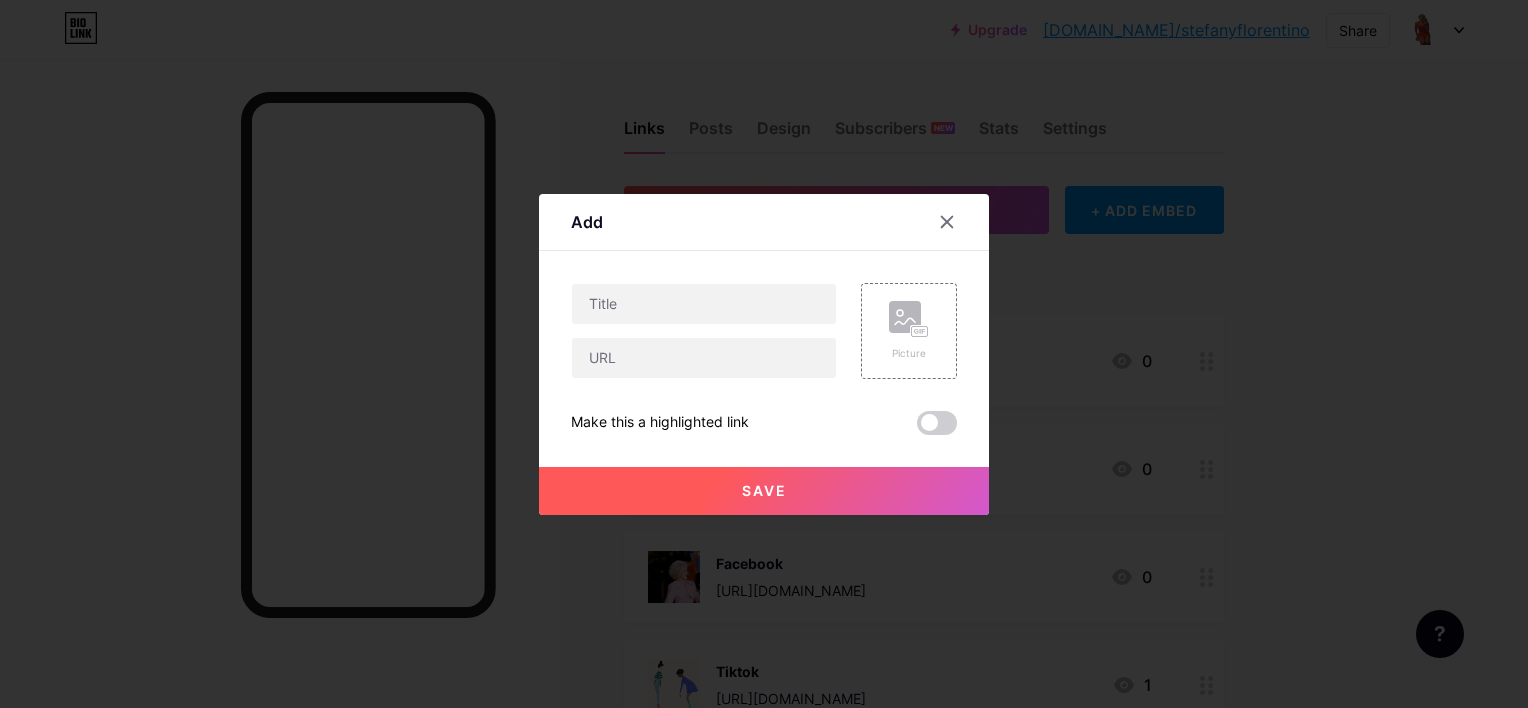 click at bounding box center [937, 423] 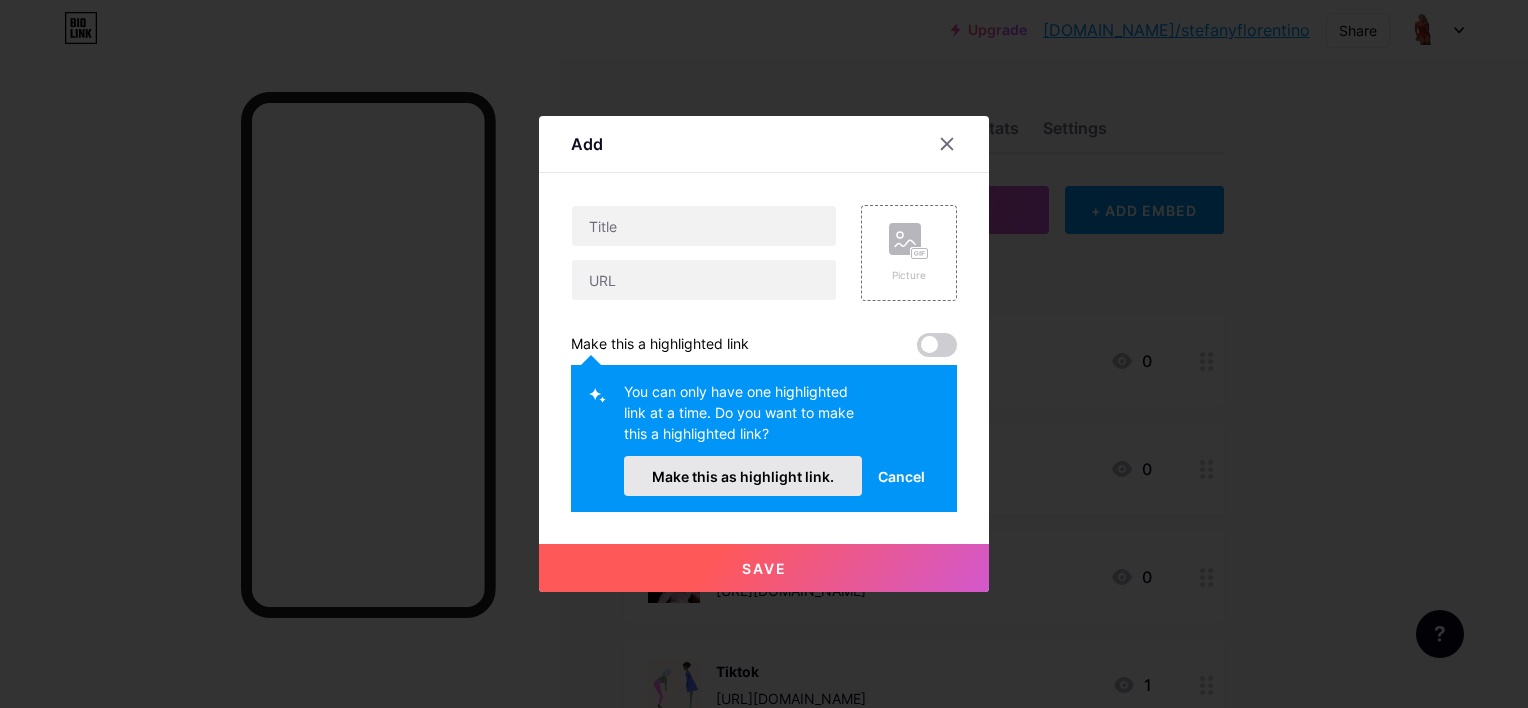 click on "Make this as highlight link." at bounding box center (743, 476) 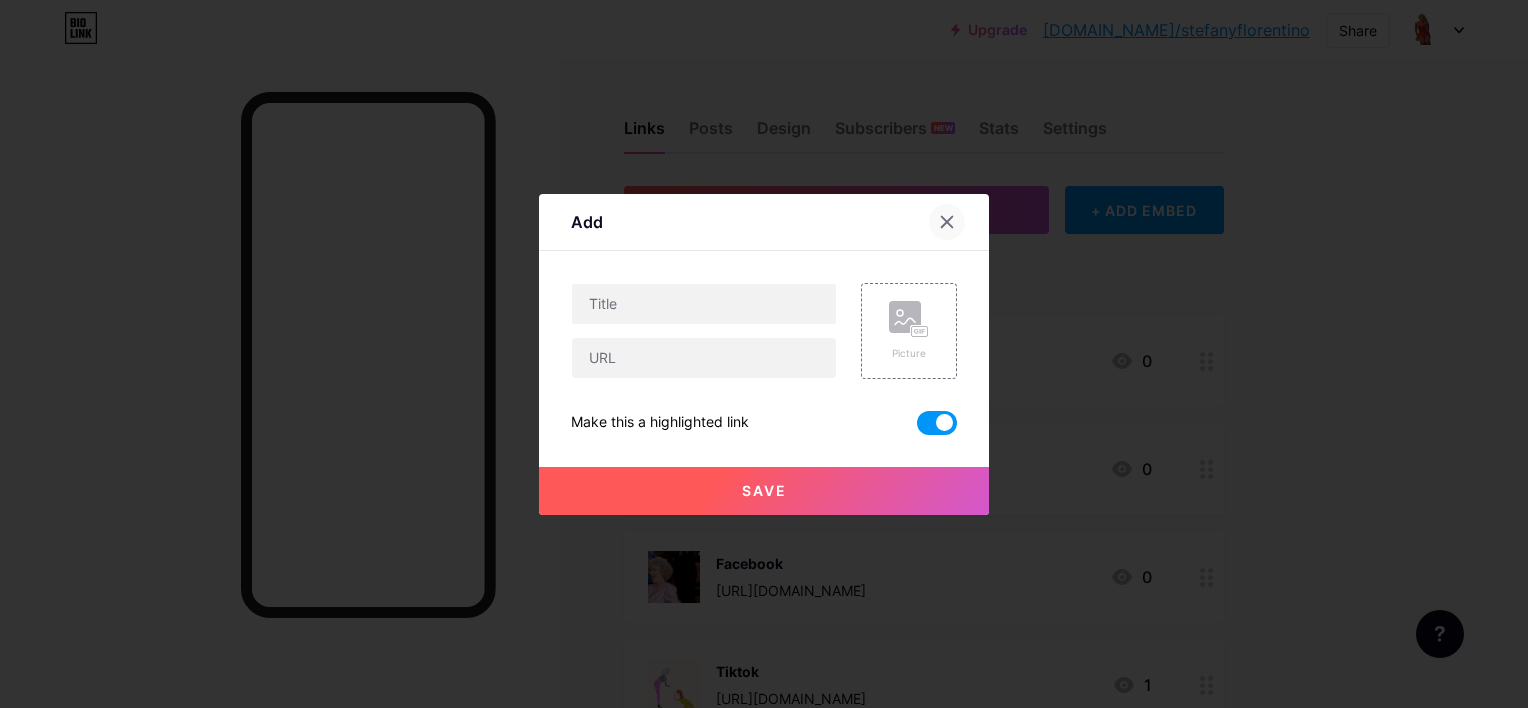 click at bounding box center (947, 222) 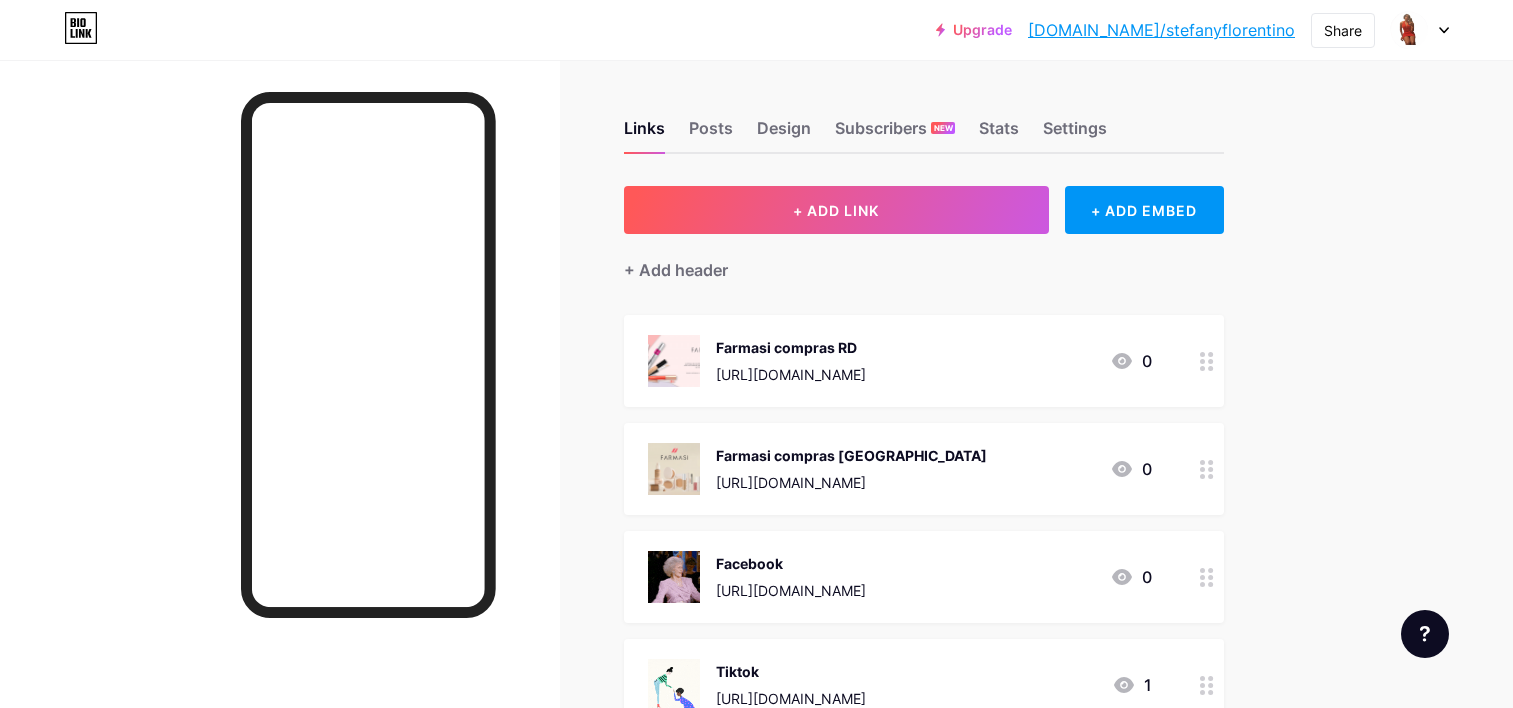 scroll, scrollTop: 0, scrollLeft: 0, axis: both 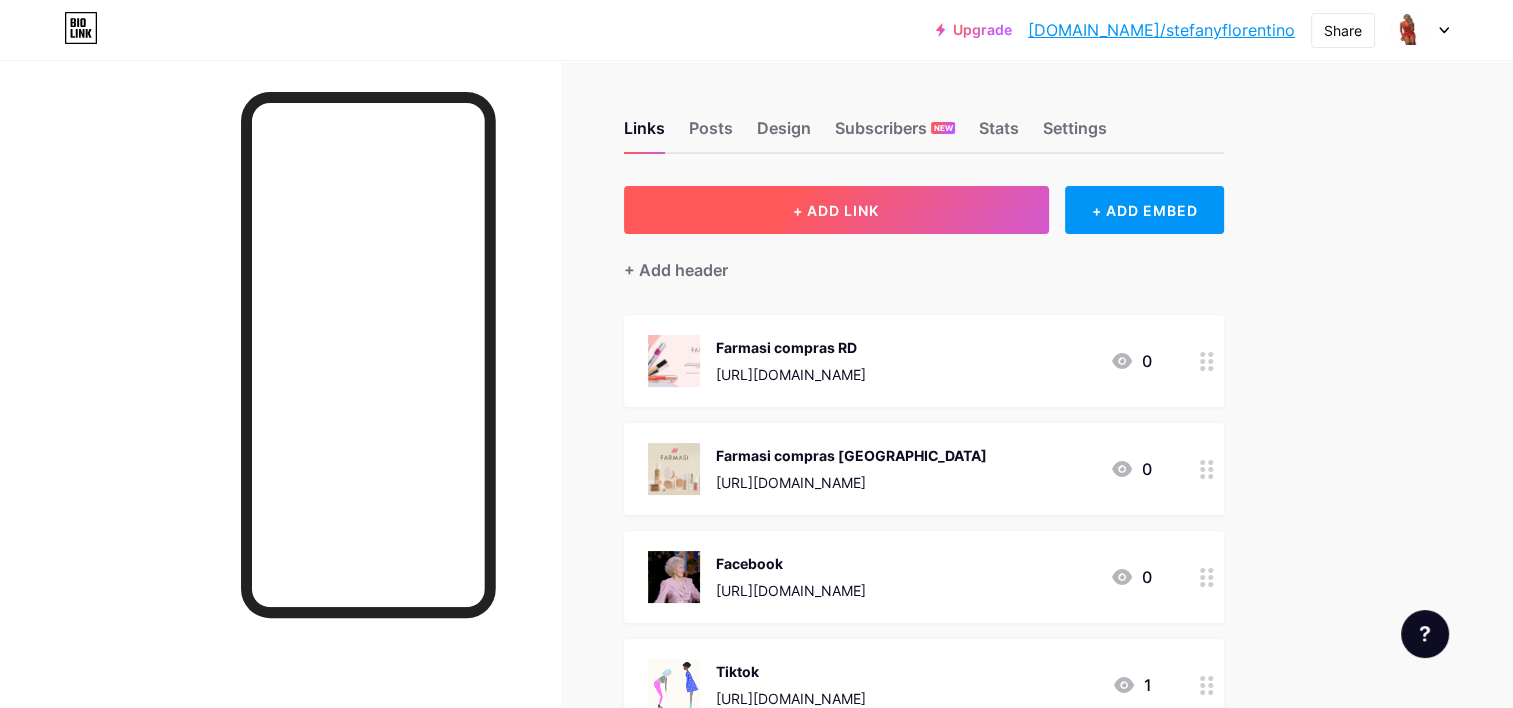click on "+ ADD LINK" at bounding box center [836, 210] 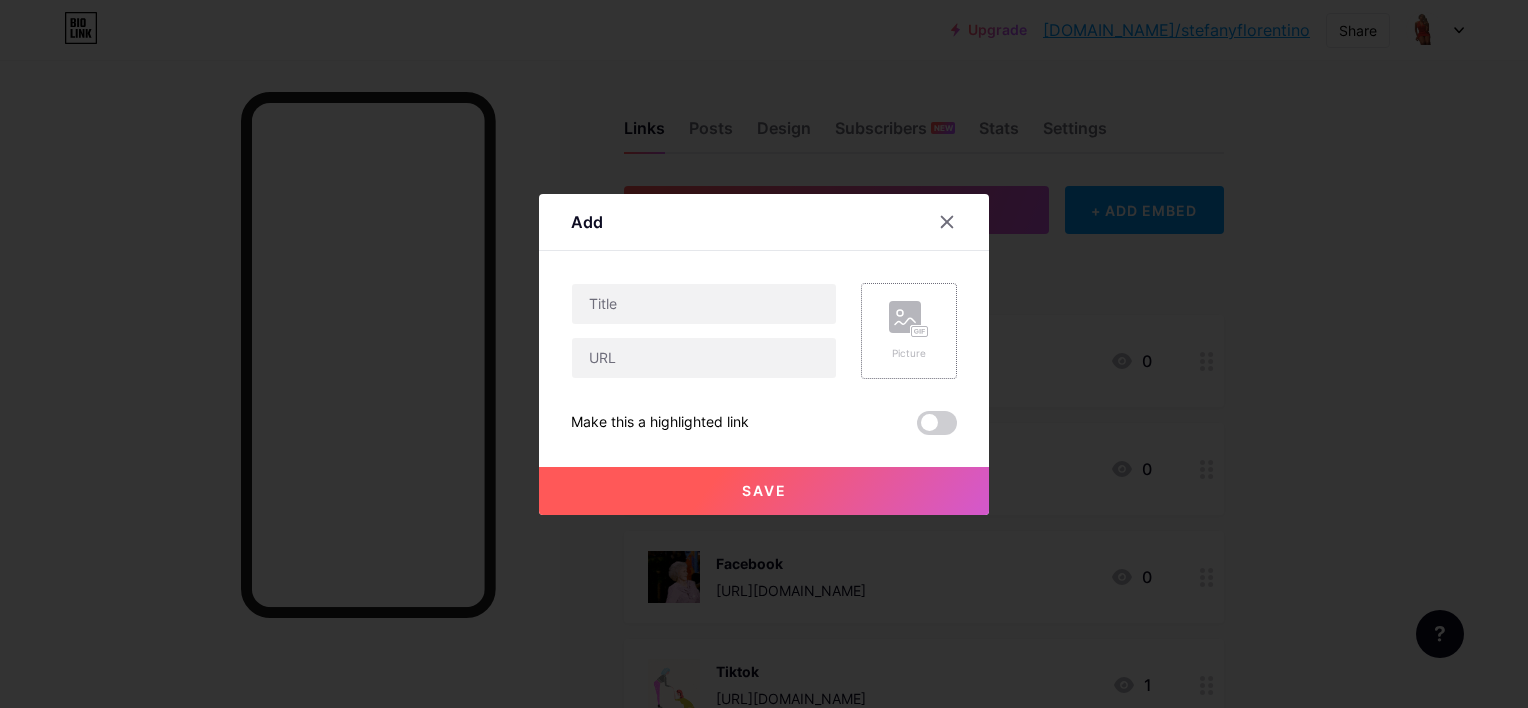 click 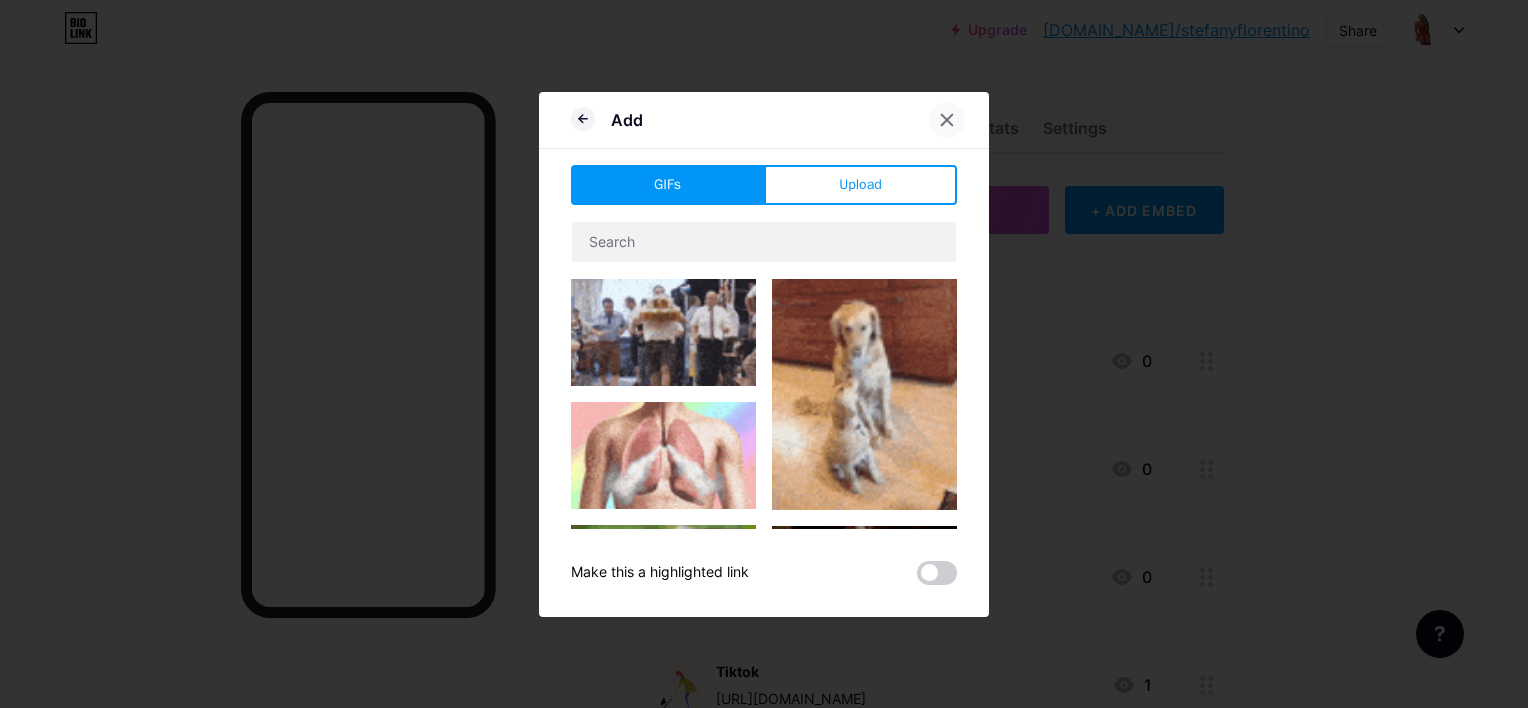 click at bounding box center (947, 120) 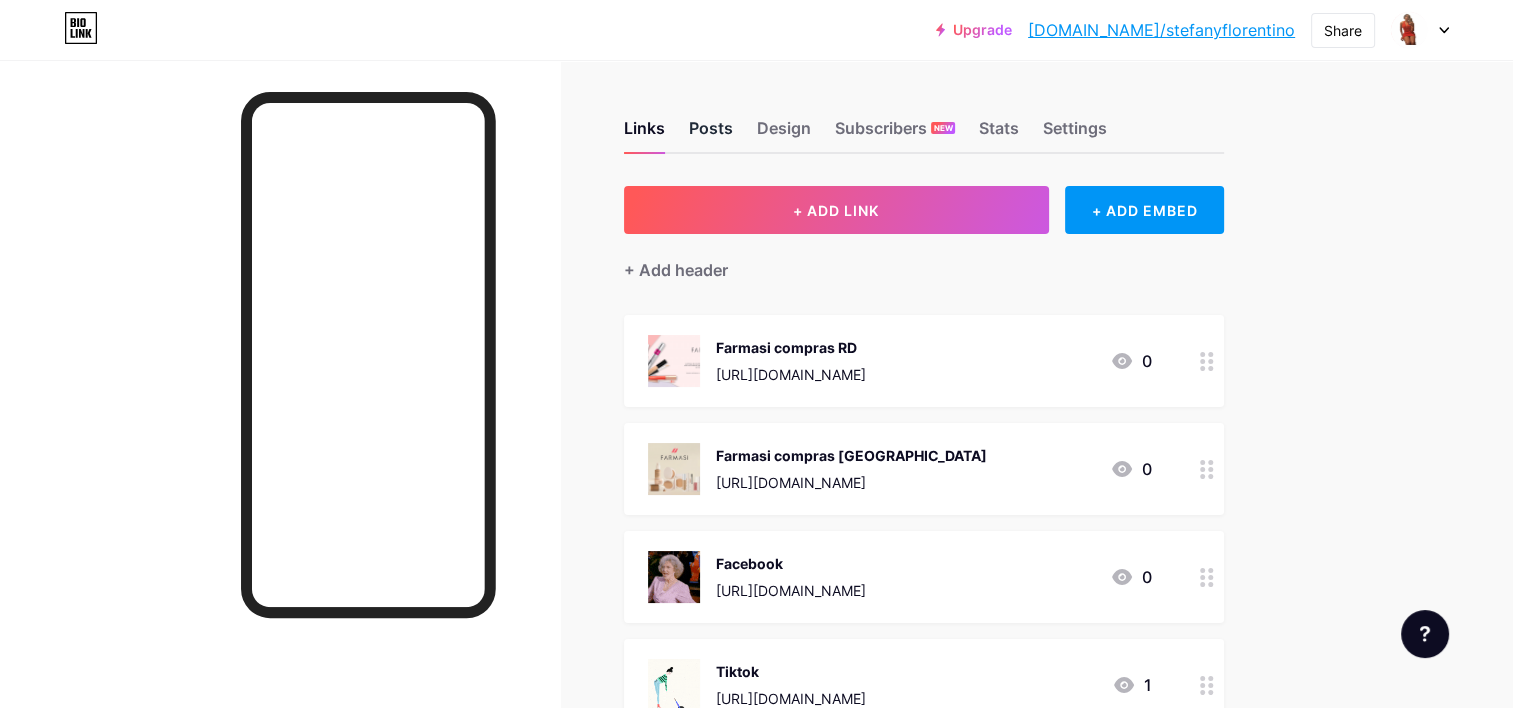 click on "Posts" at bounding box center [711, 134] 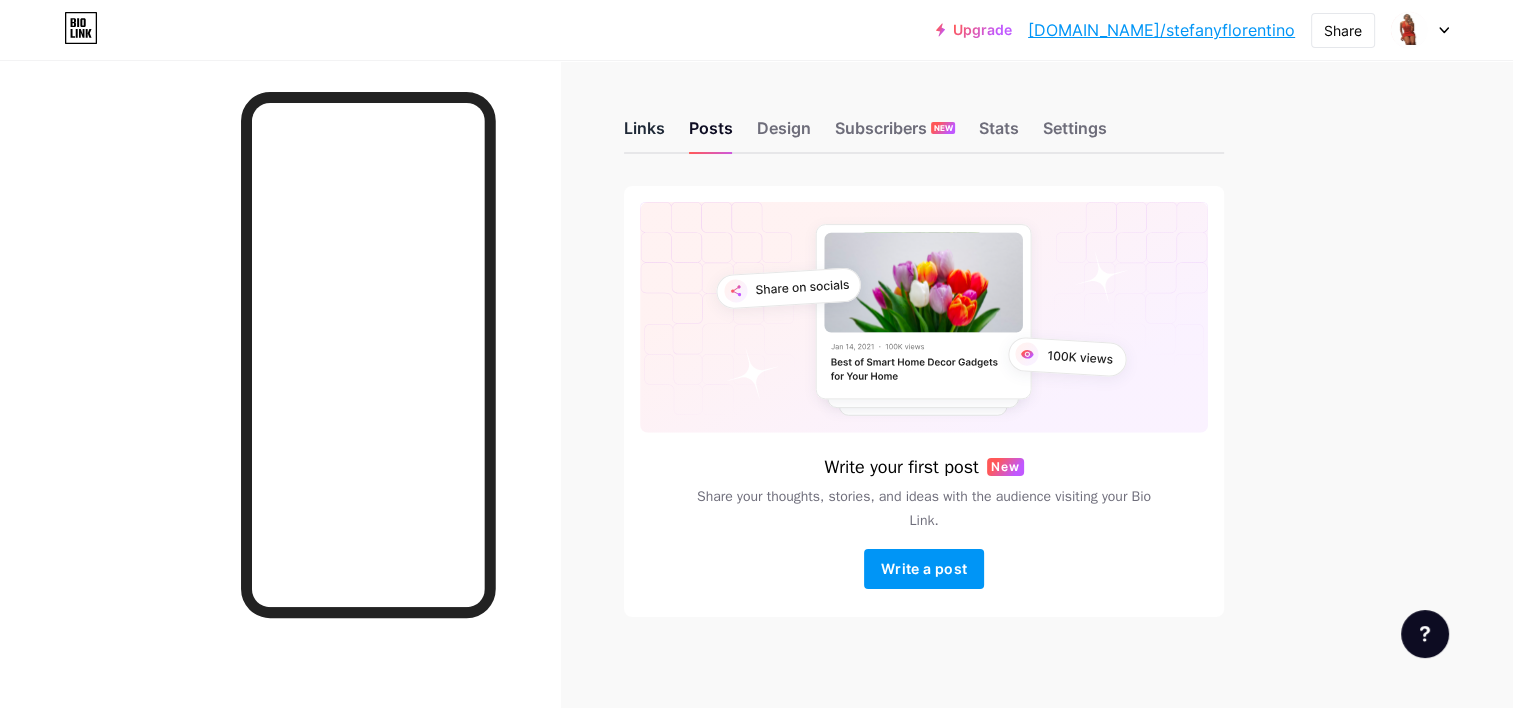 click on "Links" at bounding box center (644, 134) 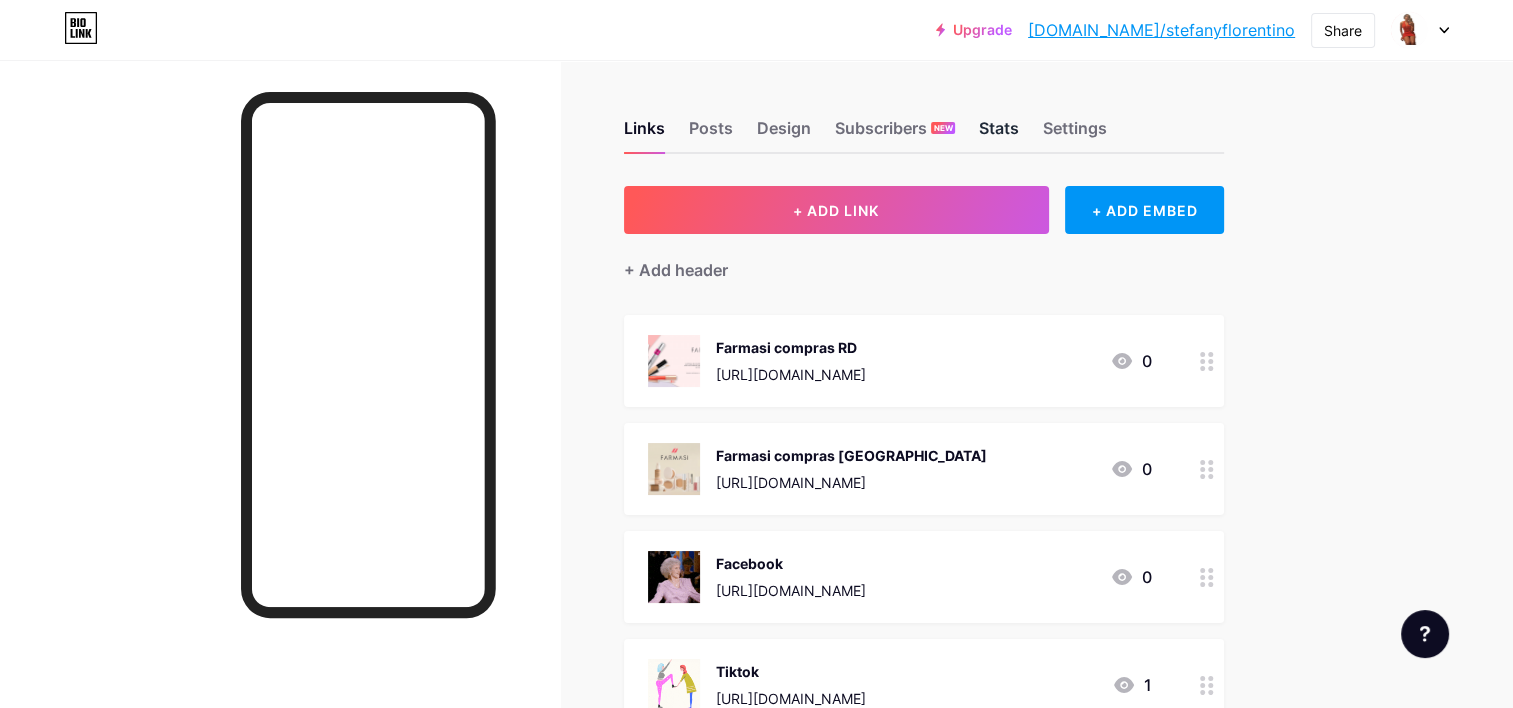 click on "Stats" at bounding box center (999, 134) 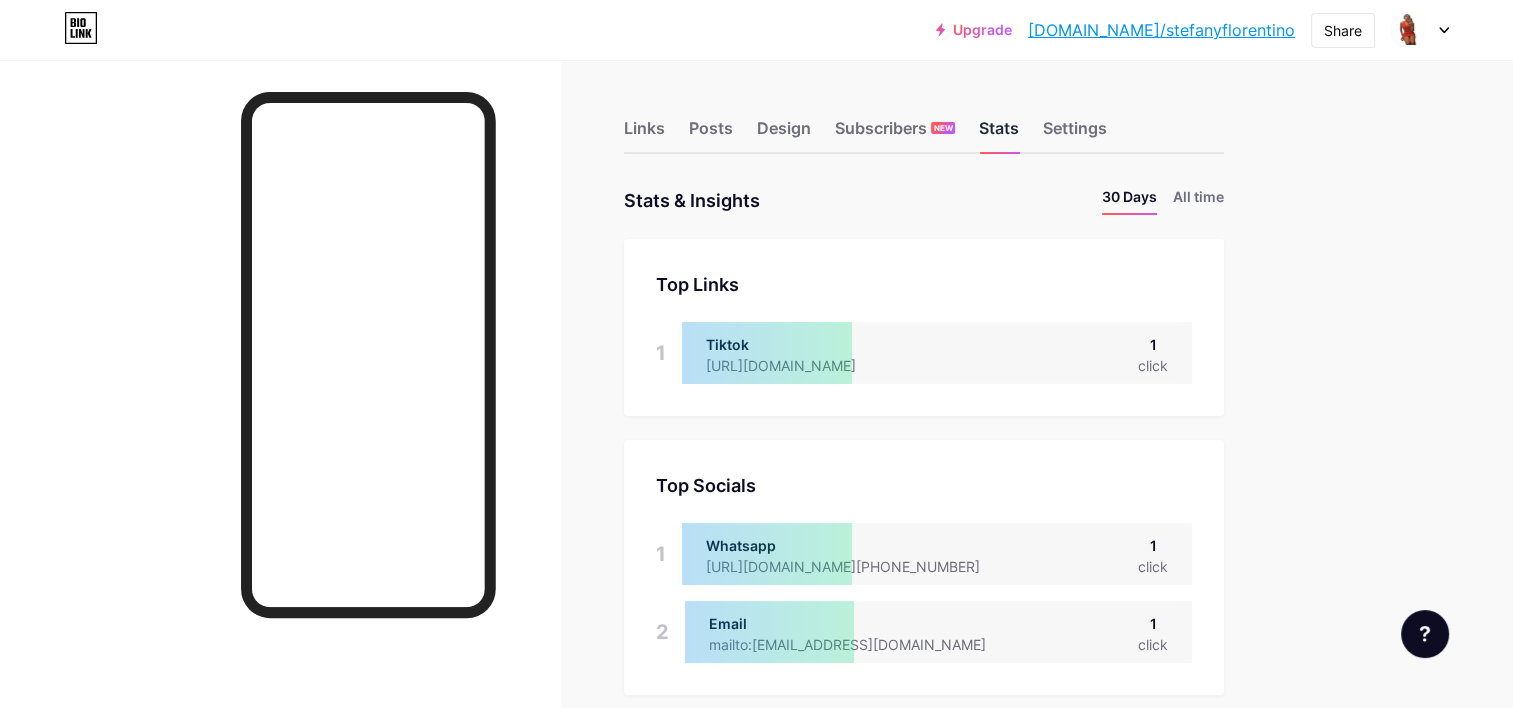 scroll, scrollTop: 999292, scrollLeft: 998487, axis: both 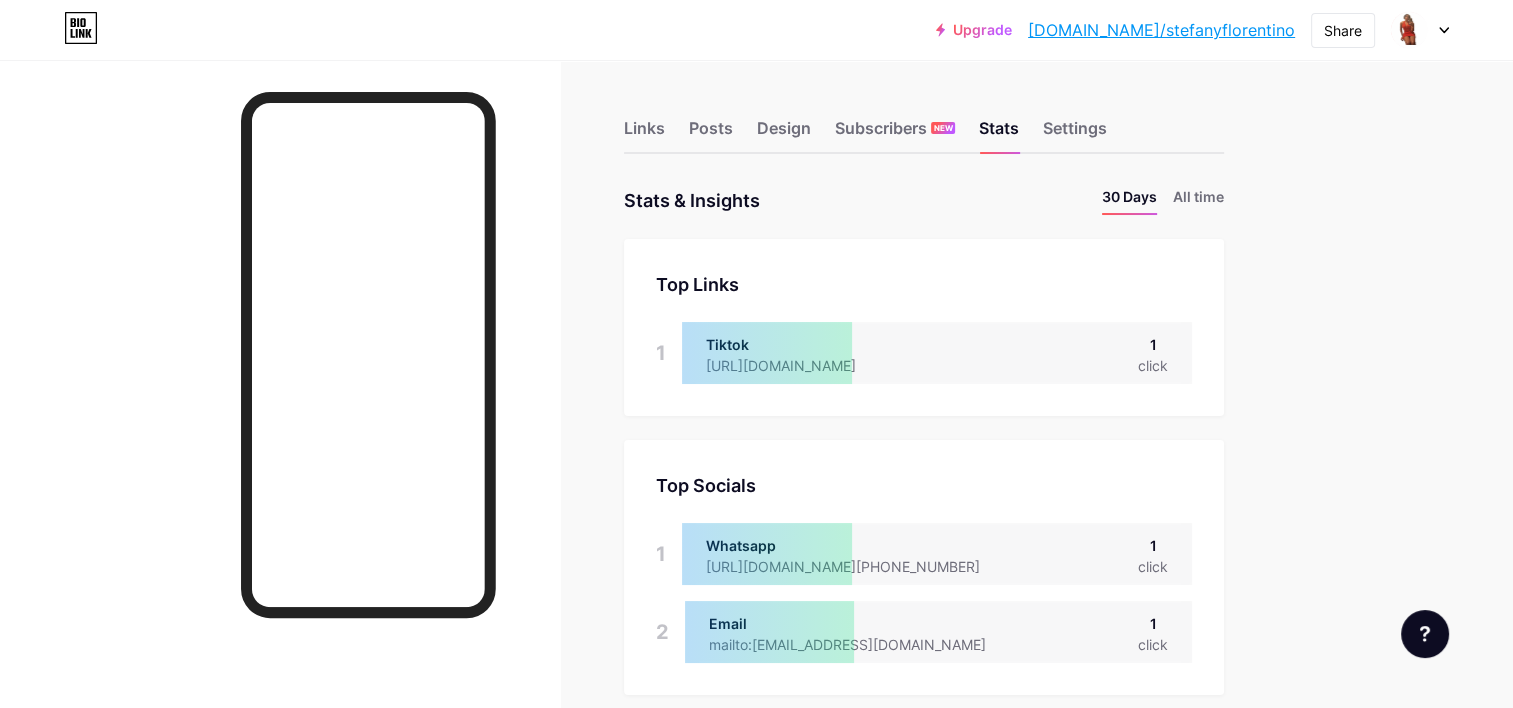 click on "Upgrade   bio.link/stefan...   bio.link/stefanyflorentino   Share               Switch accounts     Stefany Florentino   bio.link/stefanyflorentino       + Add a new page        Account settings   Logout   Link Copied
Links
Posts
Design
Subscribers
NEW
Stats
Settings     Stats & Insights   Page Stats   30 Days
All
time
Top Links   Links   1   Tiktok   https://www.tiktok.com/@stefanyflorentino4?_t=ZN-8xxXnj1MjG2&_r=1   1   click     Top Socials   Top Socials   1   Whatsapp   https://wa.me/+393447540913   1   click   2   Email   mailto:fanydelacruz2019@gmail.com   1   click     Page Views   Page Views     Location   Location" at bounding box center (756, 1053) 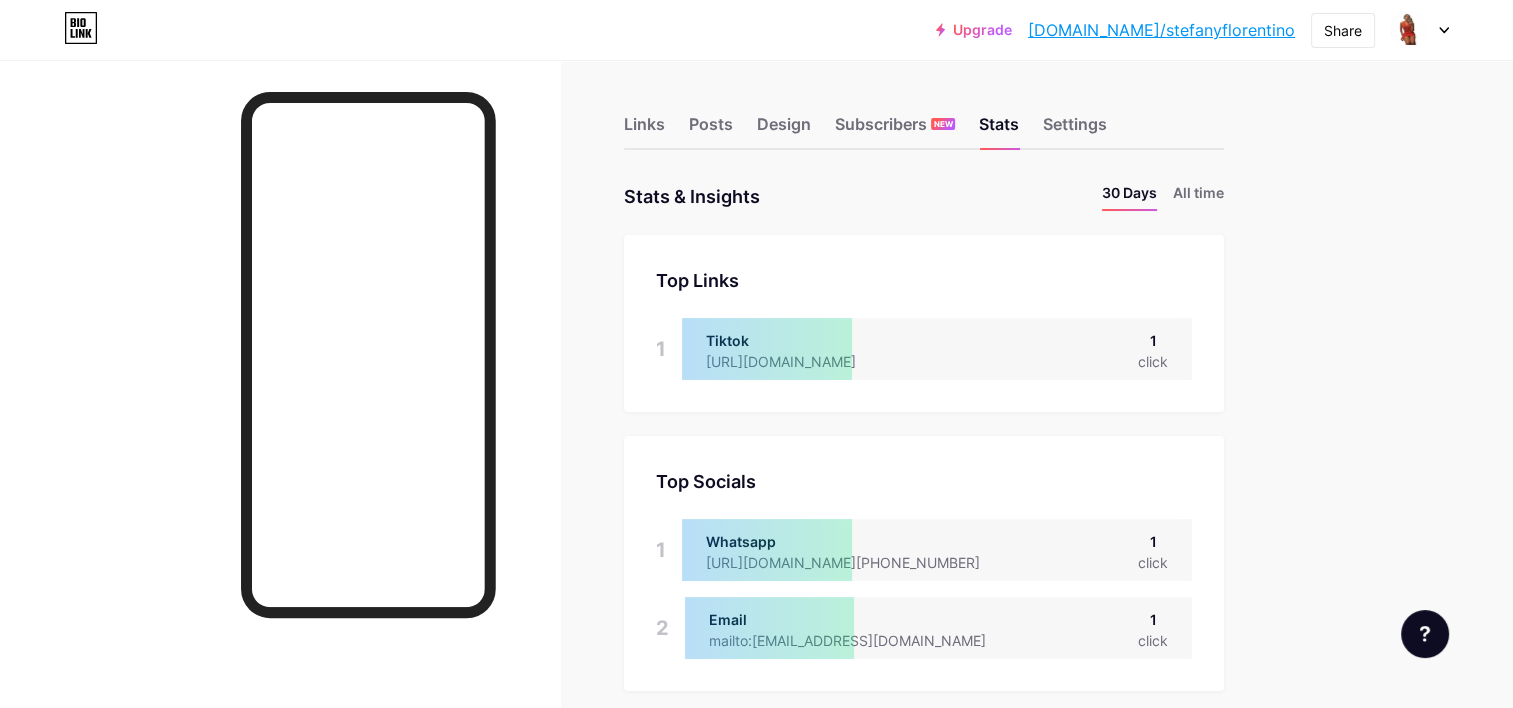 scroll, scrollTop: 0, scrollLeft: 0, axis: both 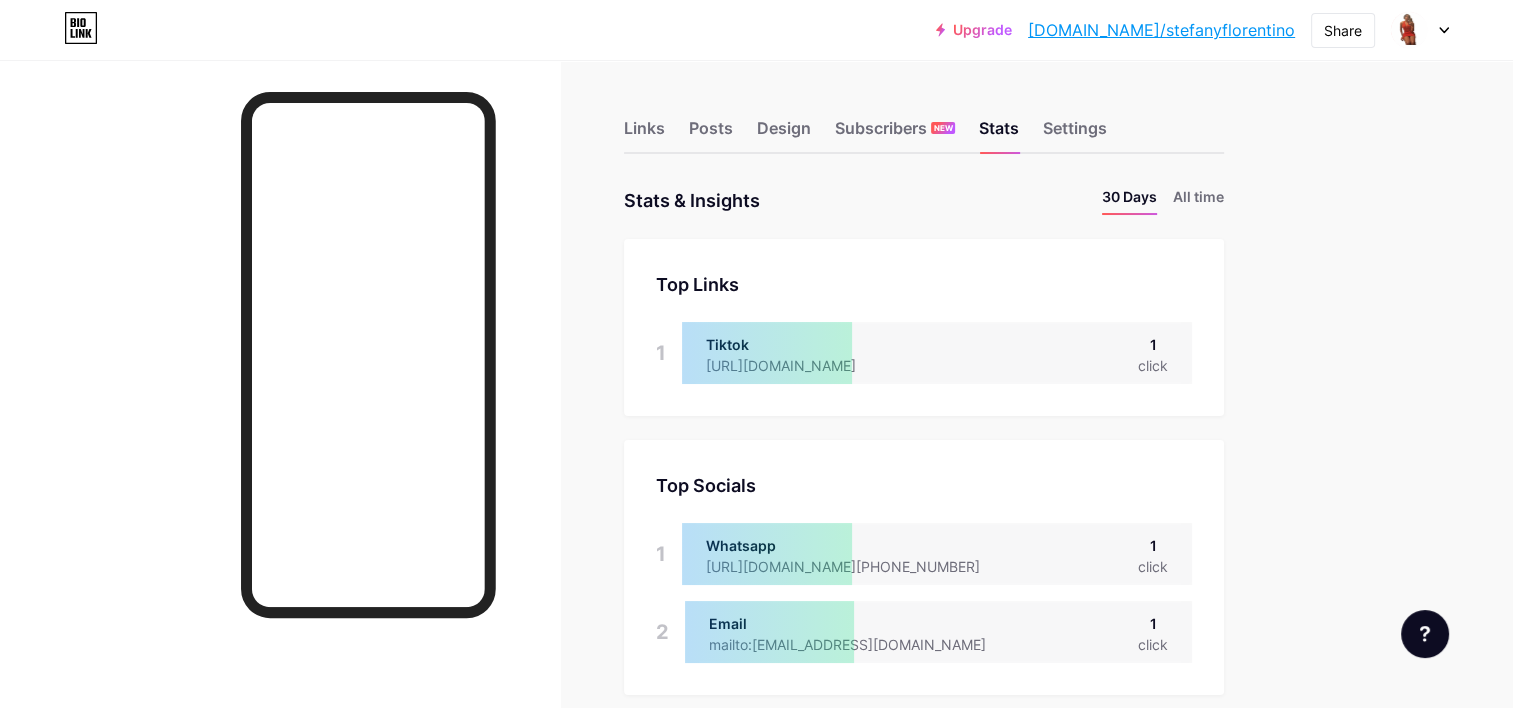 click on "Upgrade   bio.link/stefan...   bio.link/stefanyflorentino   Share               Switch accounts     Stefany Florentino   bio.link/stefanyflorentino       + Add a new page        Account settings   Logout   Link Copied
Links
Posts
Design
Subscribers
NEW
Stats
Settings     Stats & Insights   Page Stats   30 Days
All
time
Top Links   Links   1   Tiktok   https://www.tiktok.com/@stefanyflorentino4?_t=ZN-8xxXnj1MjG2&_r=1   1   click     Top Socials   Top Socials   1   Whatsapp   https://wa.me/+393447540913   1   click   2   Email   mailto:fanydelacruz2019@gmail.com   1   click     Page Views   Page Views     Location   Location" at bounding box center (756, 1053) 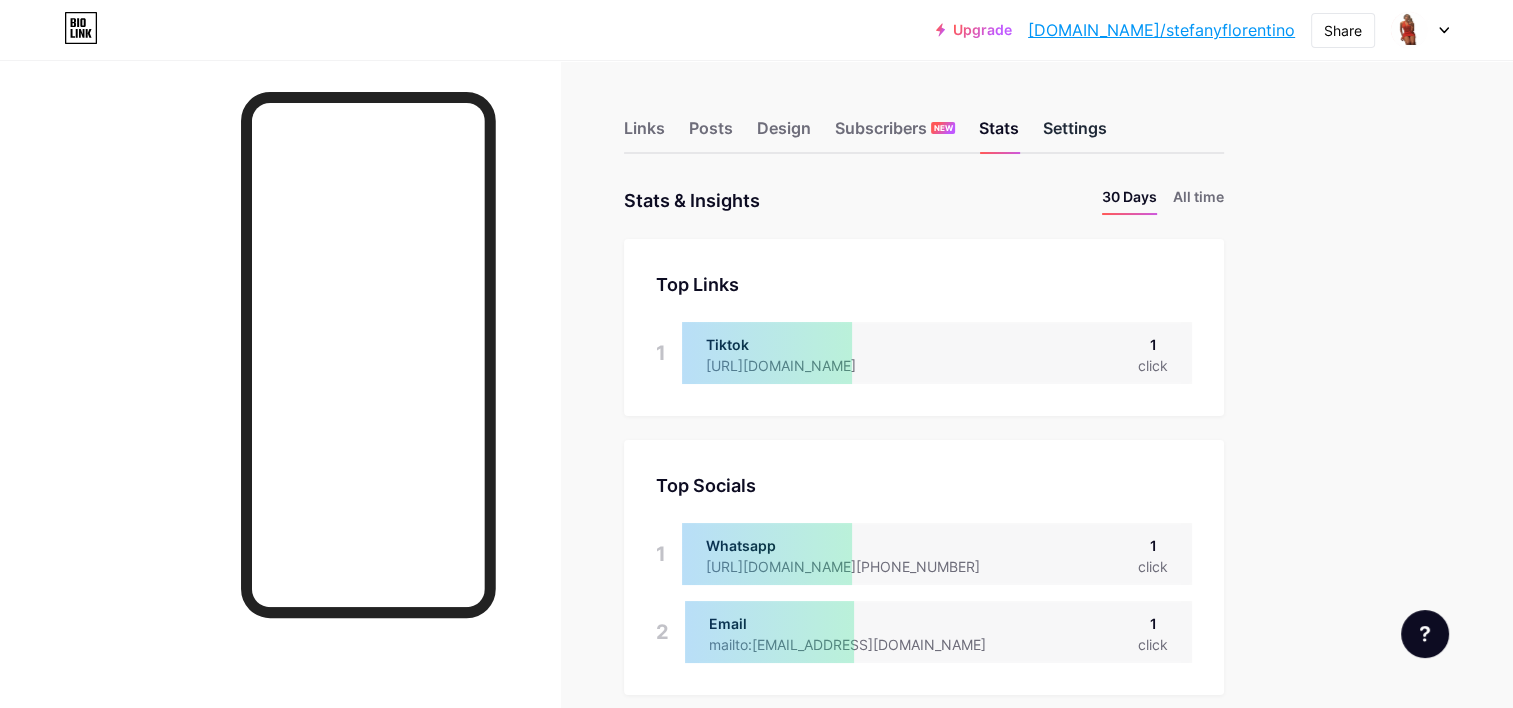 click on "Settings" at bounding box center (1075, 134) 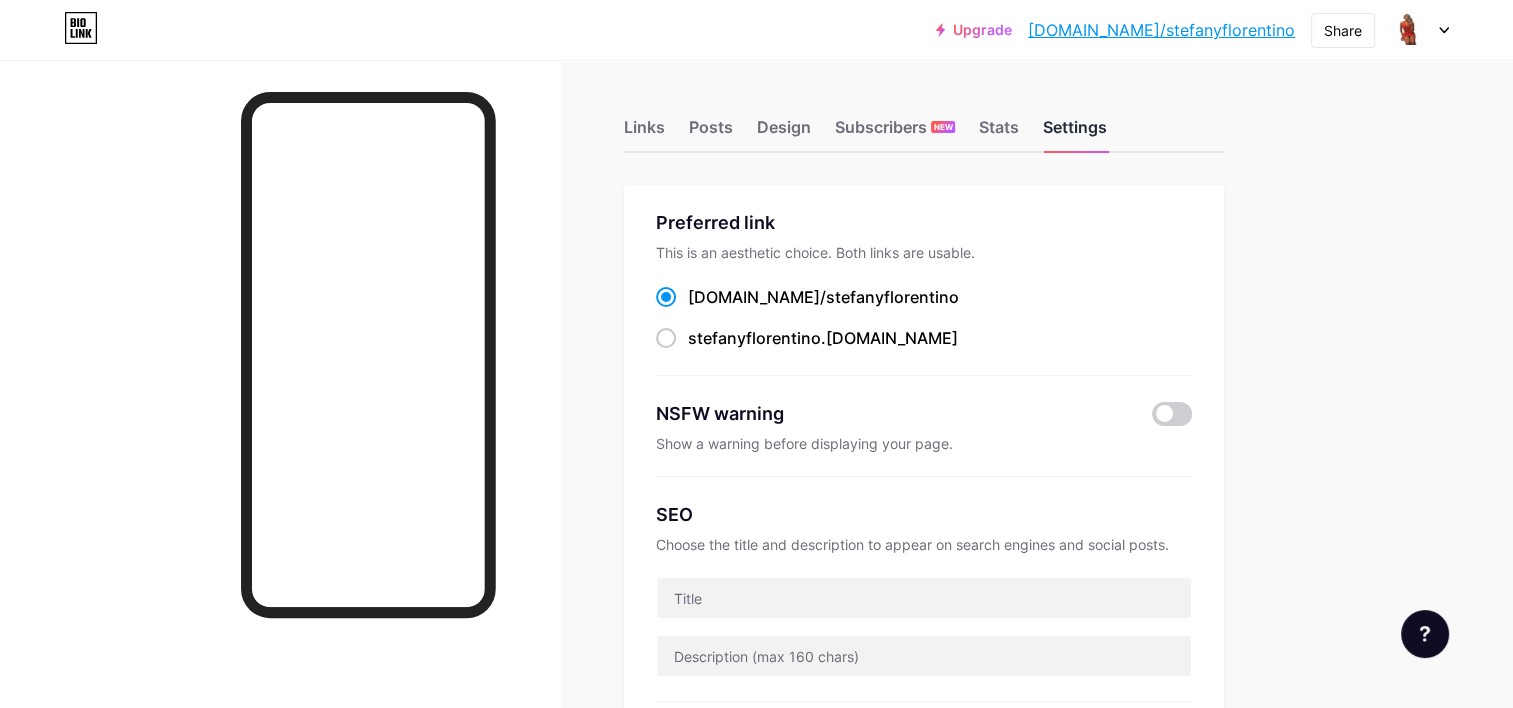 scroll, scrollTop: 0, scrollLeft: 0, axis: both 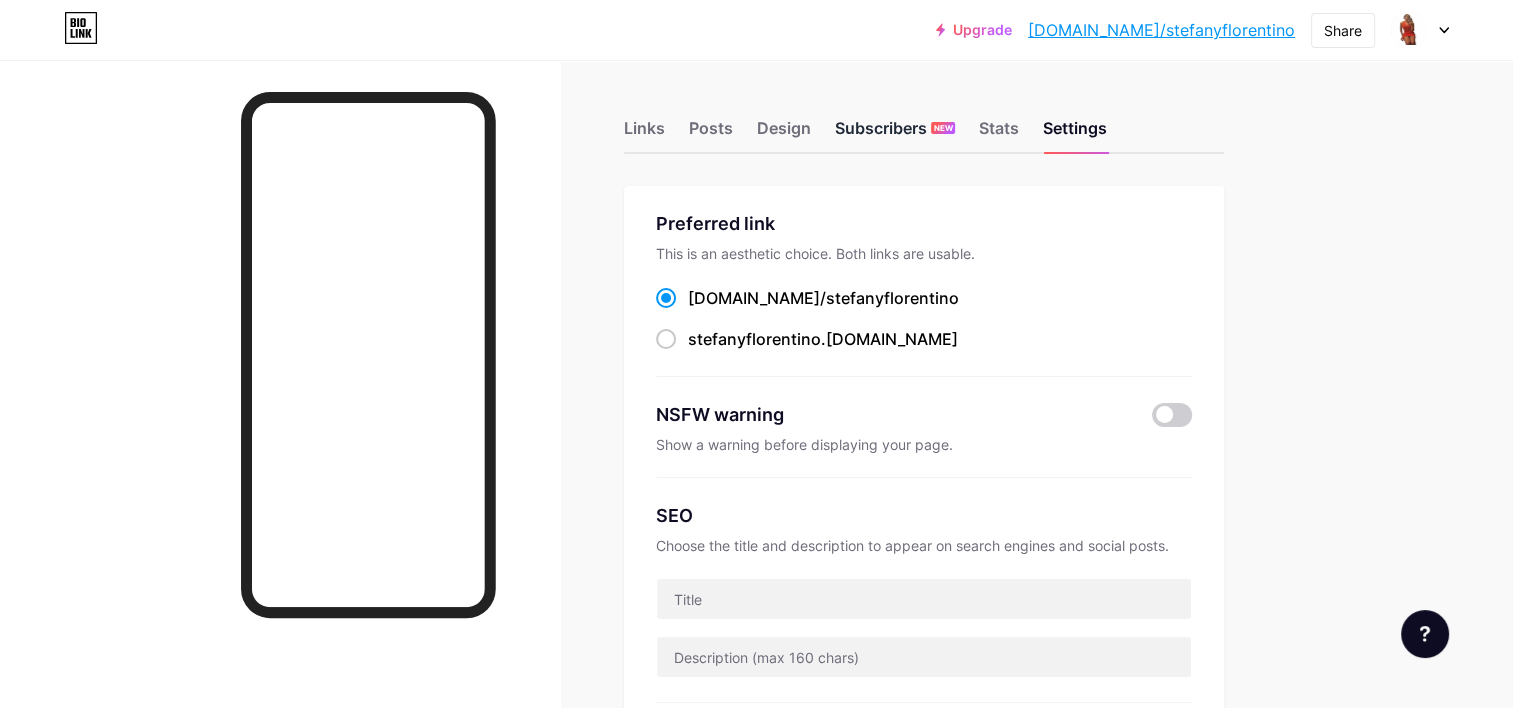 click on "Subscribers
NEW" at bounding box center (895, 134) 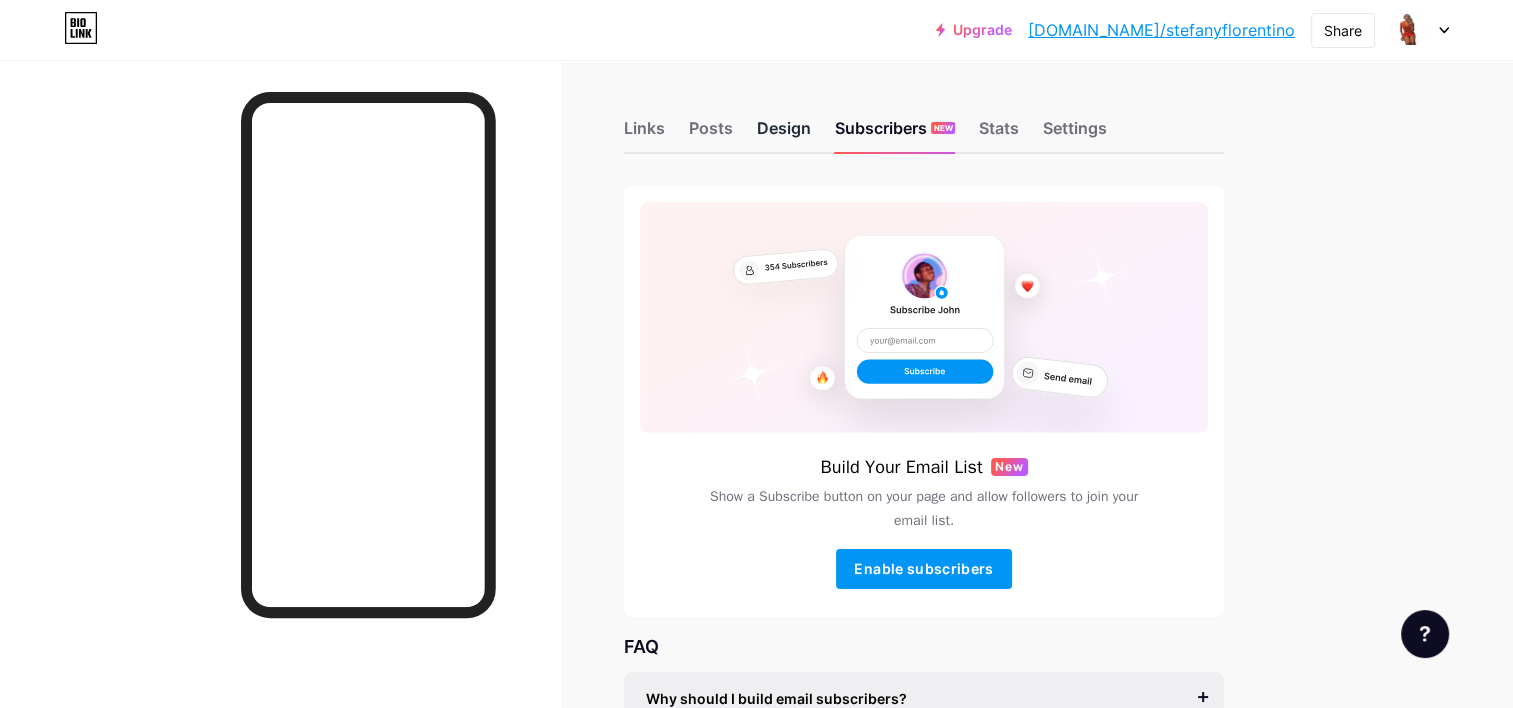 click on "Design" at bounding box center (784, 134) 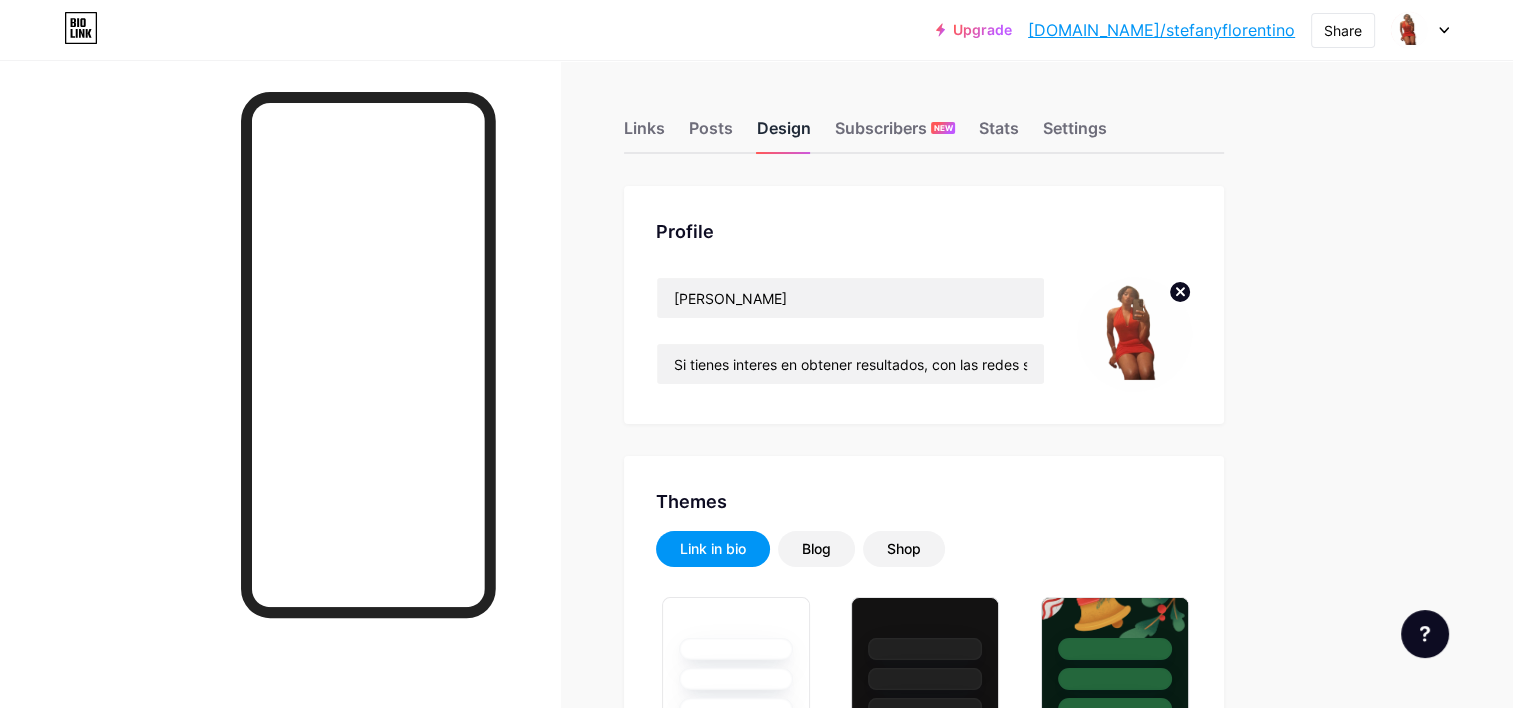 type on "#000000" 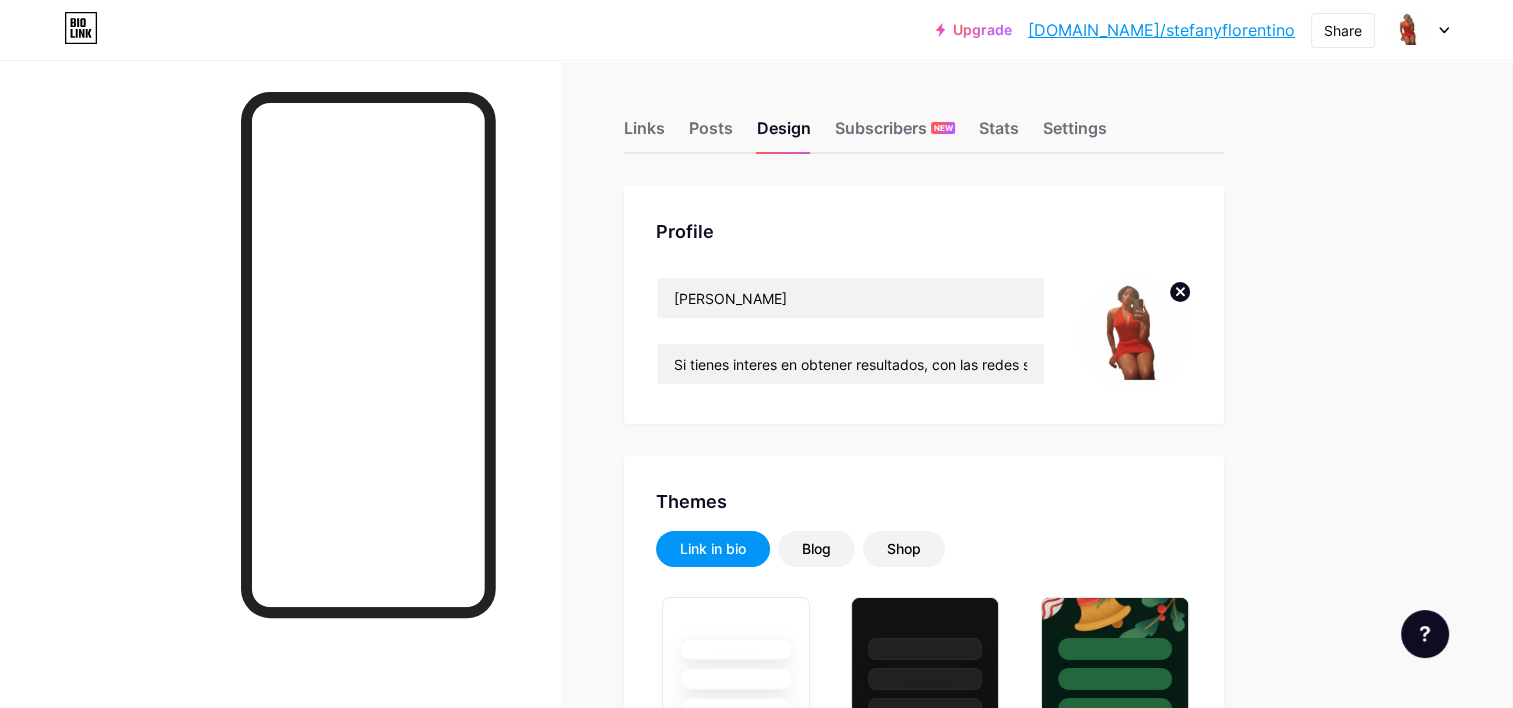 click on "Upgrade   bio.link/stefan...   bio.link/stefanyflorentino   Share               Switch accounts     Stefany Florentino   bio.link/stefanyflorentino       + Add a new page        Account settings   Logout   Link Copied
Links
Posts
Design
Subscribers
NEW
Stats
Settings     Profile   Stefany Florentino     Si tienes interes en obtener resultados, con las redes sociales bienvenid@s 👋🏼 ☺️                   Themes   Link in bio   Blog   Shop       Basics       Carbon       Xmas 23       Pride       Glitch       Winter · Live       Glassy · Live       Chameleon · Live       Rainy Night · Live       Neon · Live       Summer       Retro       Strawberry · Live       Desert       Sunny       Autumn       Leaf       Clear Sky       Blush       Unicorn       Minimal       Cloudy       Shadow     Create your own           Changes saved     Background         Color                 Video             Image" at bounding box center (756, 2287) 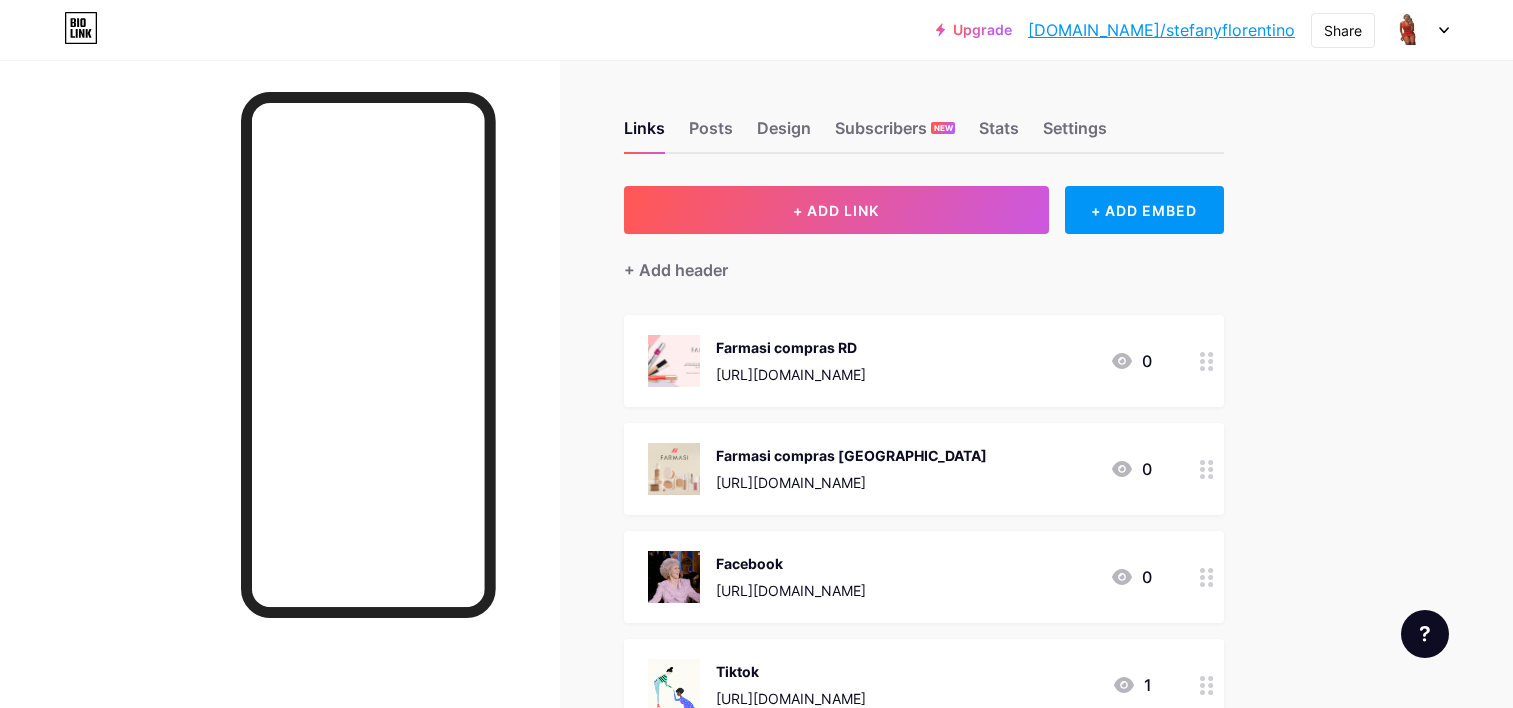 scroll, scrollTop: 0, scrollLeft: 0, axis: both 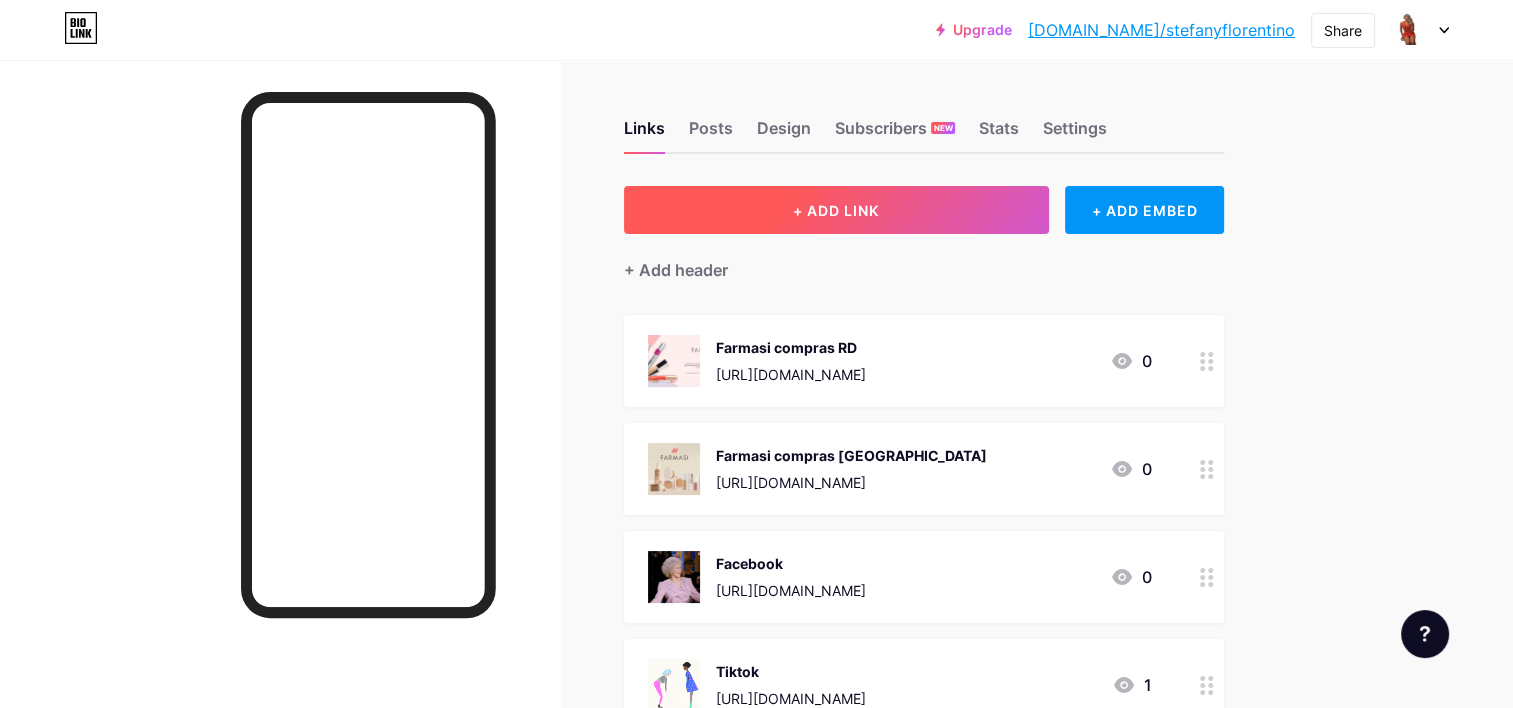click on "+ ADD LINK" at bounding box center (836, 210) 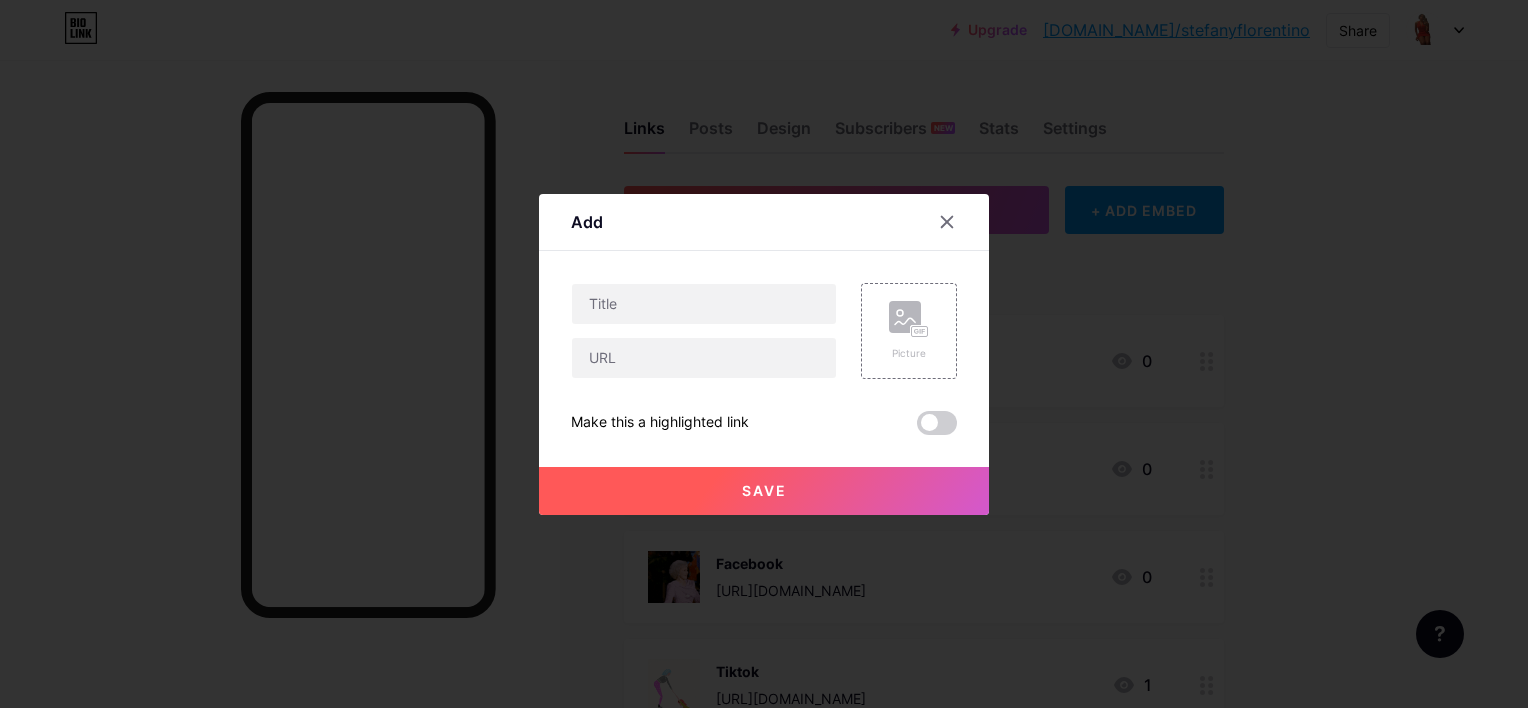 click at bounding box center [764, 354] 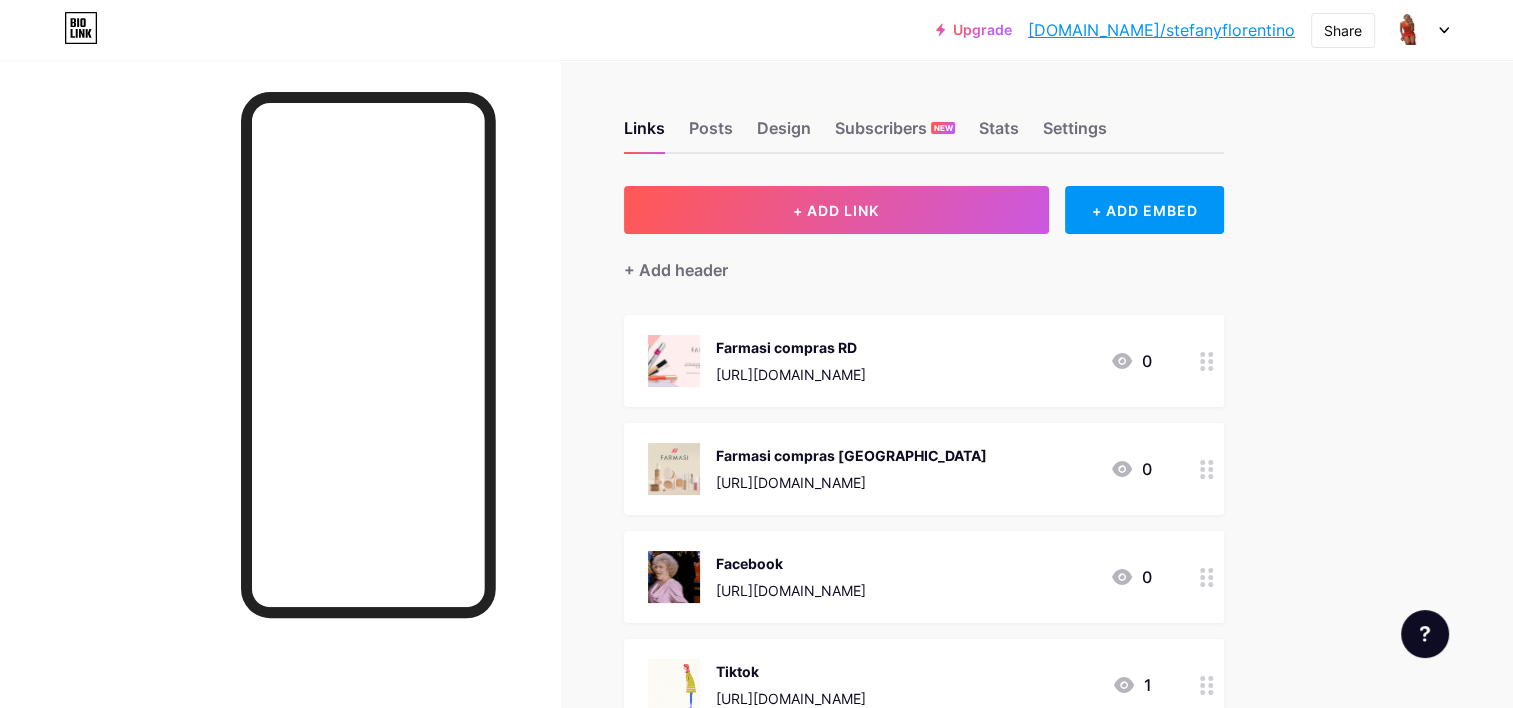 click 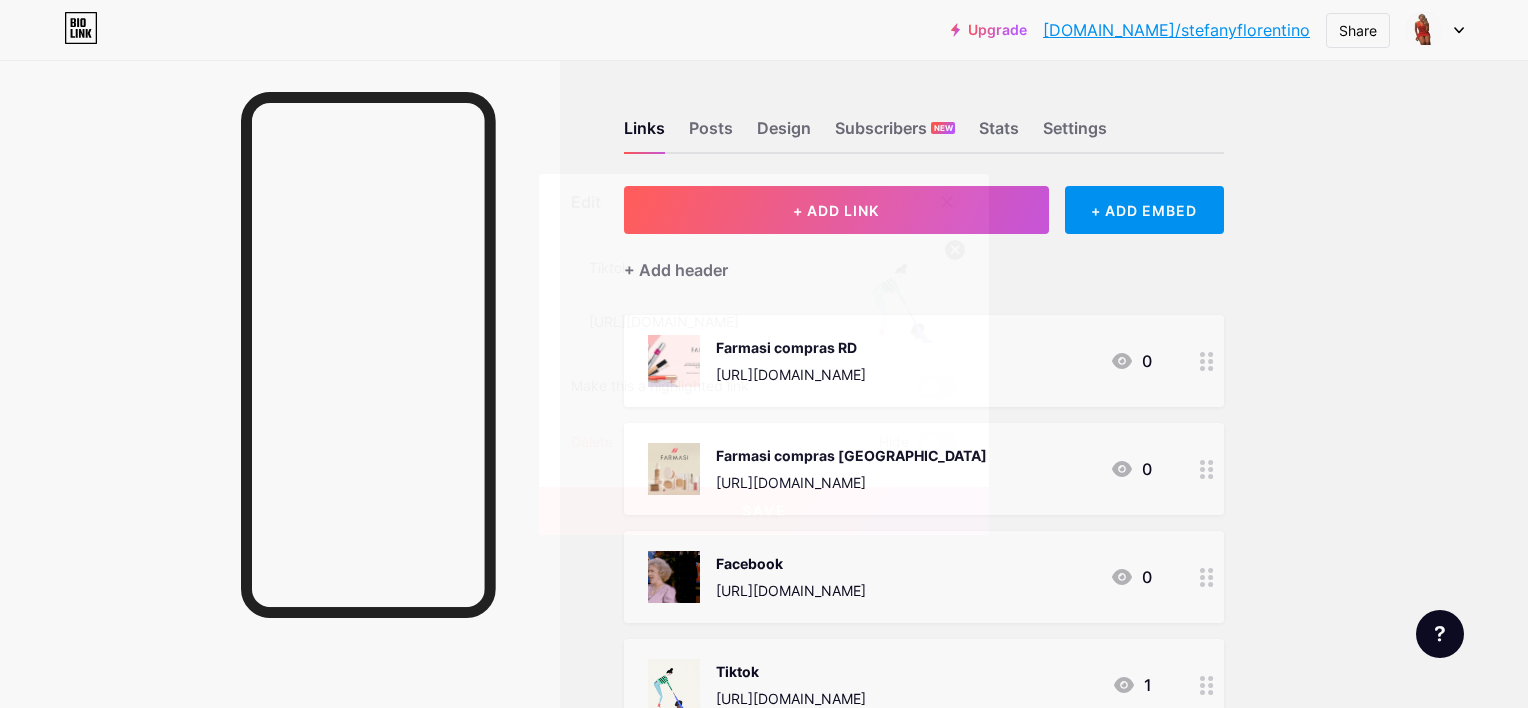 click 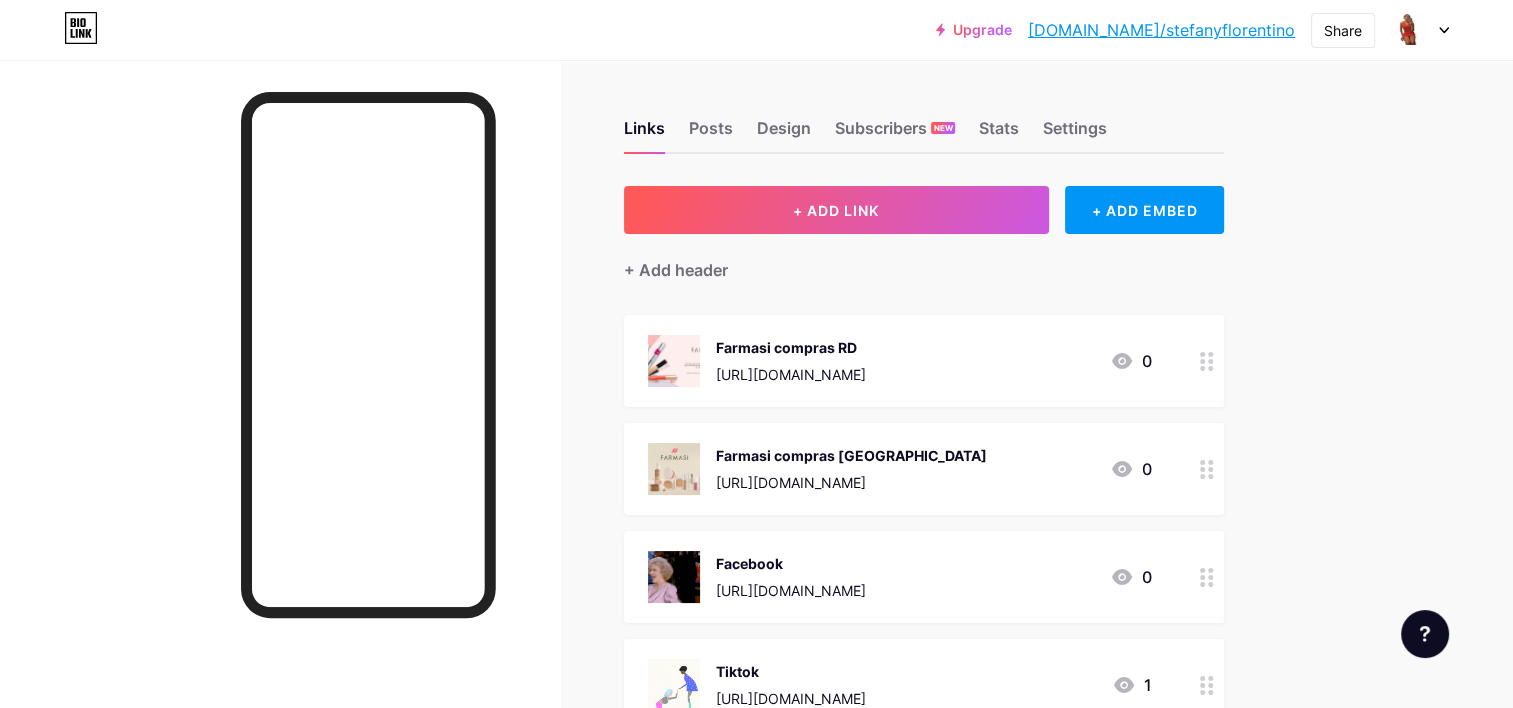 click on "Upgrade   [DOMAIN_NAME]/stefan...   [DOMAIN_NAME]/[PERSON_NAME]   Share               Switch accounts     [PERSON_NAME]   [DOMAIN_NAME]/stefanyflorentino       + Add a new page        Account settings   Logout   Link Copied
Links
Posts
Design
Subscribers
NEW
Stats
Settings       + ADD LINK     + ADD EMBED
+ Add header
Farmasi compras RD
[URL][DOMAIN_NAME]
0
Farmasi compras [GEOGRAPHIC_DATA]
[URL][DOMAIN_NAME]
0
Facebook
[URL][DOMAIN_NAME]
0" at bounding box center (756, 680) 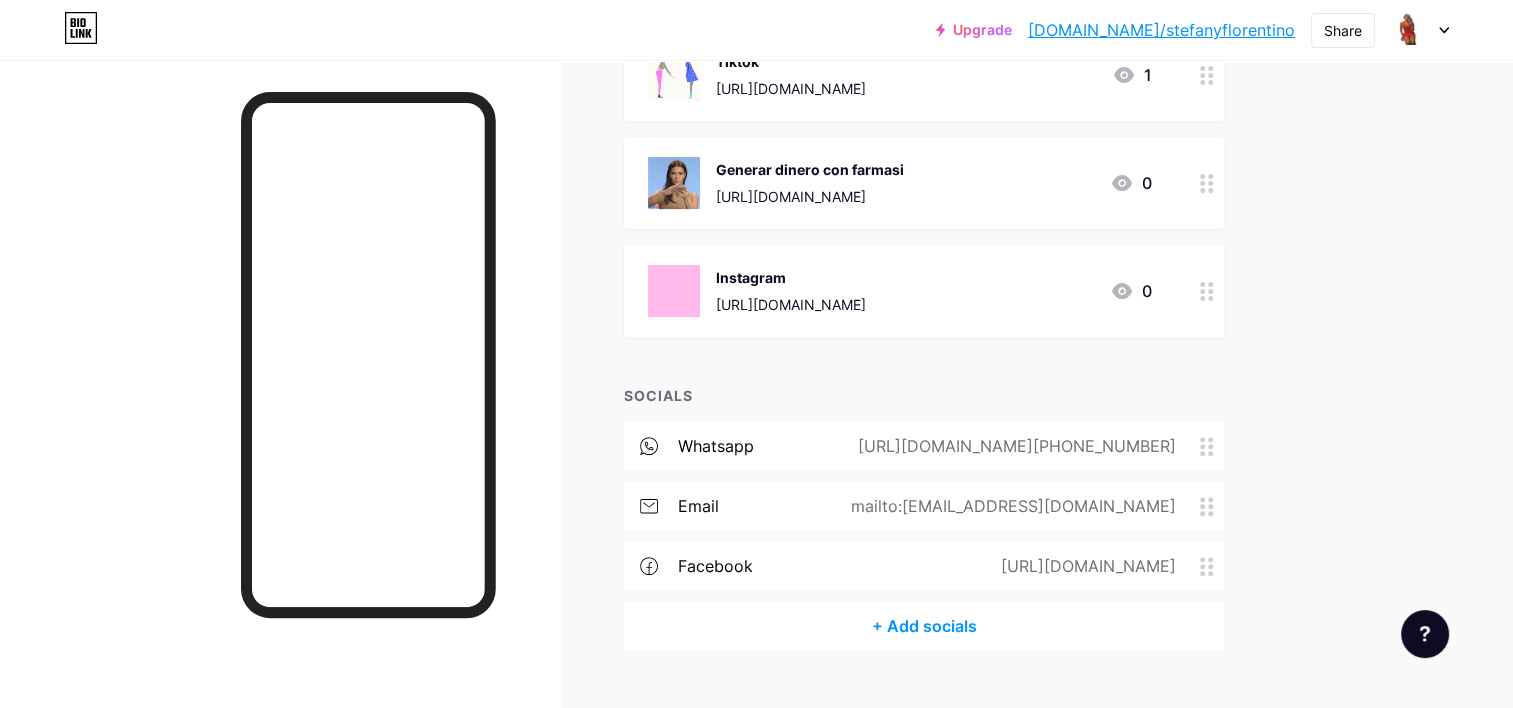 scroll, scrollTop: 410, scrollLeft: 0, axis: vertical 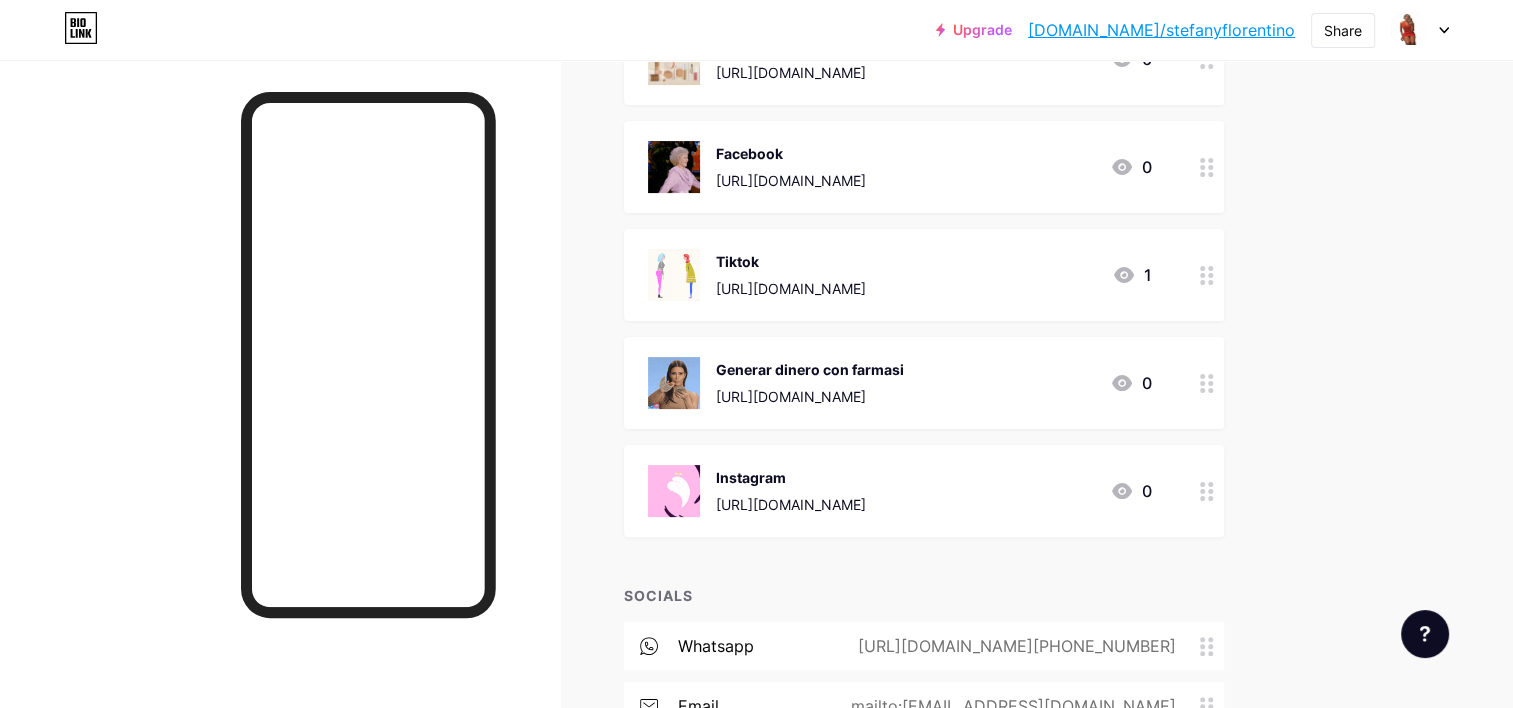 click 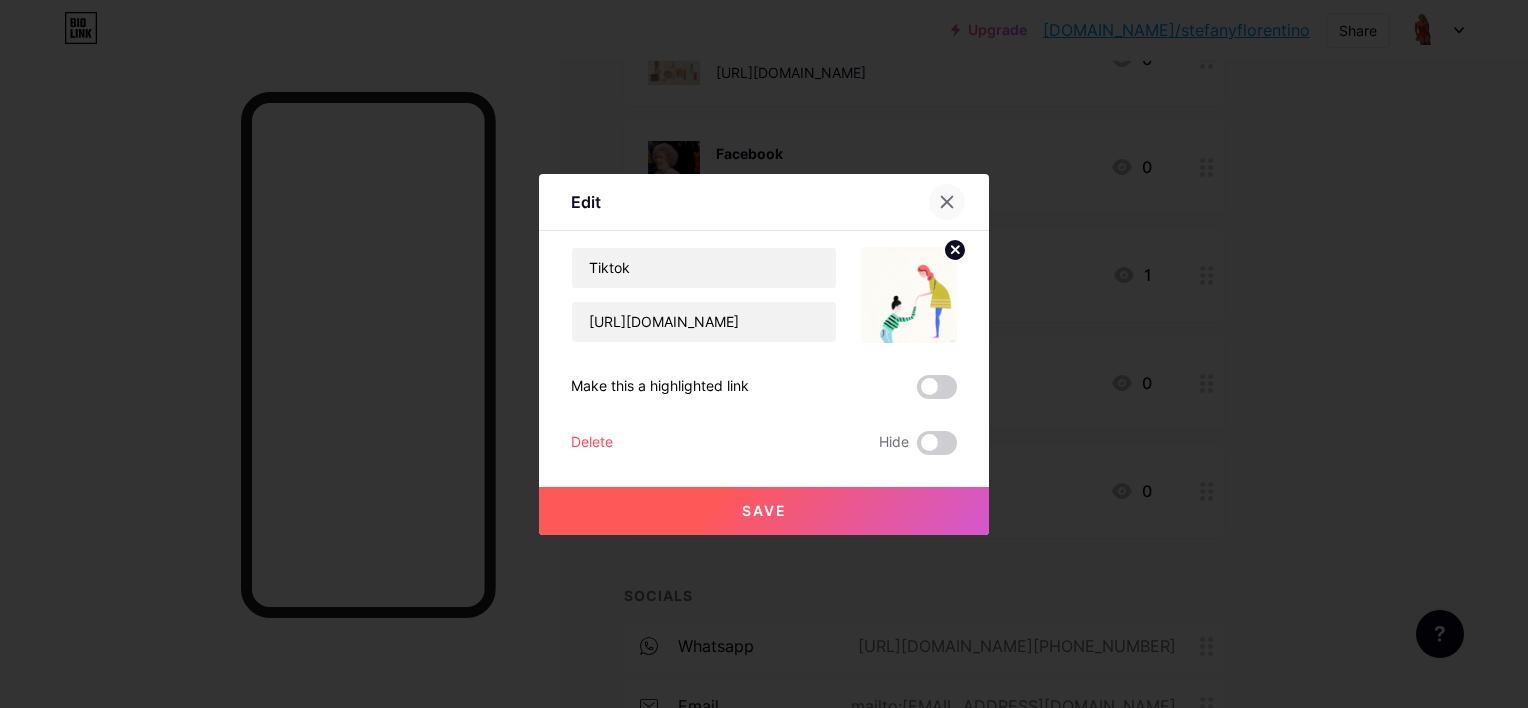 click 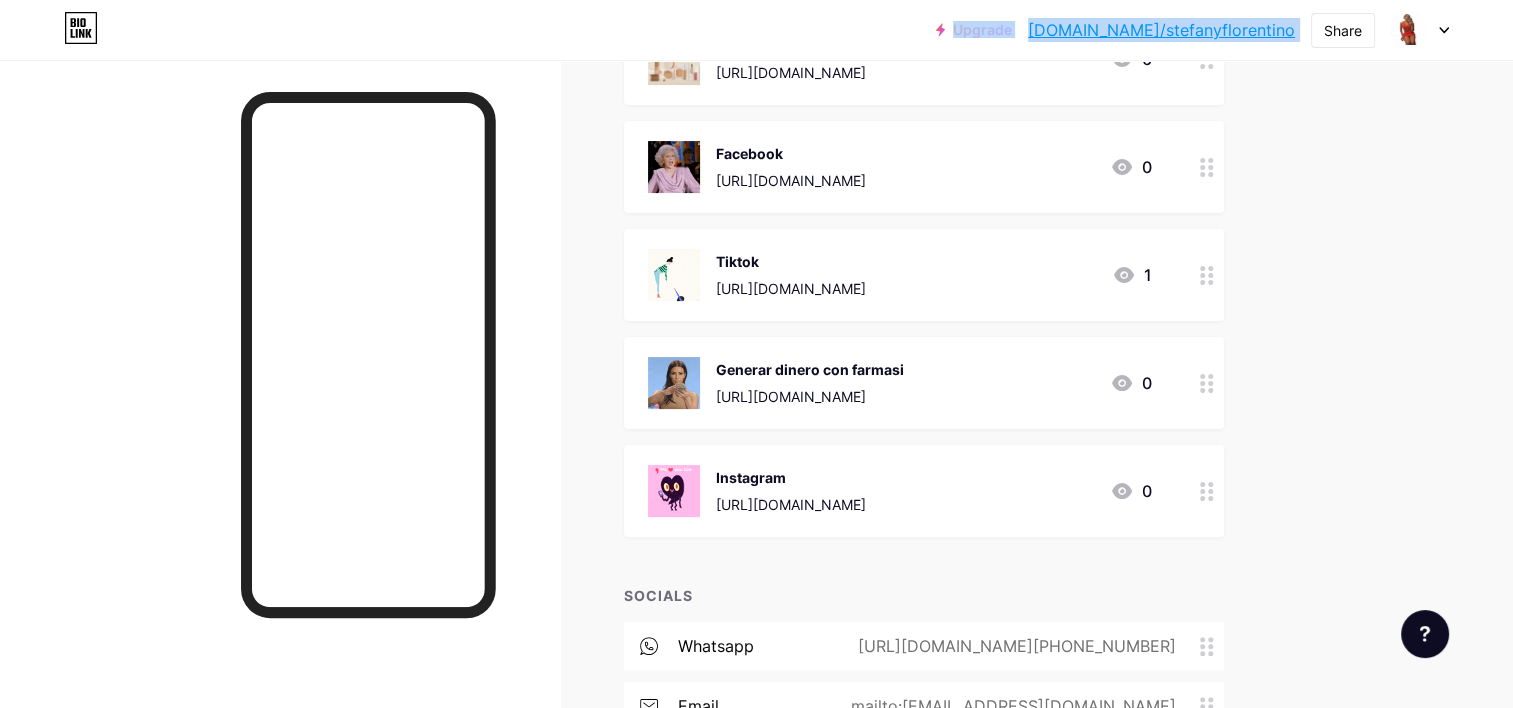 drag, startPoint x: 1306, startPoint y: 36, endPoint x: 1099, endPoint y: 28, distance: 207.15453 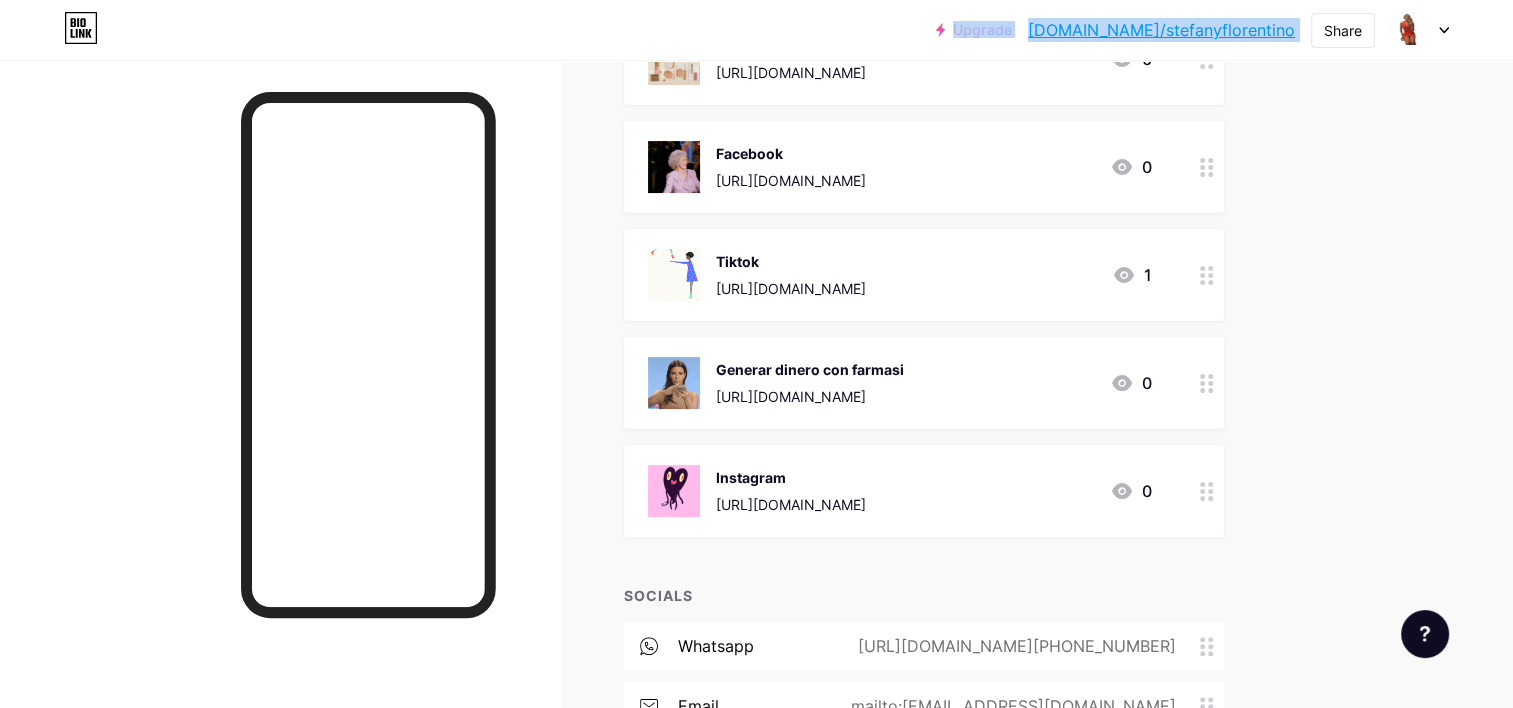 click on "Upgrade   [DOMAIN_NAME]/stefan...   [DOMAIN_NAME]/[PERSON_NAME]   Share               Switch accounts     [PERSON_NAME]   [DOMAIN_NAME]/stefanyflorentino       + Add a new page        Account settings   Logout" at bounding box center (1192, 30) 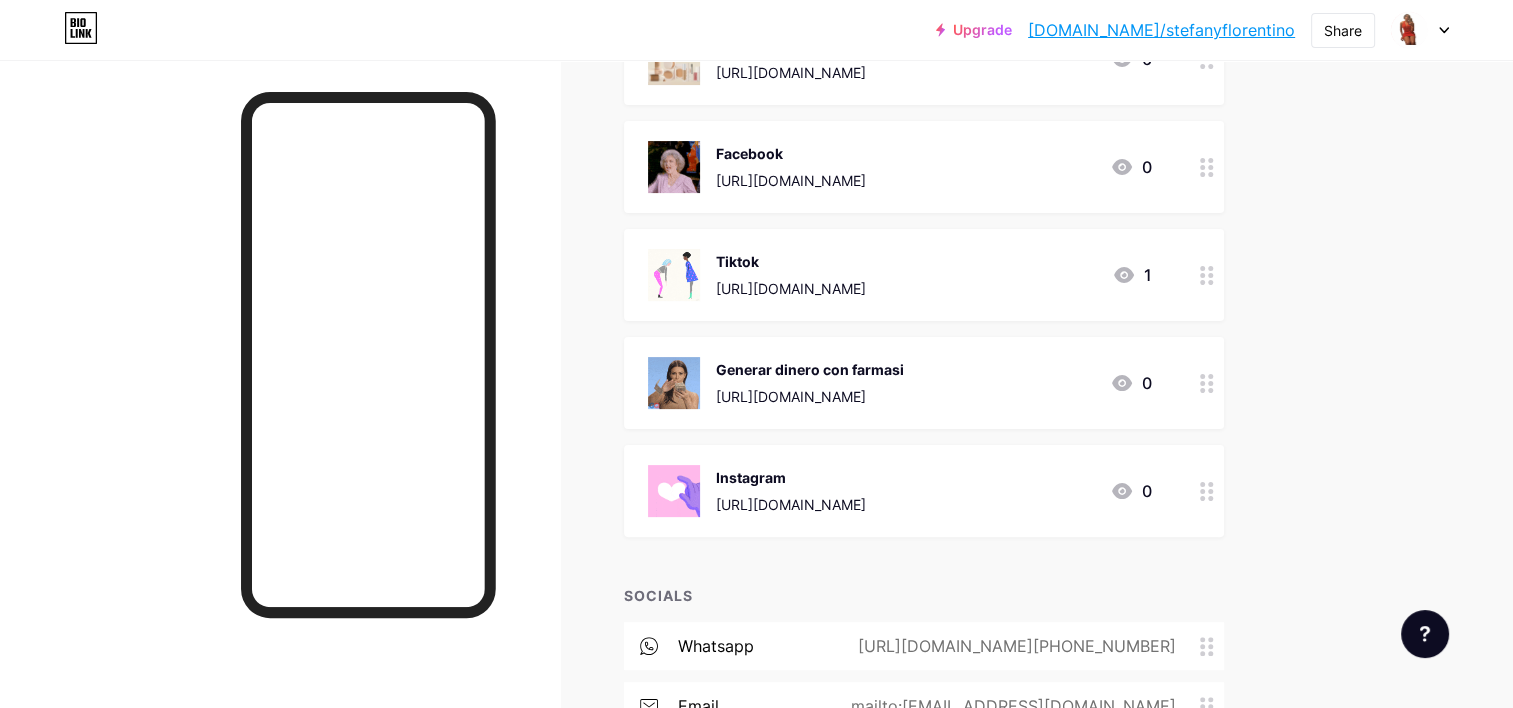 drag, startPoint x: 1099, startPoint y: 28, endPoint x: 1384, endPoint y: 112, distance: 297.1212 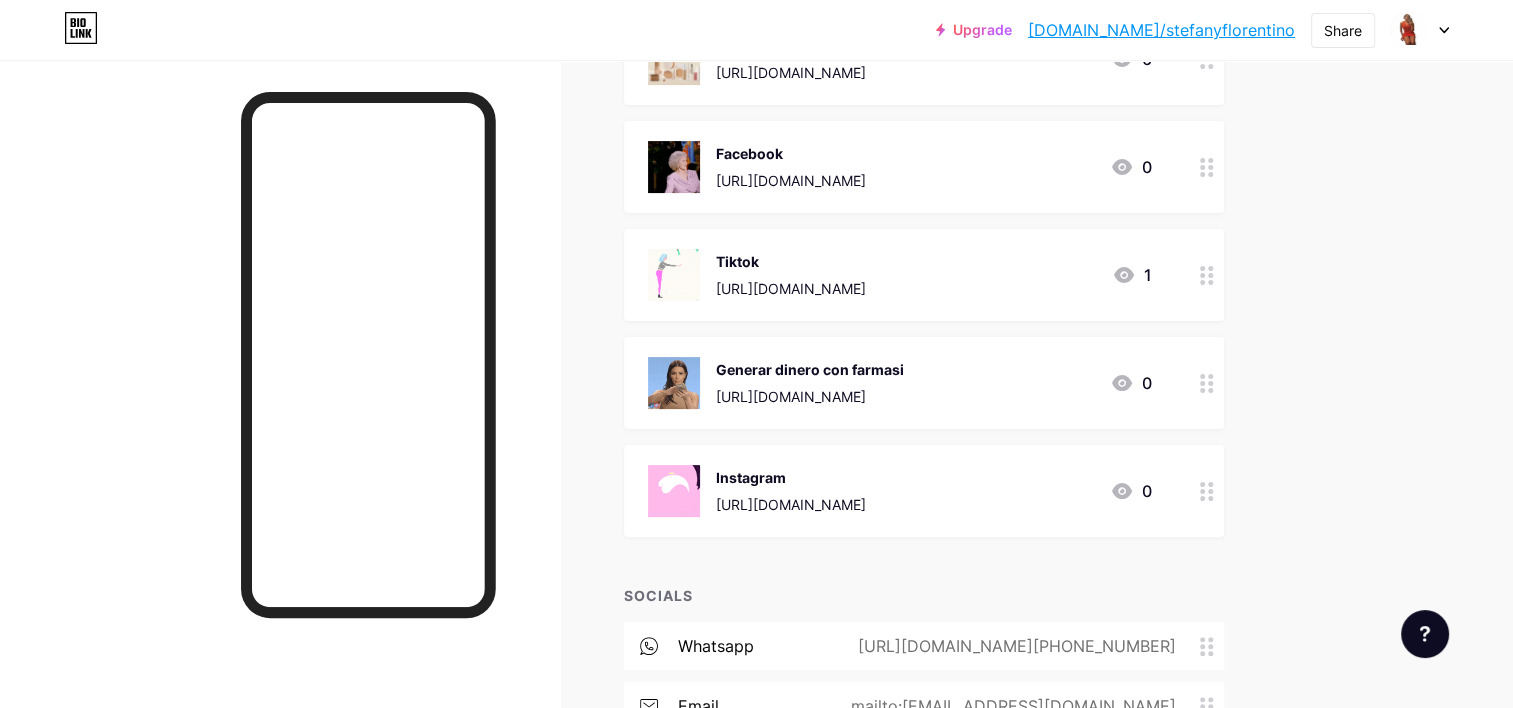 click on "Upgrade   [DOMAIN_NAME]/stefan...   [DOMAIN_NAME]/[PERSON_NAME]   Share               Switch accounts     [PERSON_NAME]   [DOMAIN_NAME]/stefanyflorentino       + Add a new page        Account settings   Logout   Link Copied
Links
Posts
Design
Subscribers
NEW
Stats
Settings       + ADD LINK     + ADD EMBED
+ Add header
Farmasi compras RD
[URL][DOMAIN_NAME]
0
Farmasi compras [GEOGRAPHIC_DATA]
[URL][DOMAIN_NAME]
0
Facebook
[URL][DOMAIN_NAME]
0" at bounding box center (756, 270) 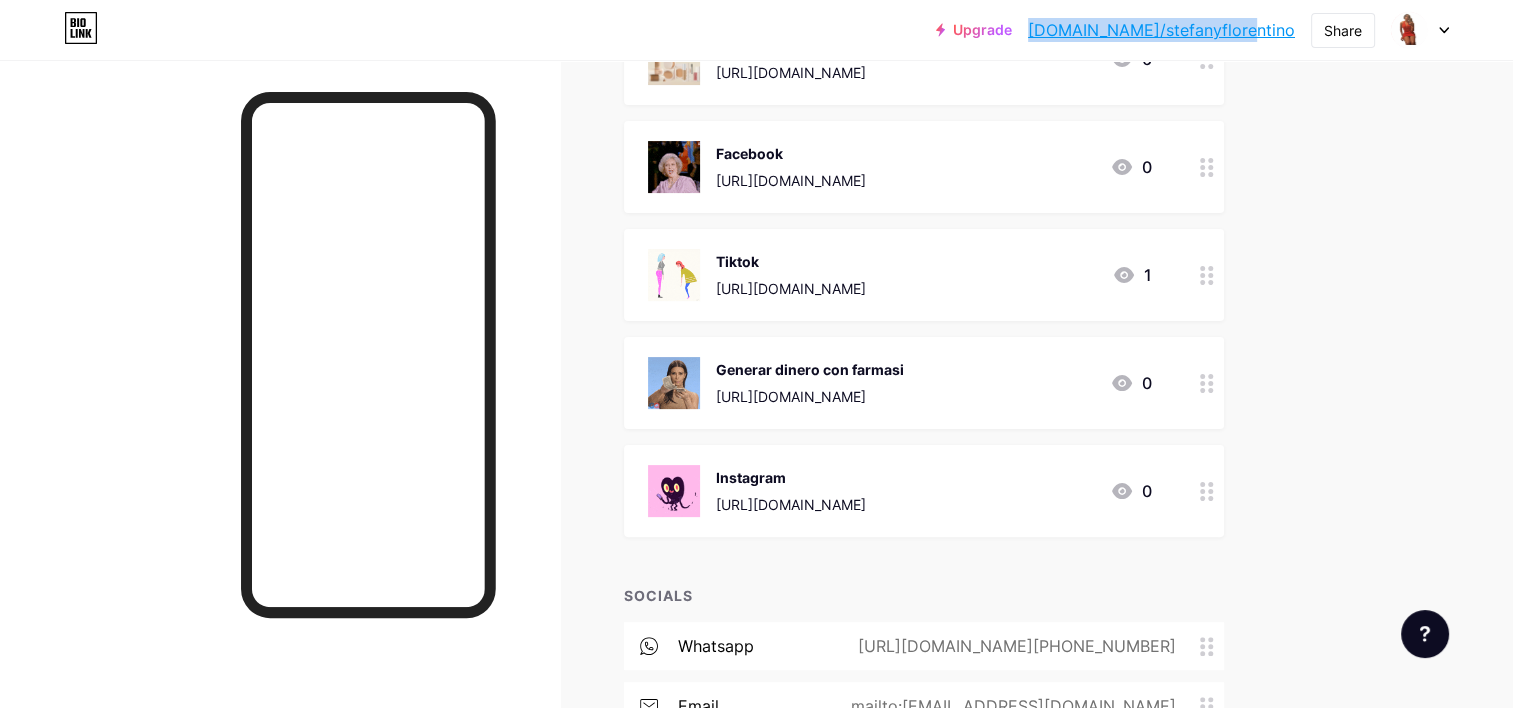 drag, startPoint x: 1297, startPoint y: 36, endPoint x: 1100, endPoint y: 52, distance: 197.64868 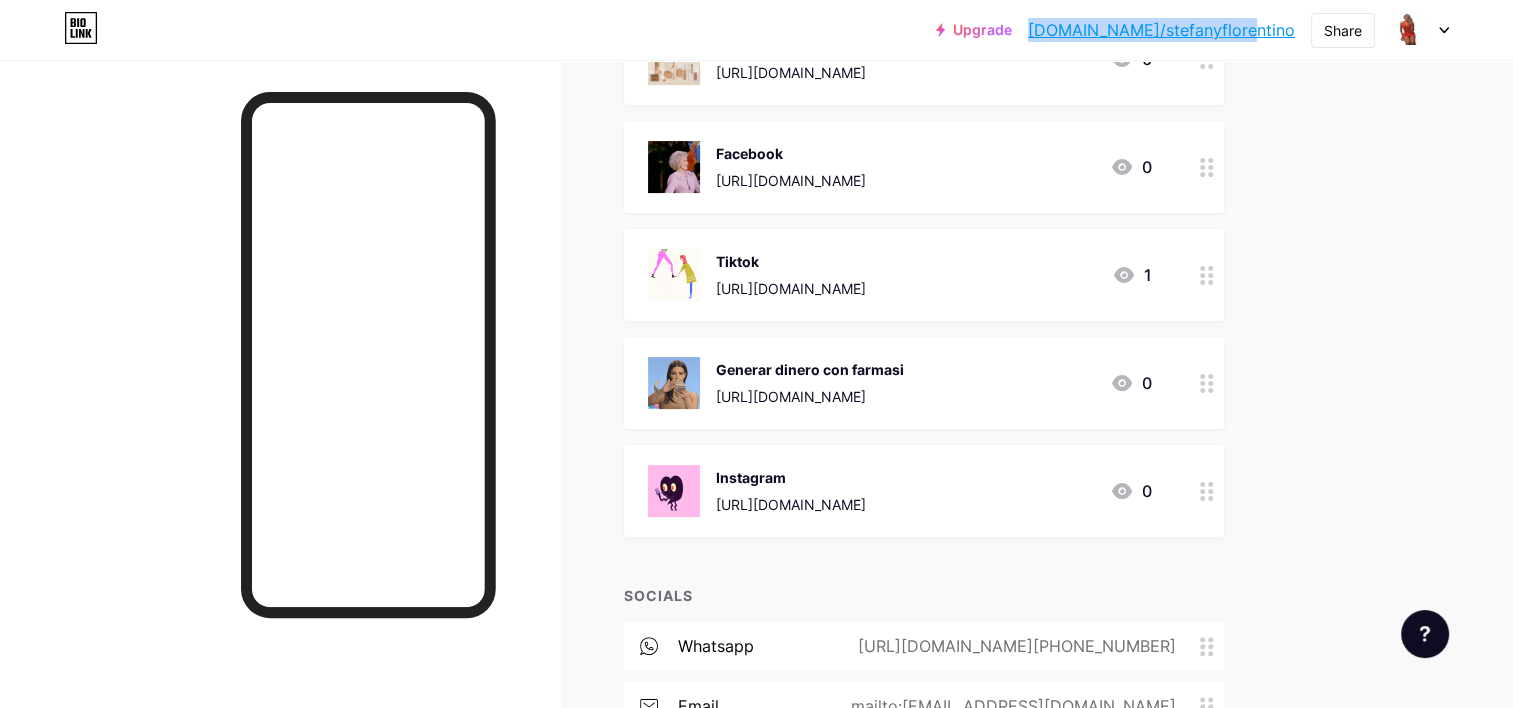 click on "Upgrade   [DOMAIN_NAME]/stefan...   [DOMAIN_NAME]/[PERSON_NAME]   Share               Switch accounts     [PERSON_NAME]   [DOMAIN_NAME]/stefanyflorentino       + Add a new page        Account settings   Logout" at bounding box center [756, 30] 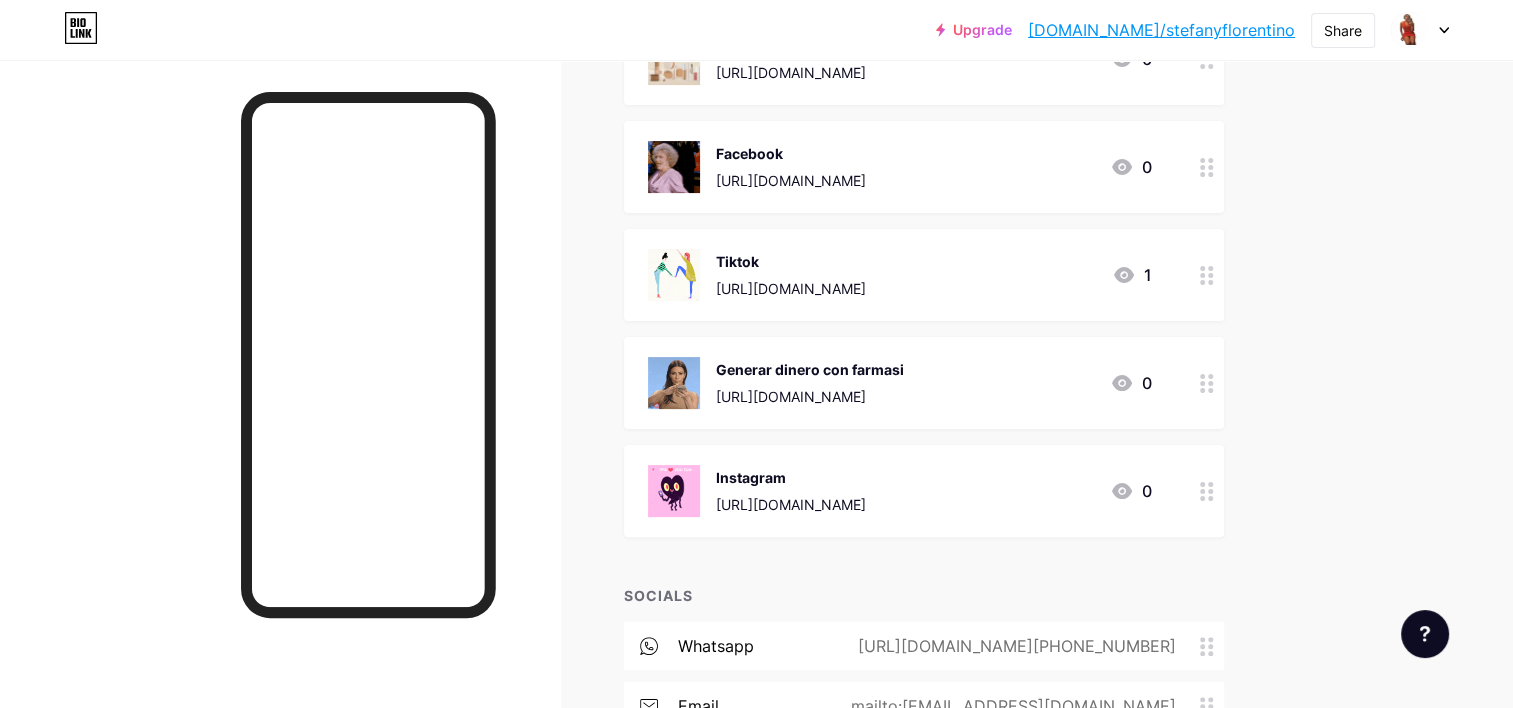 click on "Upgrade   [DOMAIN_NAME]/stefan...   [DOMAIN_NAME]/[PERSON_NAME]   Share               Switch accounts     [PERSON_NAME]   [DOMAIN_NAME]/stefanyflorentino       + Add a new page        Account settings   Logout   Link Copied
Links
Posts
Design
Subscribers
NEW
Stats
Settings       + ADD LINK     + ADD EMBED
+ Add header
Farmasi compras RD
[URL][DOMAIN_NAME]
0
Farmasi compras [GEOGRAPHIC_DATA]
[URL][DOMAIN_NAME]
0
Facebook
[URL][DOMAIN_NAME]
0" at bounding box center (756, 270) 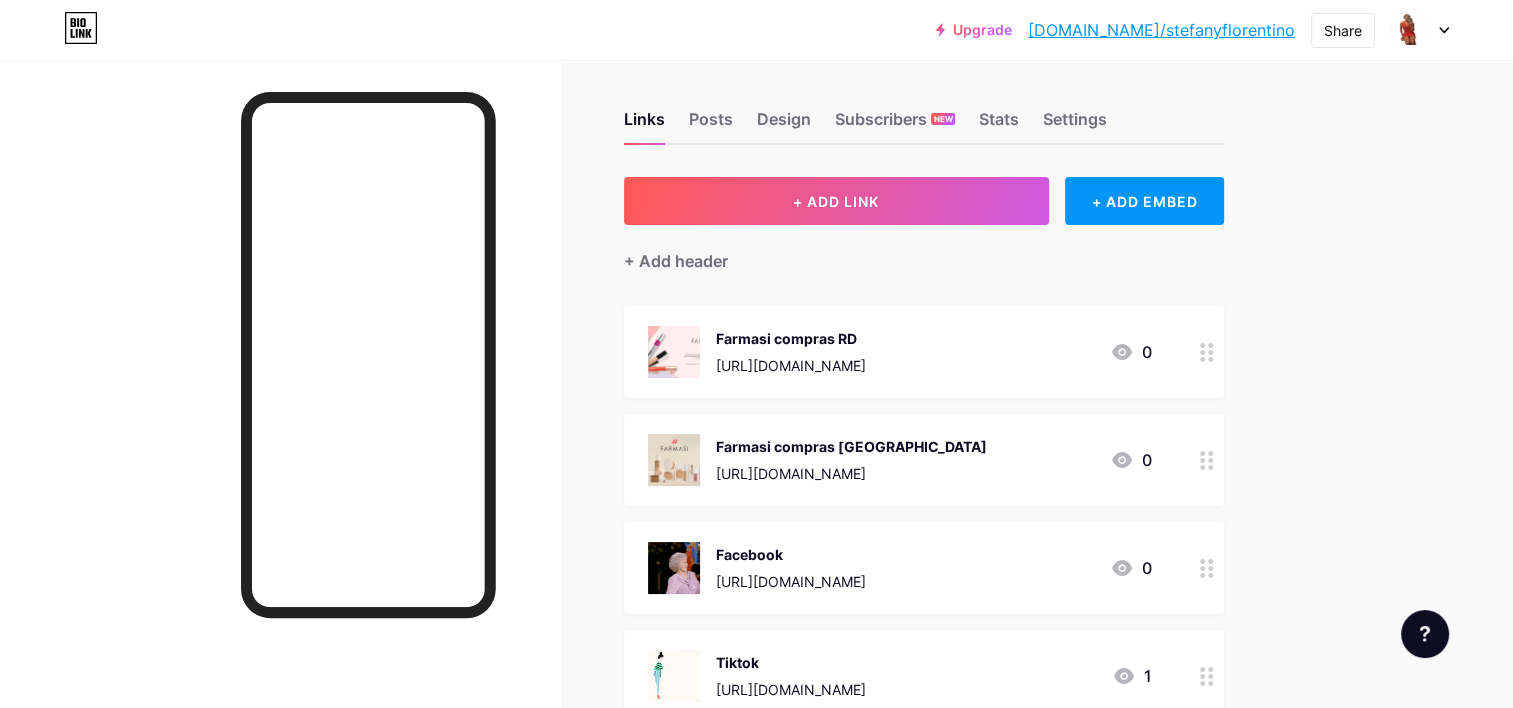 scroll, scrollTop: 0, scrollLeft: 0, axis: both 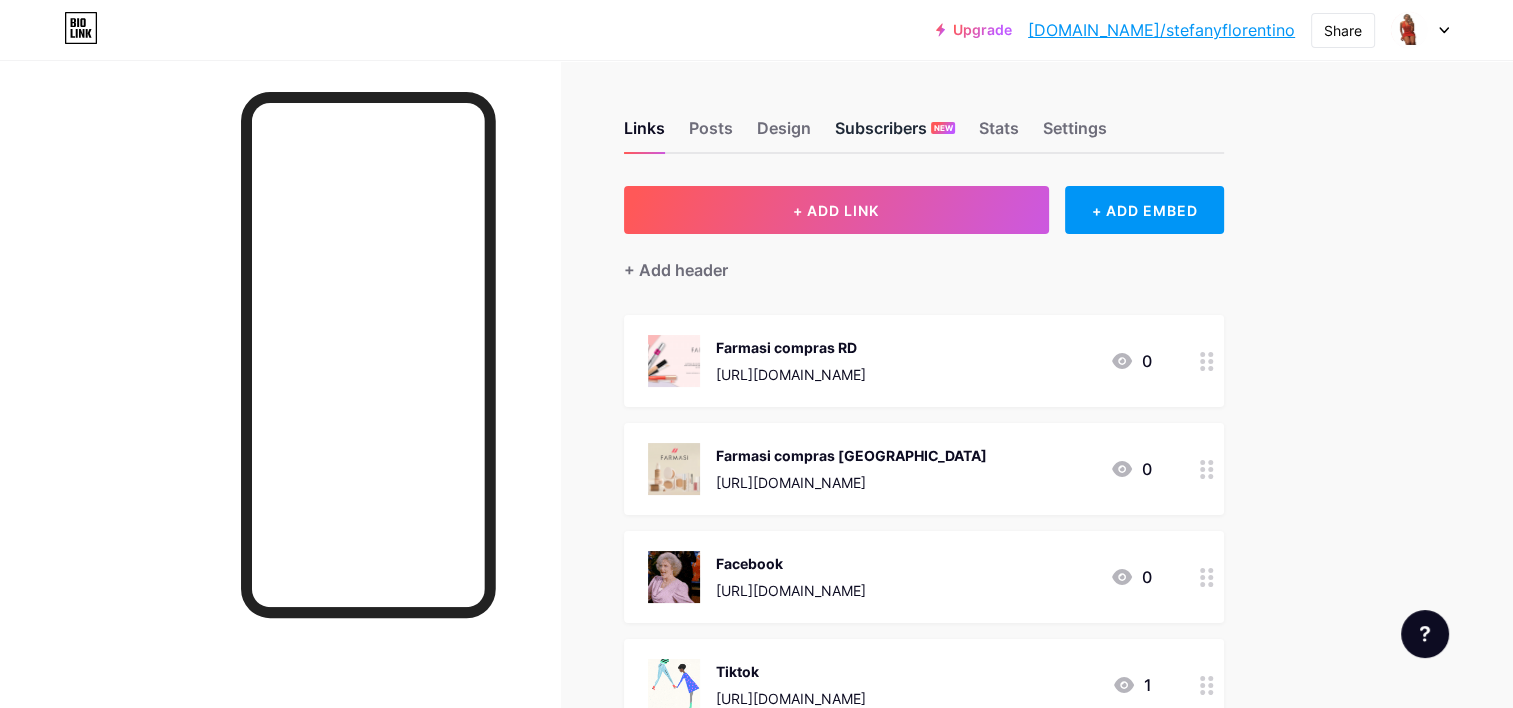 click on "Subscribers
NEW" at bounding box center [895, 134] 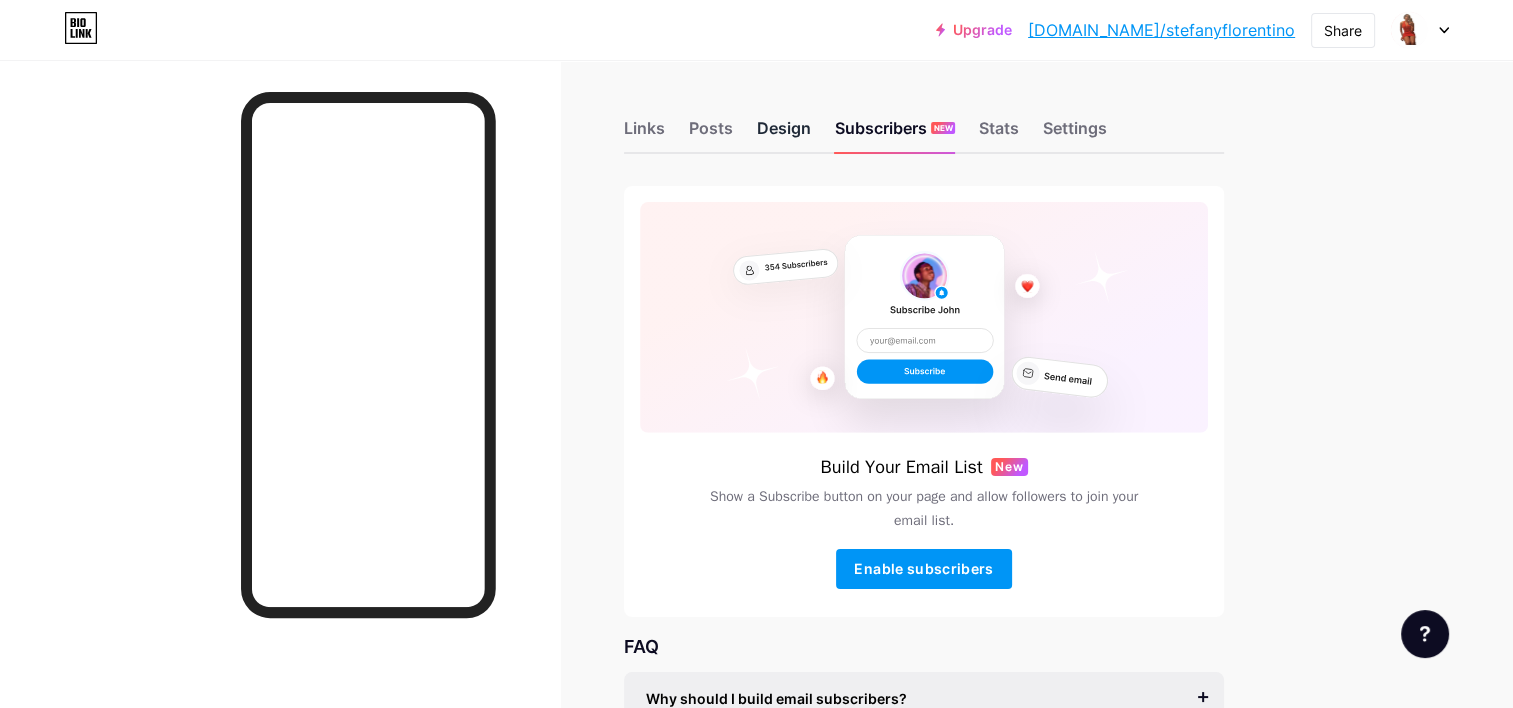 click on "Design" at bounding box center [784, 134] 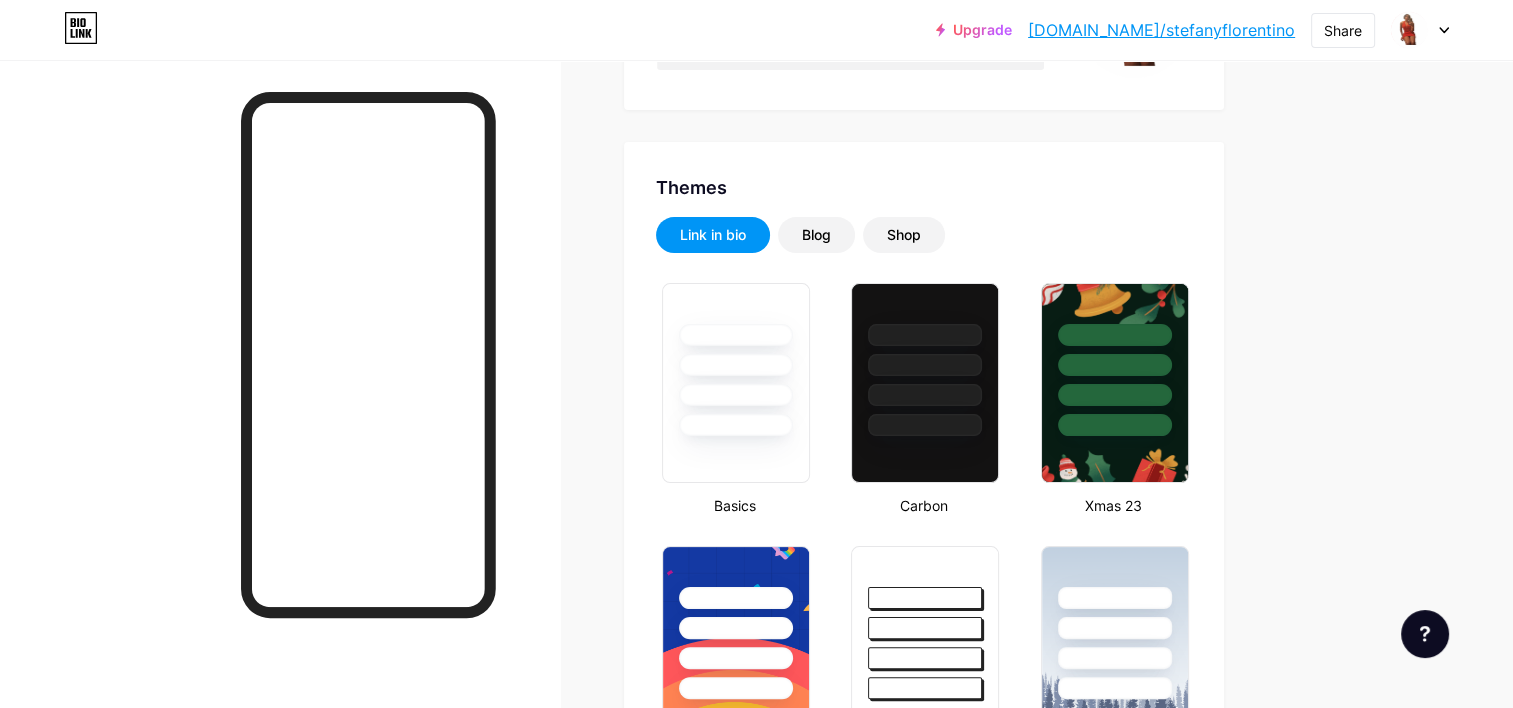 type on "#000000" 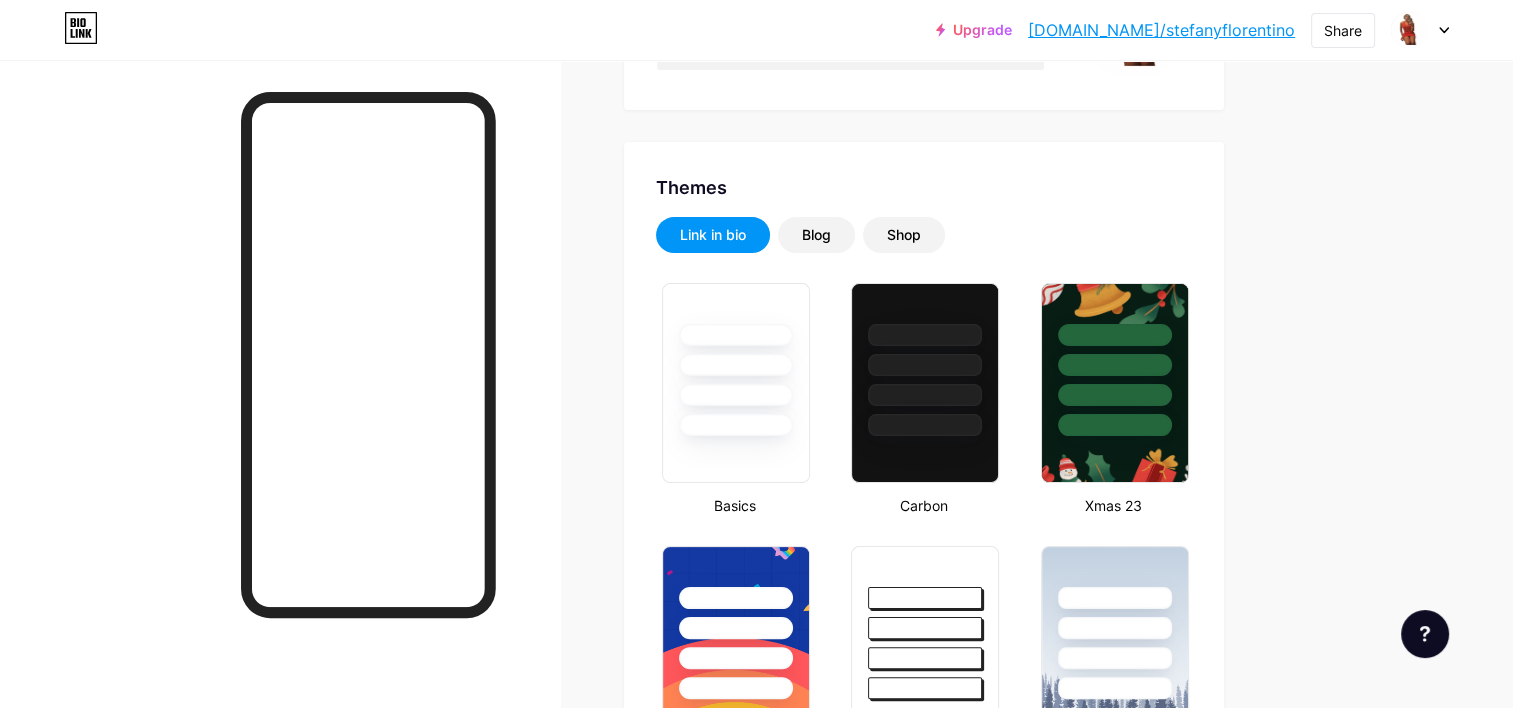 type on "#000000" 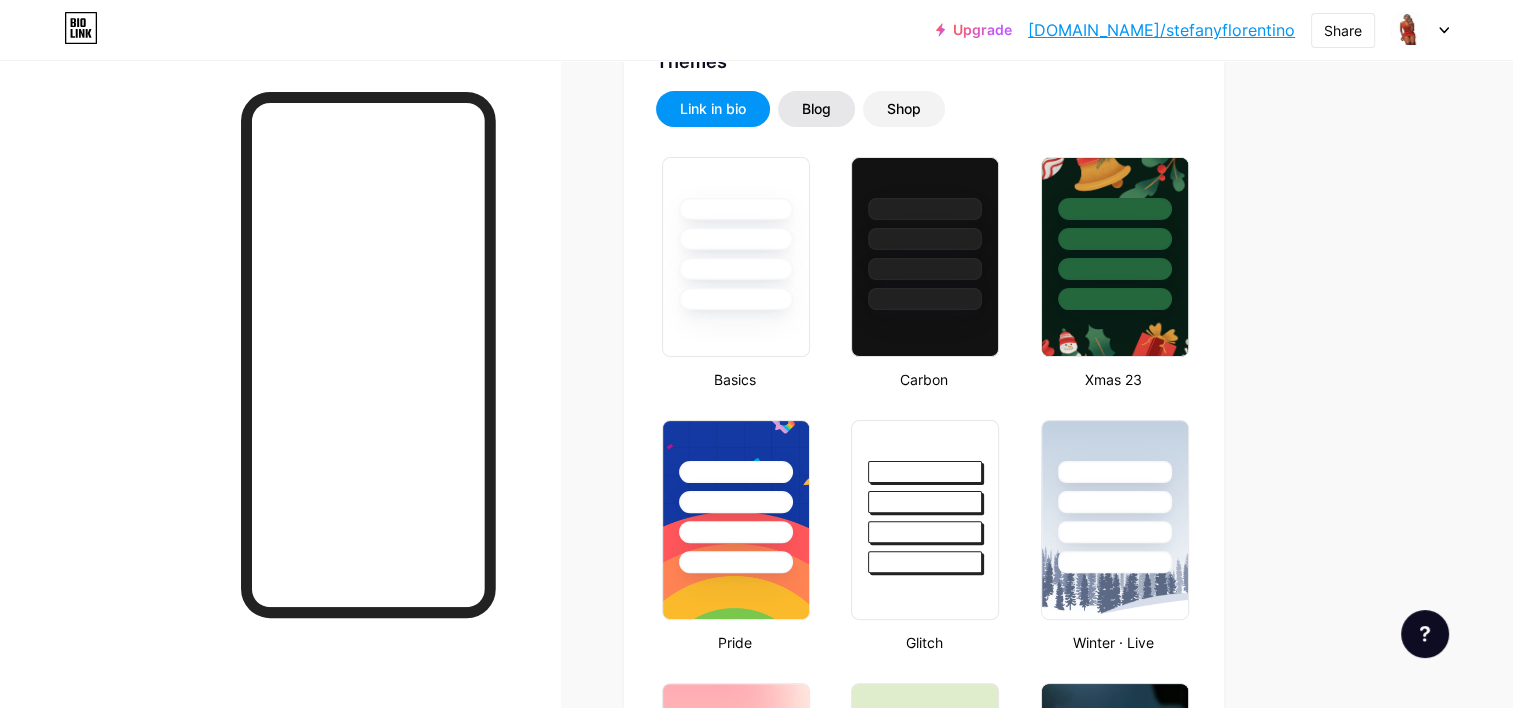 click on "Blog" at bounding box center [816, 109] 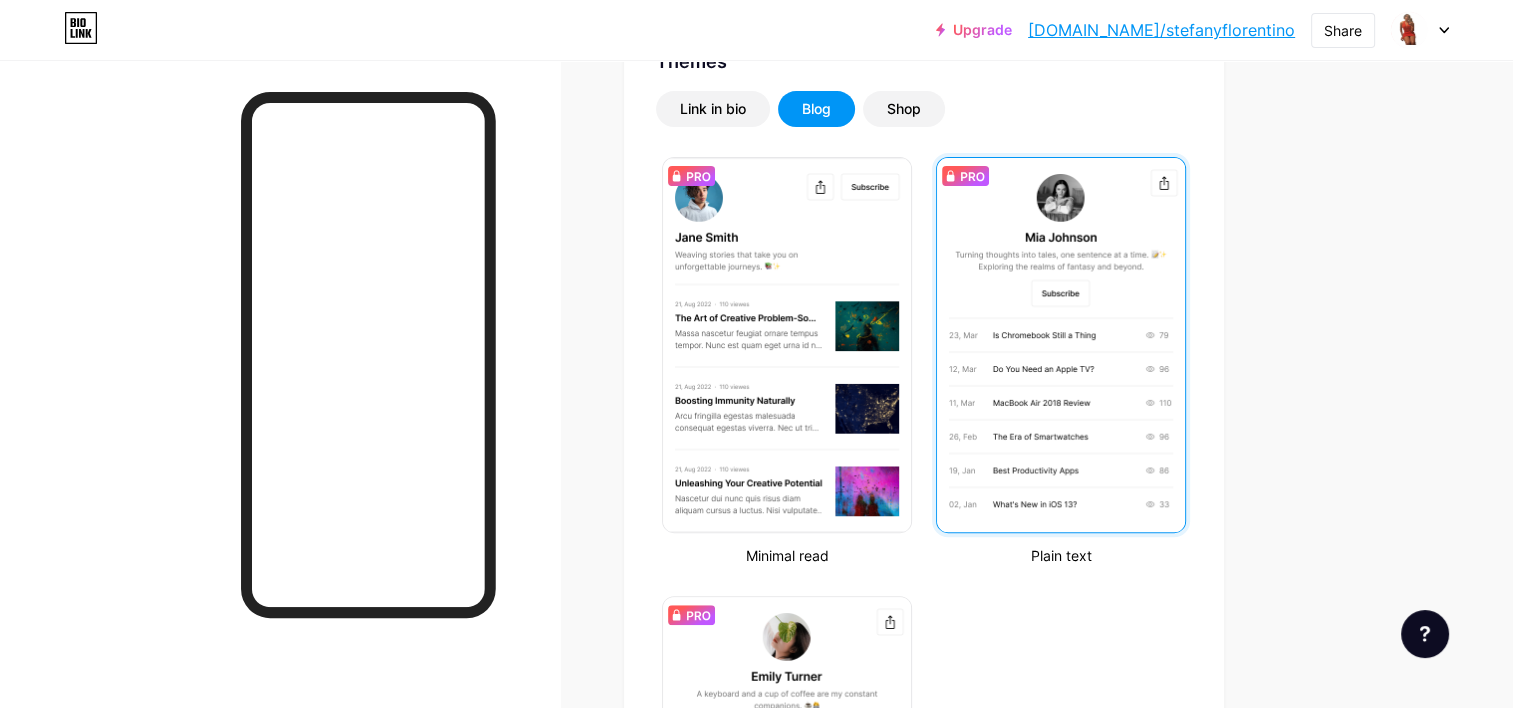 click at bounding box center (1061, 345) 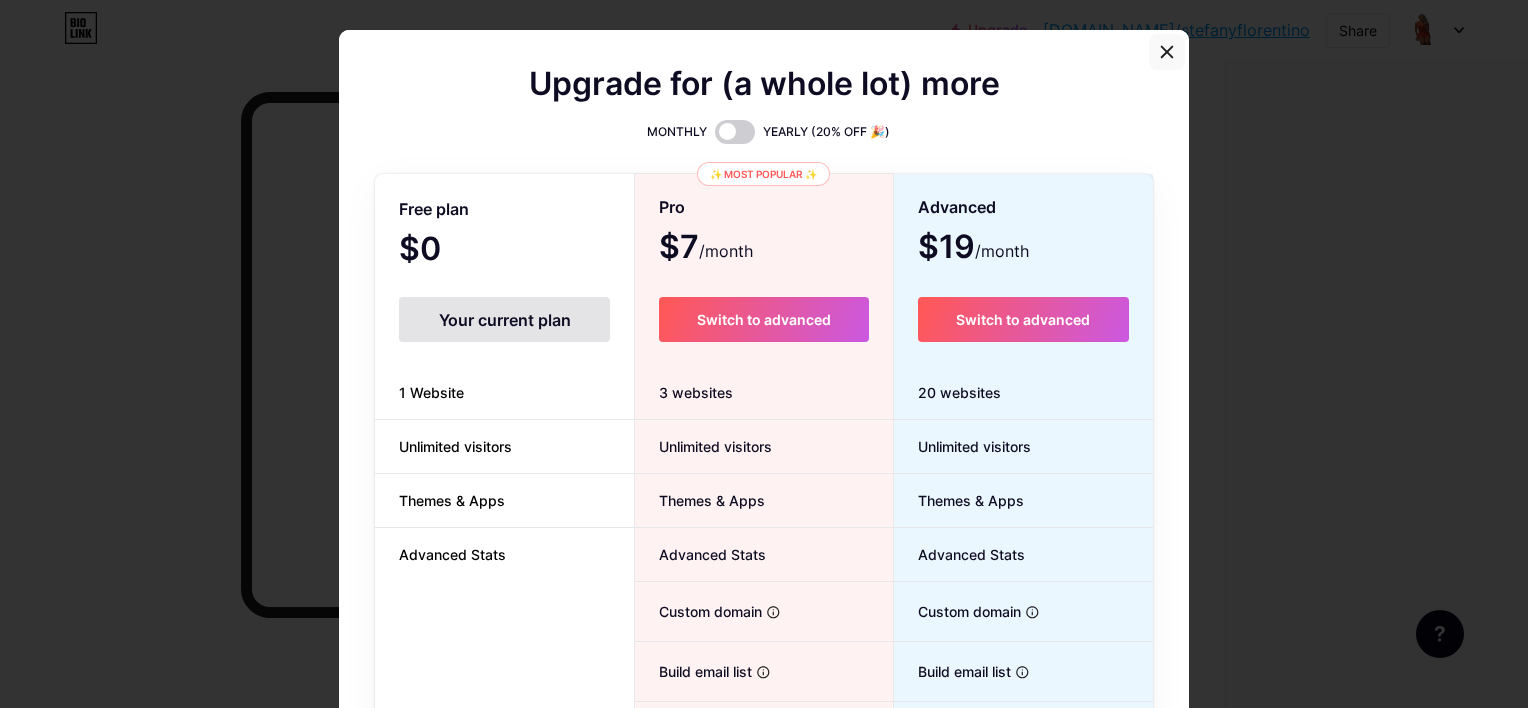 click 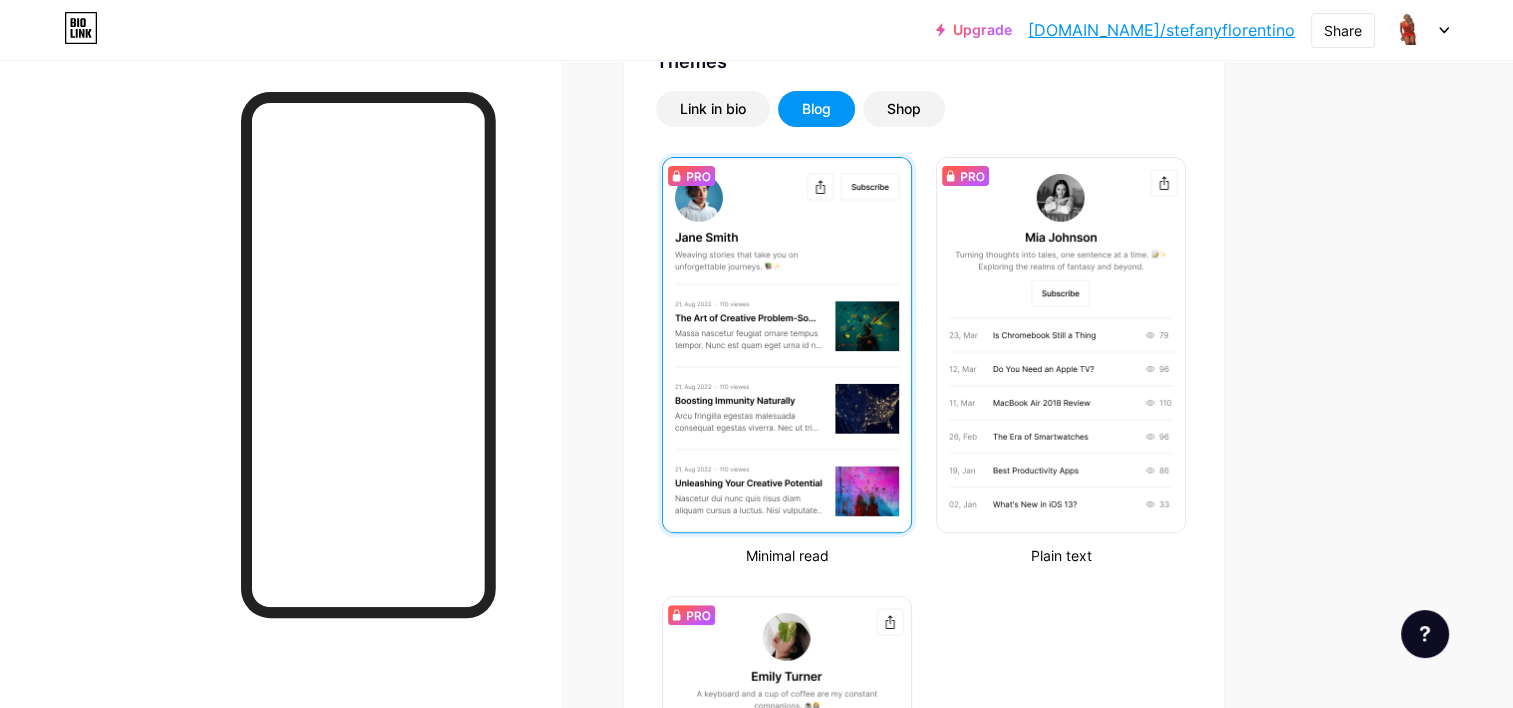 click at bounding box center (787, 345) 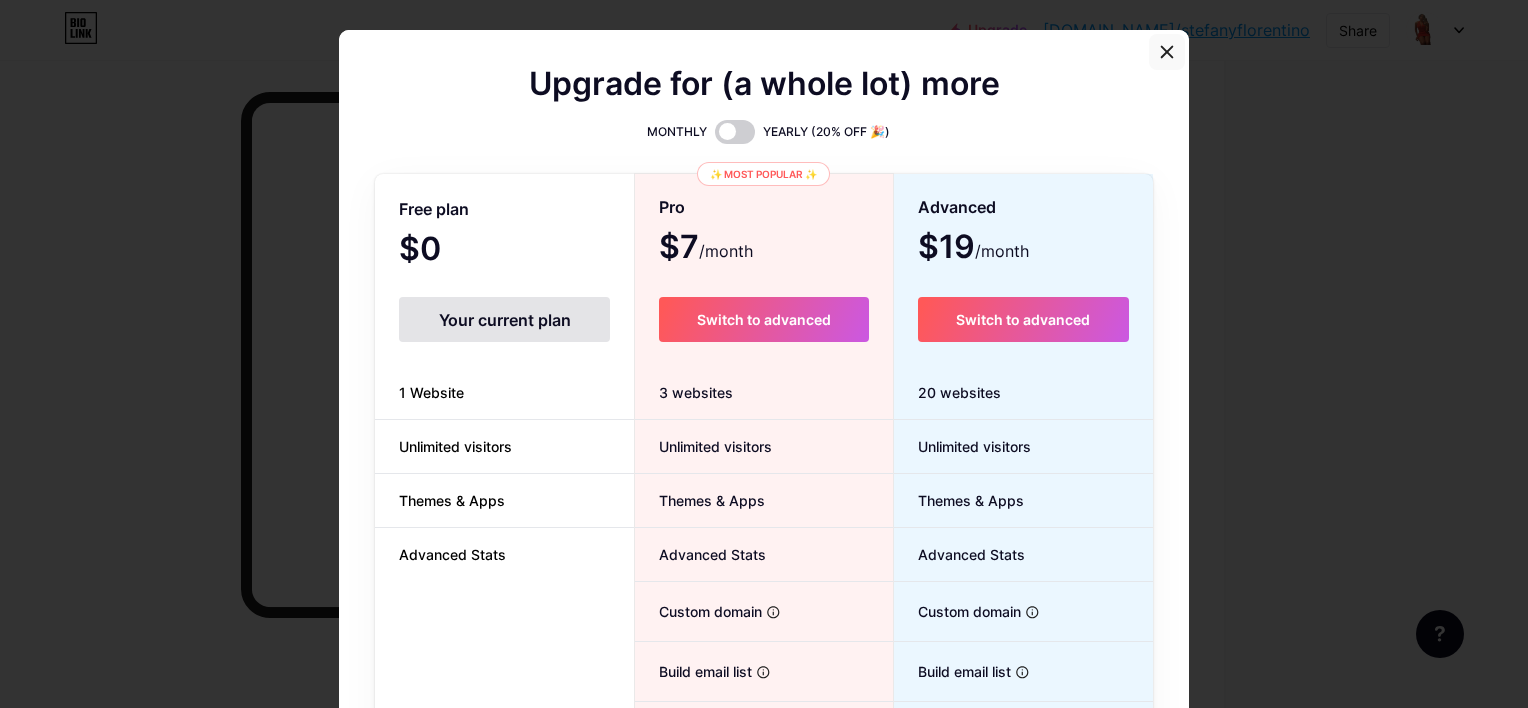click 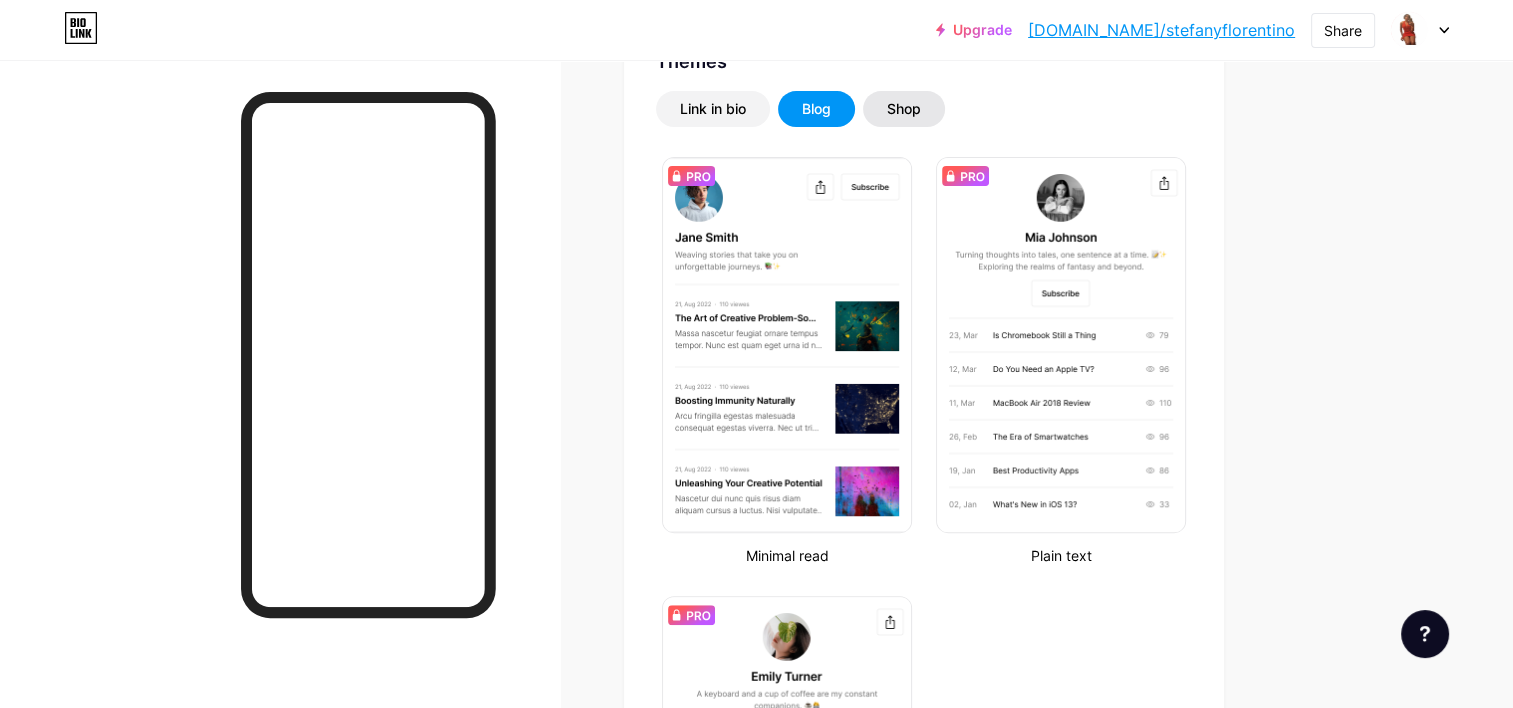 click on "Shop" at bounding box center (904, 109) 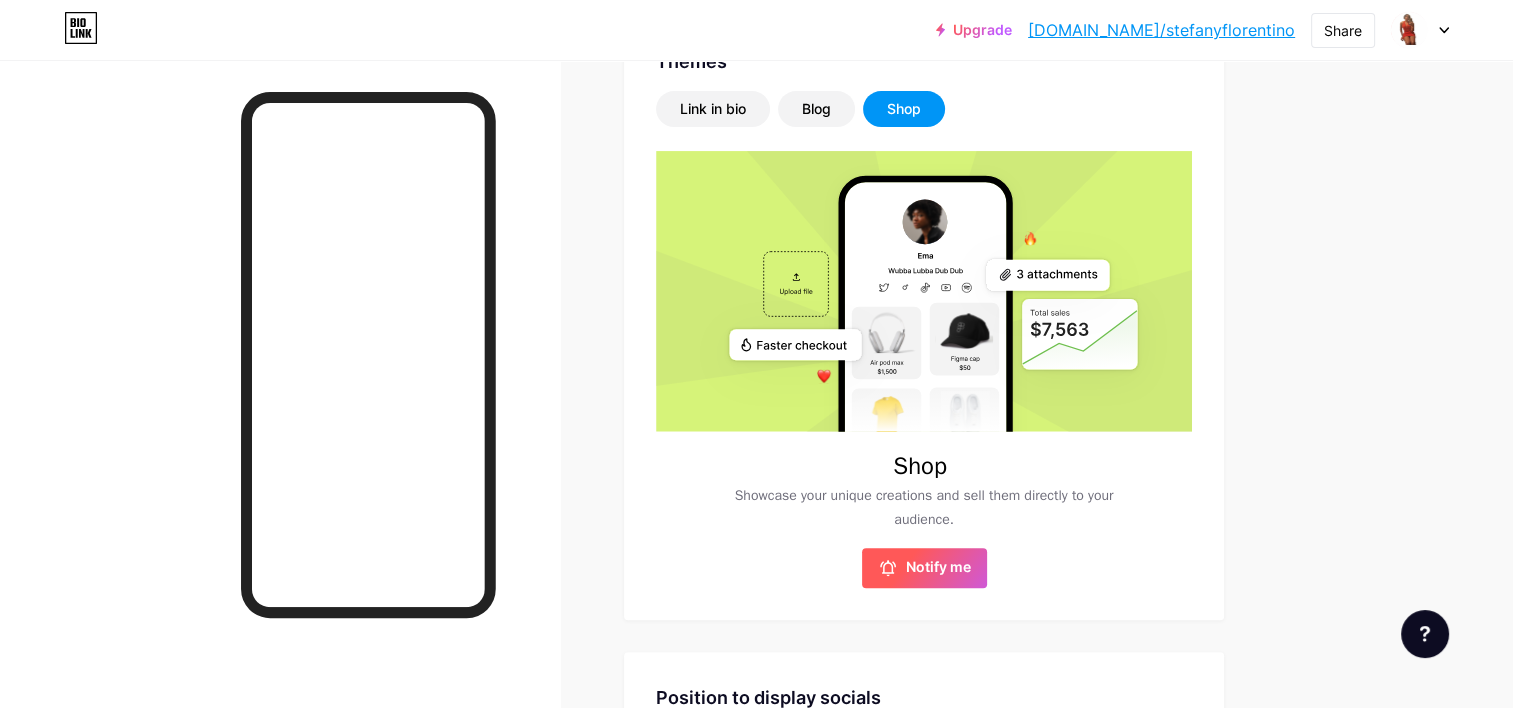 click on "Notify me" at bounding box center (938, 568) 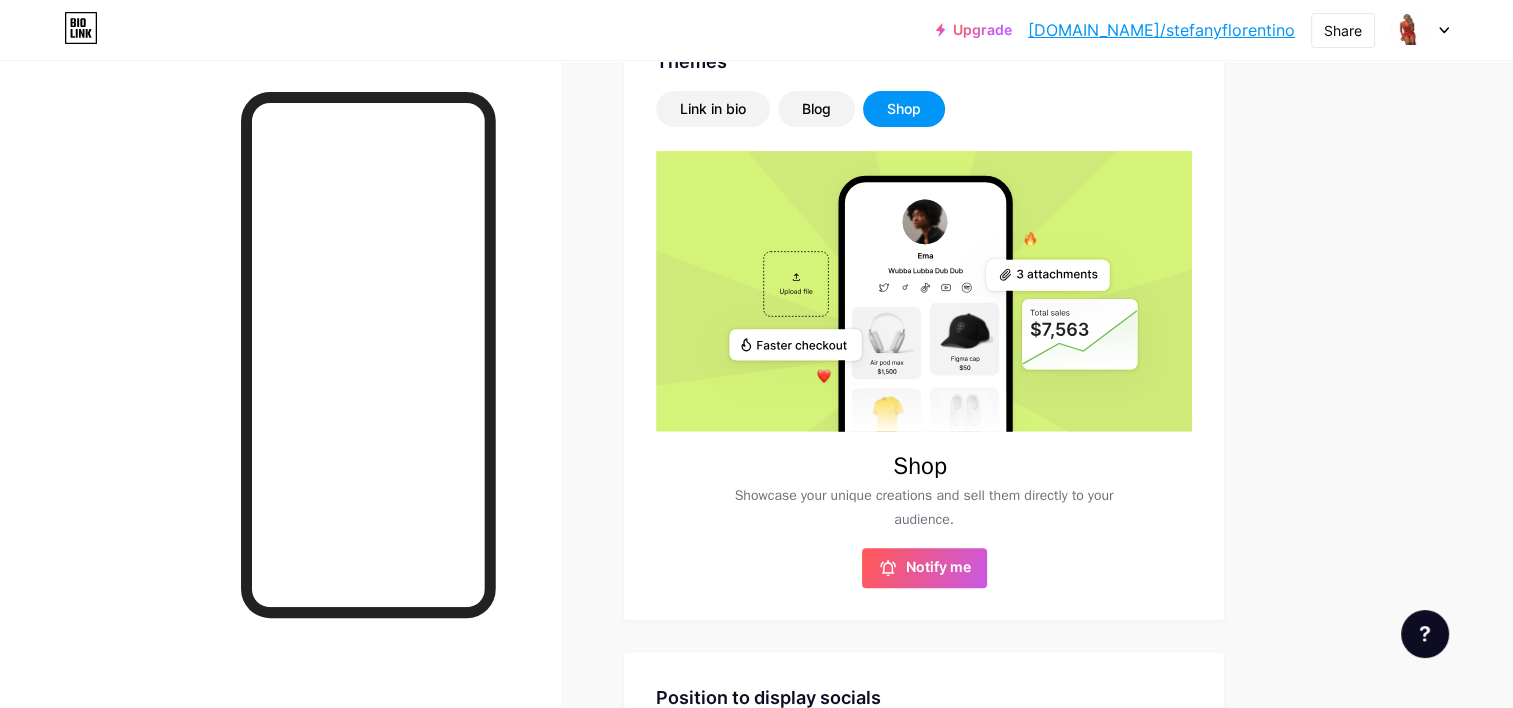 type 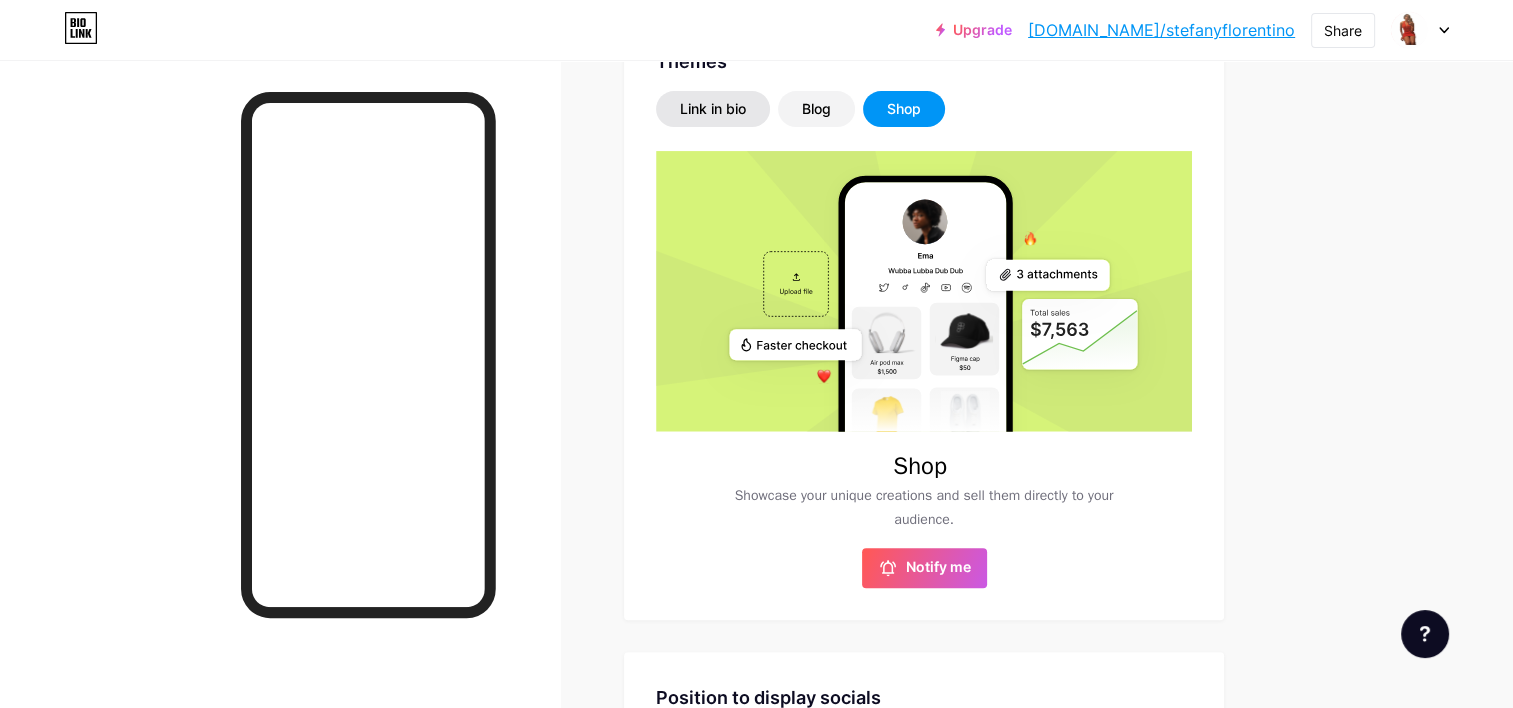 click on "Link in bio" at bounding box center [713, 109] 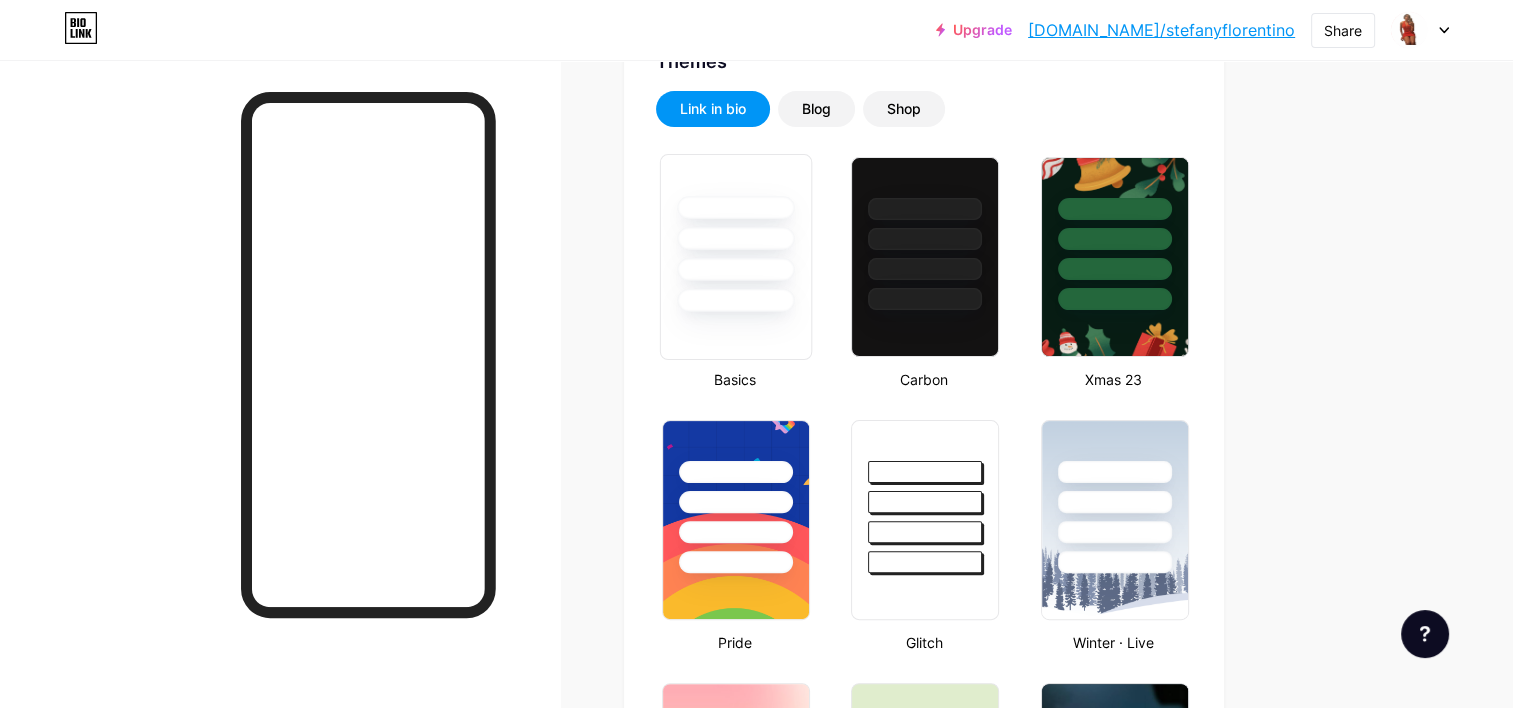 click at bounding box center [736, 233] 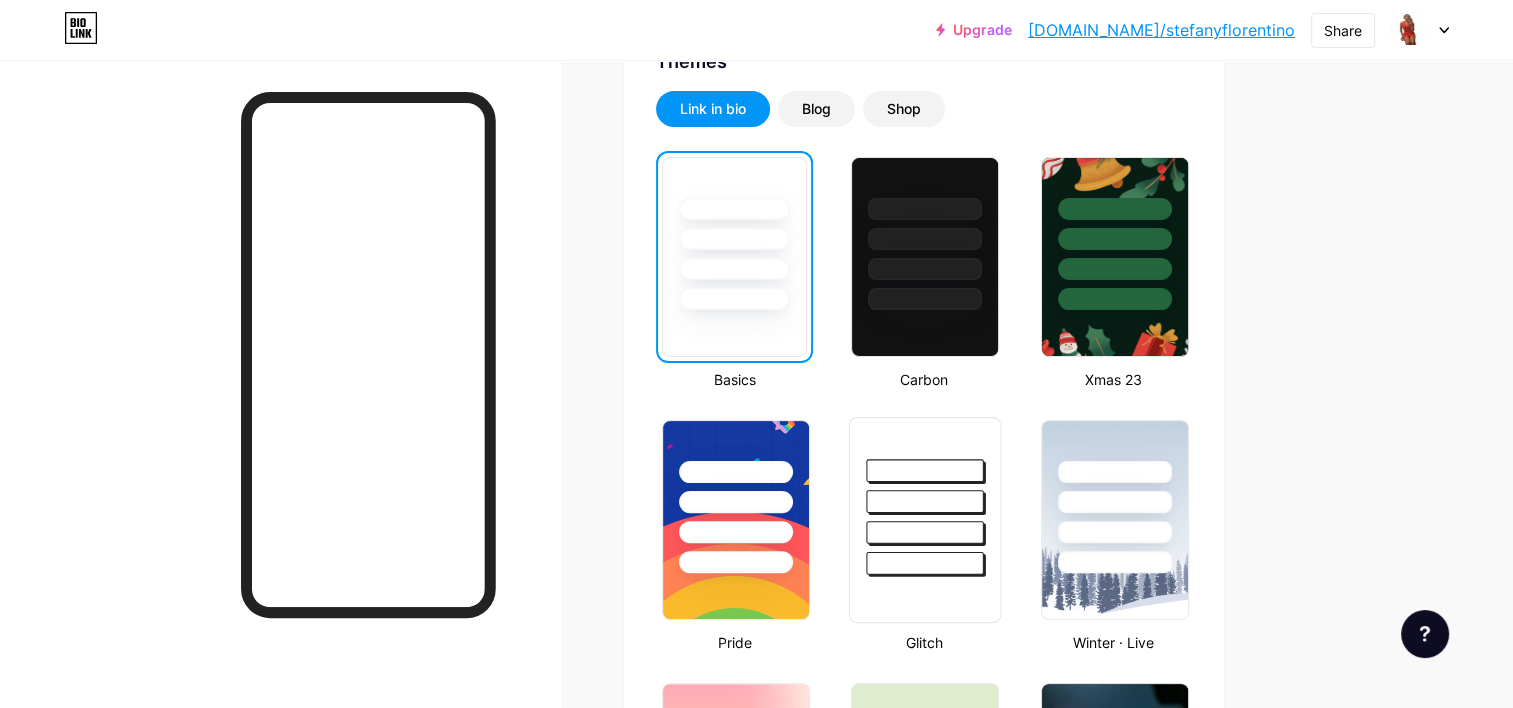 click at bounding box center (925, 496) 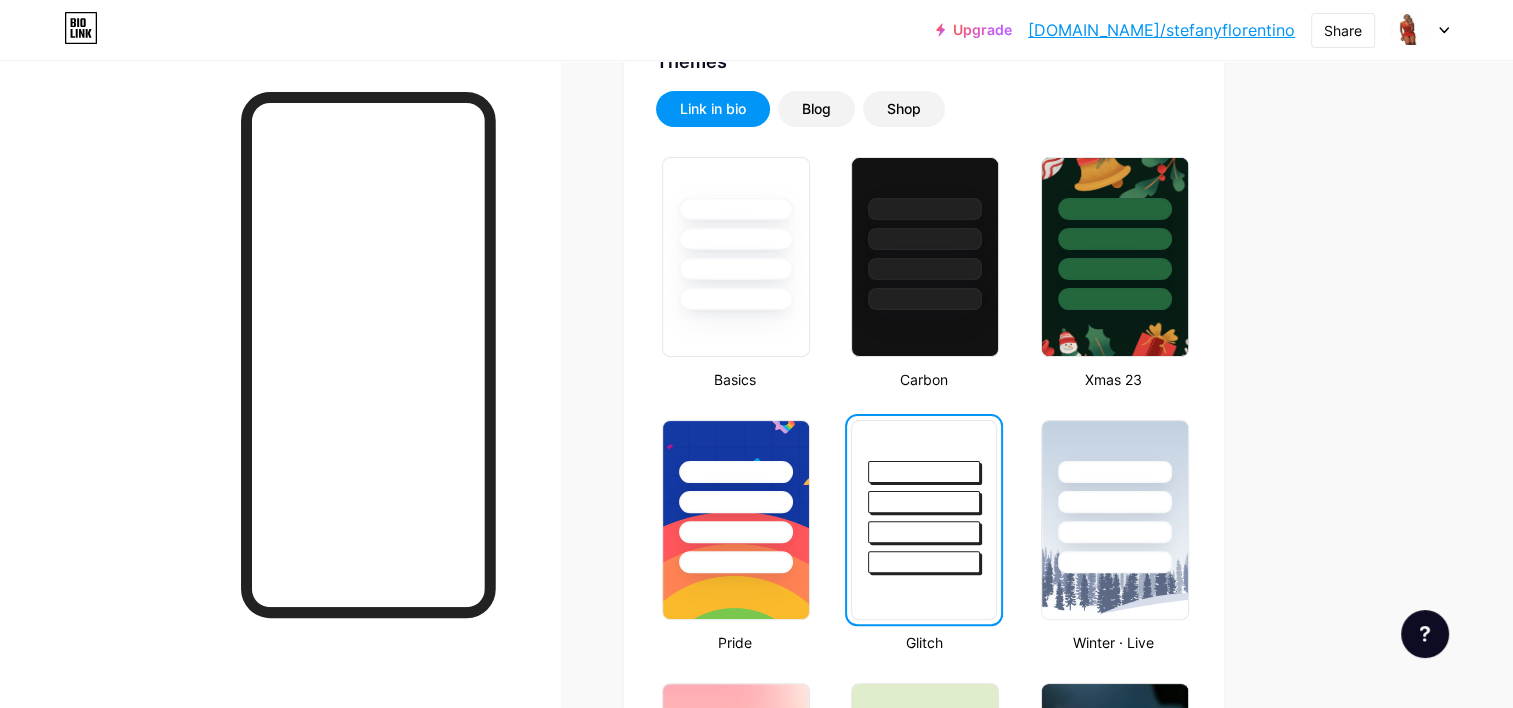 click on "Links
Posts
Design
Subscribers
NEW
Stats
Settings     Profile   [PERSON_NAME] tienes interes en obtener resultados, con las redes sociales bienvenid@s 👋🏼 ☺️                   Themes   Link in bio   Blog   Shop       Basics       Carbon       Xmas 23       Pride       Glitch       Winter · Live       Glassy · Live       Chameleon · Live       Rainy Night · Live       Neon · Live       Summer       Retro       Strawberry · Live       Desert       Sunny       Autumn       Leaf       Clear Sky       Blush       Unicorn       Minimal       Cloudy       Shadow     Create your own           Changes saved       Position to display socials                 Top                     Bottom
Disable Bio Link branding
[PERSON_NAME] the Bio Link branding from homepage     Display Share button
Enables social sharing options on your page including a QR code." at bounding box center (654, 1288) 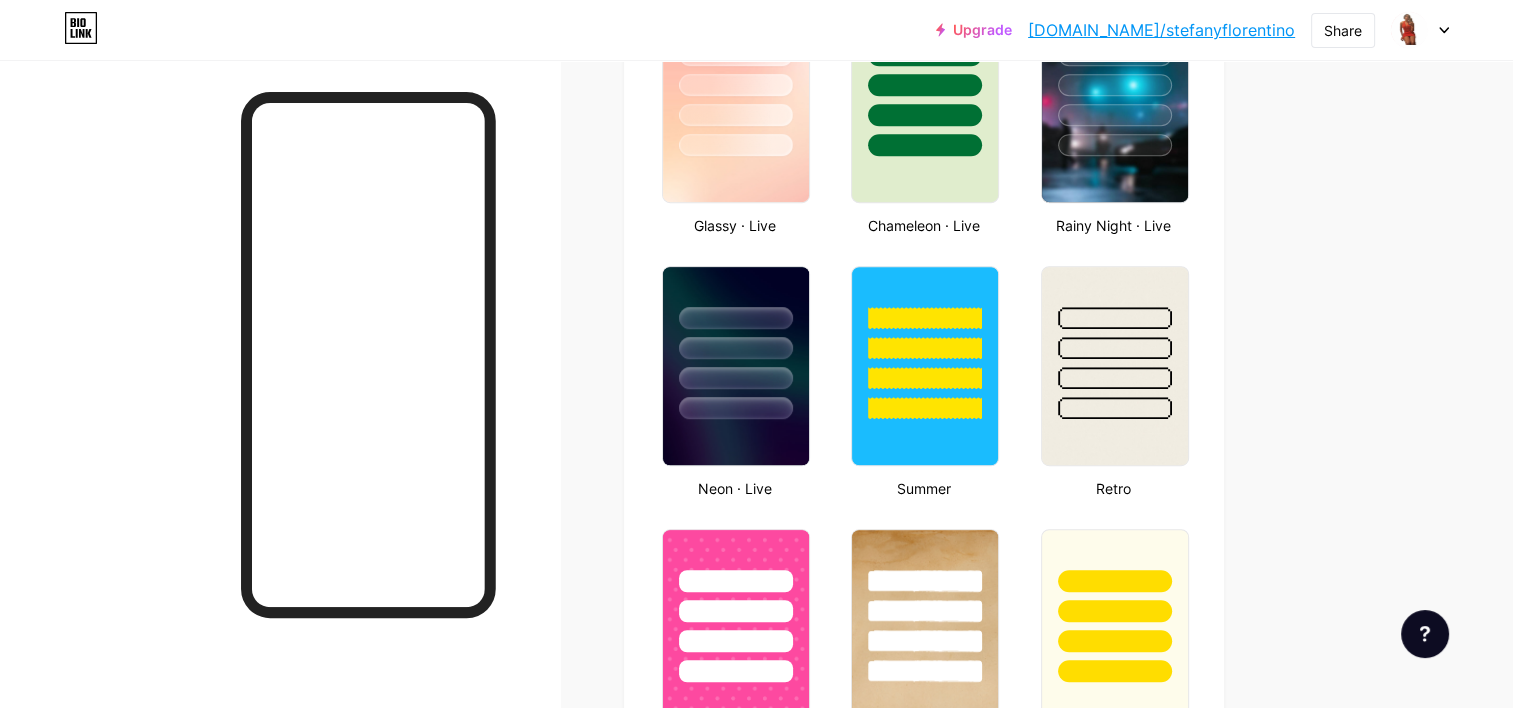 scroll, scrollTop: 1160, scrollLeft: 0, axis: vertical 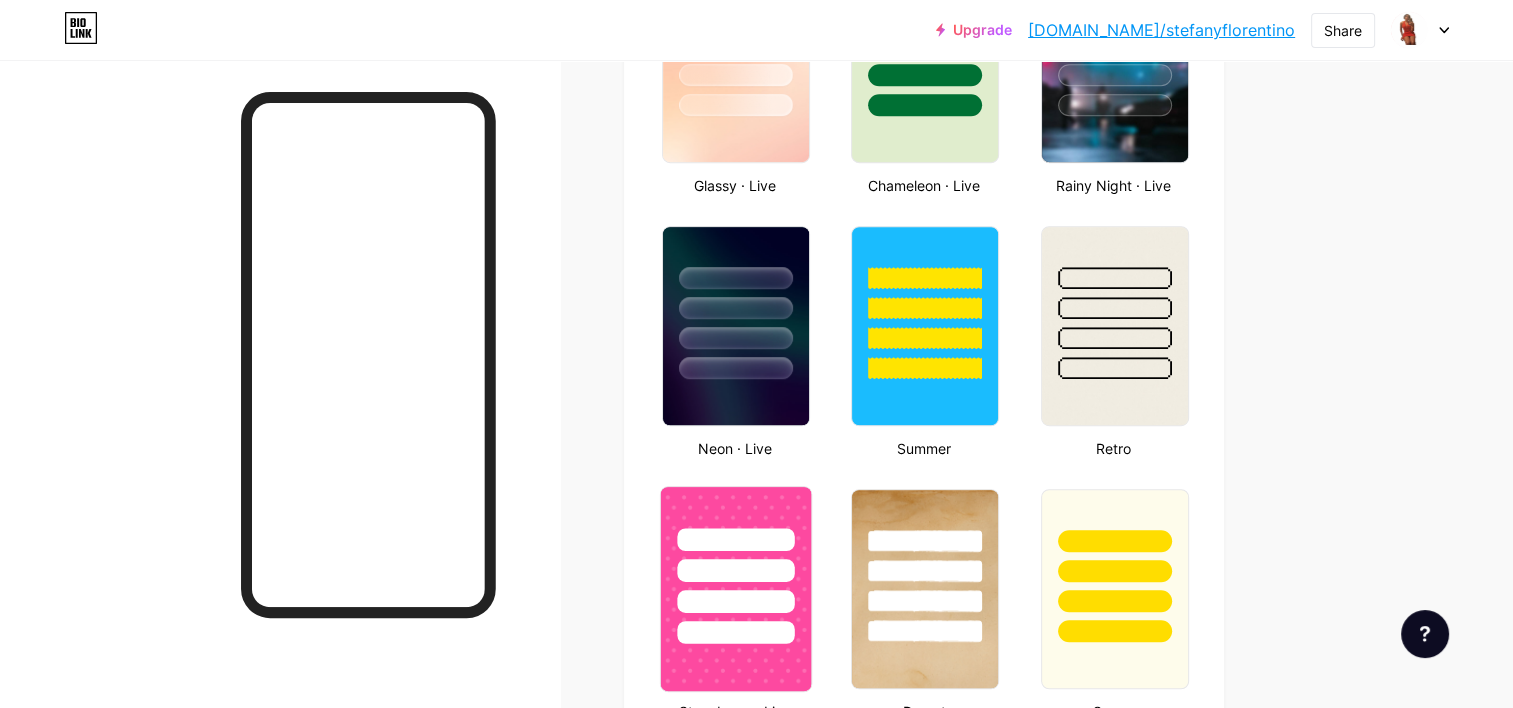 click at bounding box center (736, 565) 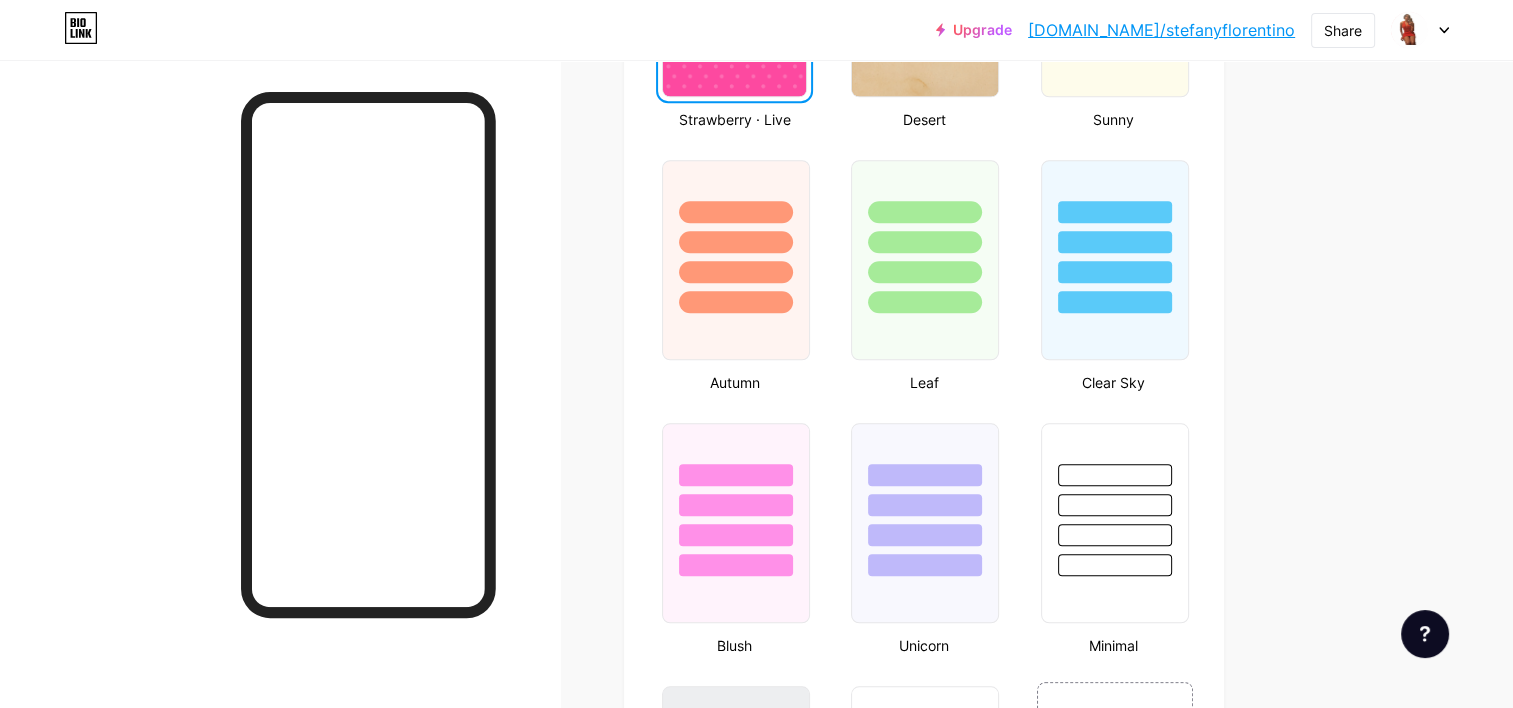 scroll, scrollTop: 1840, scrollLeft: 0, axis: vertical 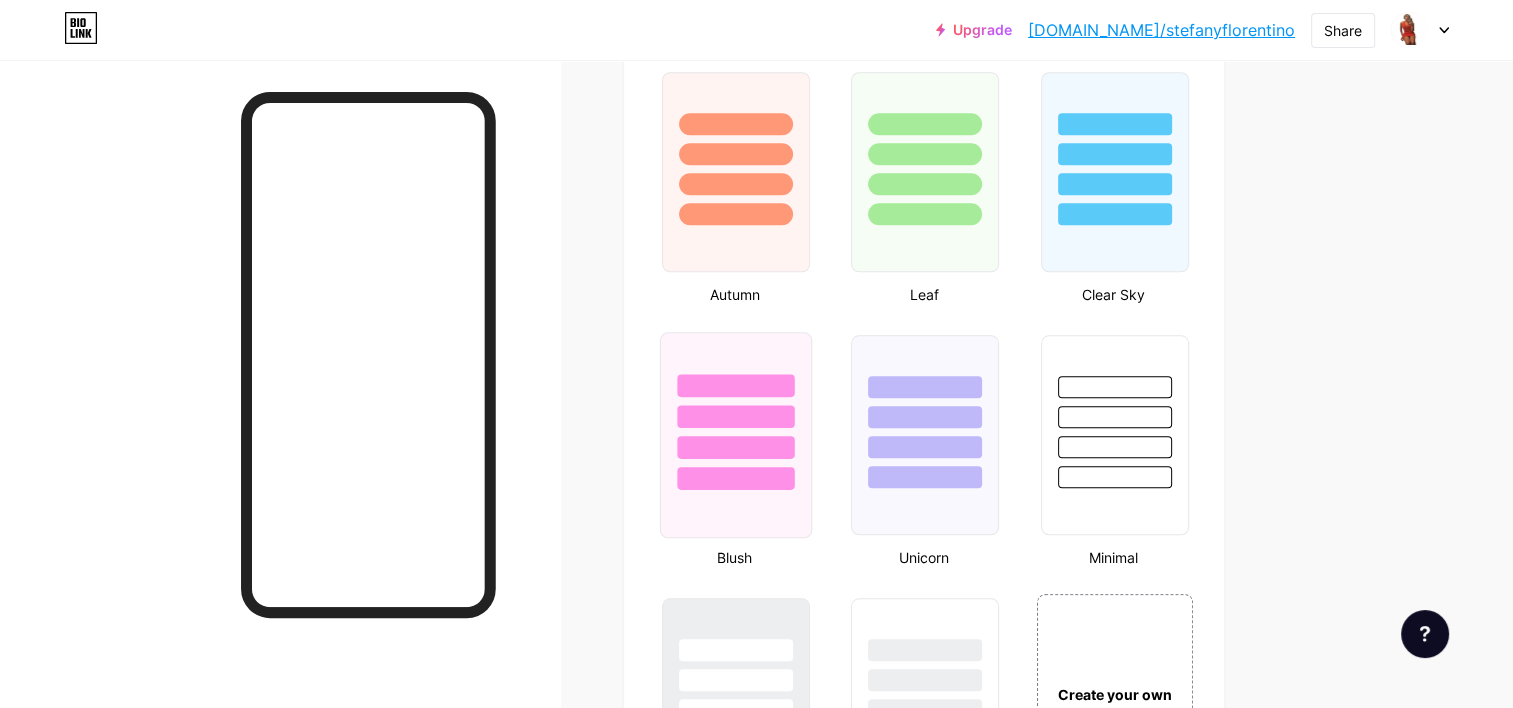 click at bounding box center (736, 411) 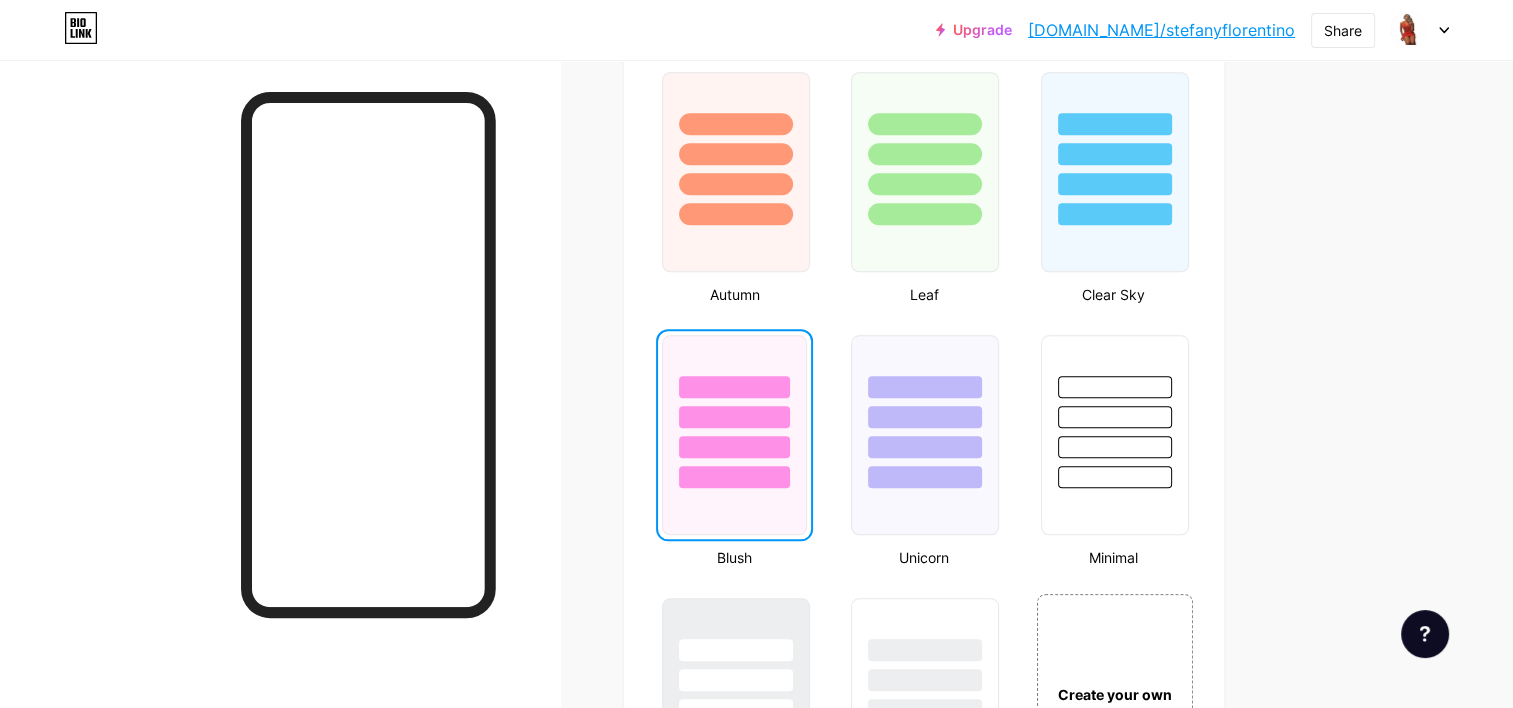 click on "Links
Posts
Design
Subscribers
NEW
Stats
Settings     Profile   [PERSON_NAME] tienes interes en obtener resultados, con las redes sociales bienvenid@s 👋🏼 ☺️                   Themes   Link in bio   Blog   Shop       Basics       Carbon       Xmas 23       Pride       Glitch       Winter · Live       Glassy · Live       Chameleon · Live       Rainy Night · Live       Neon · Live       Summer       Retro       Strawberry · Live       Desert       Sunny       Autumn       Leaf       Clear Sky       Blush       Unicorn       Minimal       Cloudy       Shadow     Create your own           Changes saved       Position to display socials                 Top                     Bottom
Disable Bio Link branding
[PERSON_NAME] the Bio Link branding from homepage     Display Share button
Enables social sharing options on your page including a QR code." at bounding box center [654, -112] 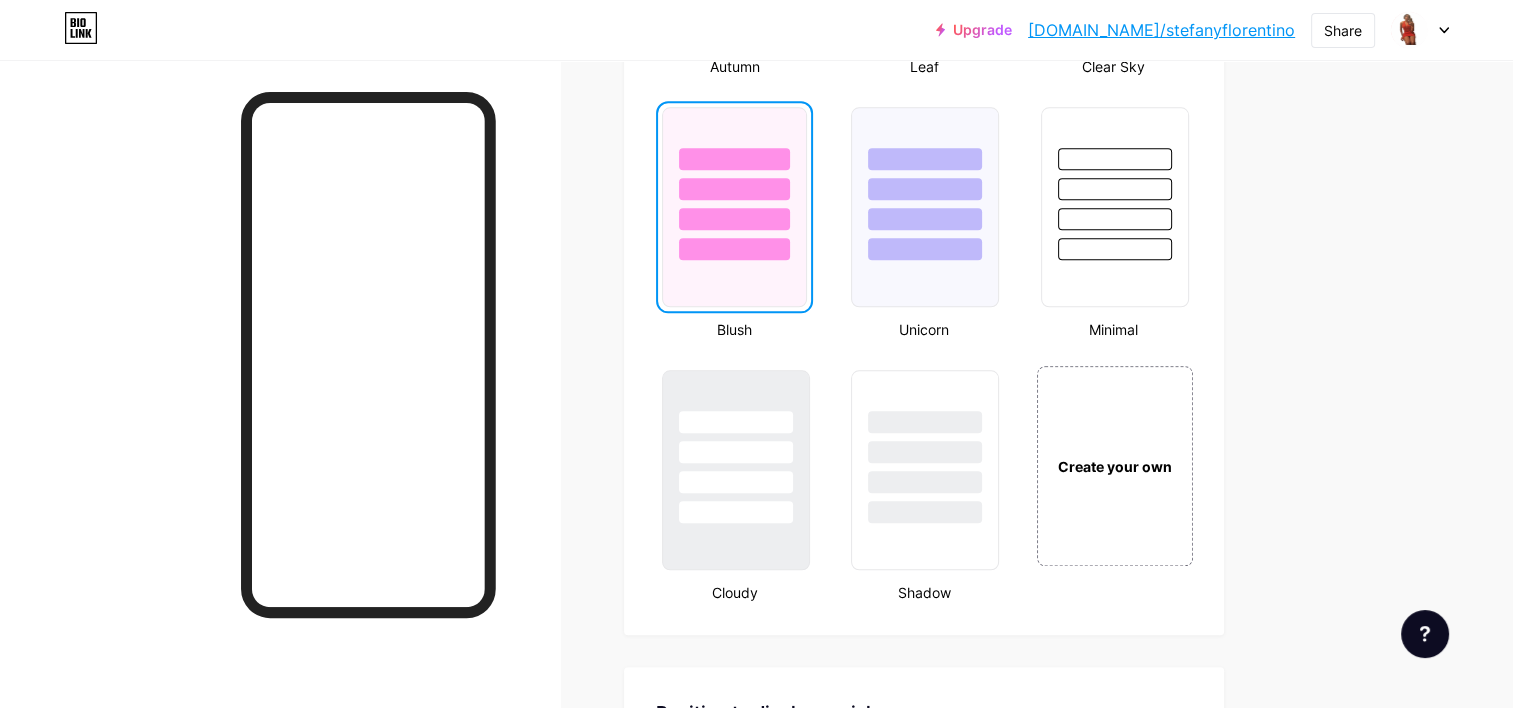 scroll, scrollTop: 2280, scrollLeft: 0, axis: vertical 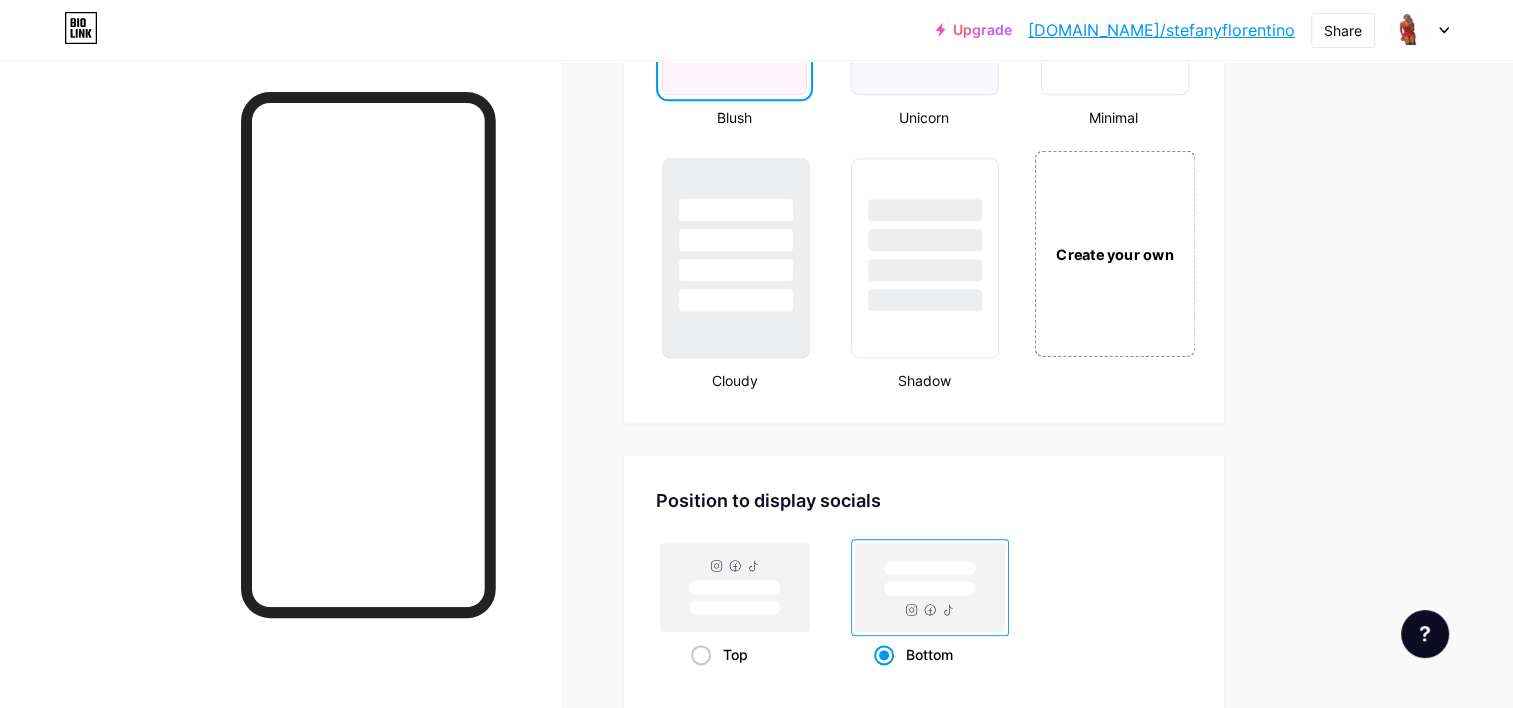 click on "Create your own" at bounding box center [1114, 254] 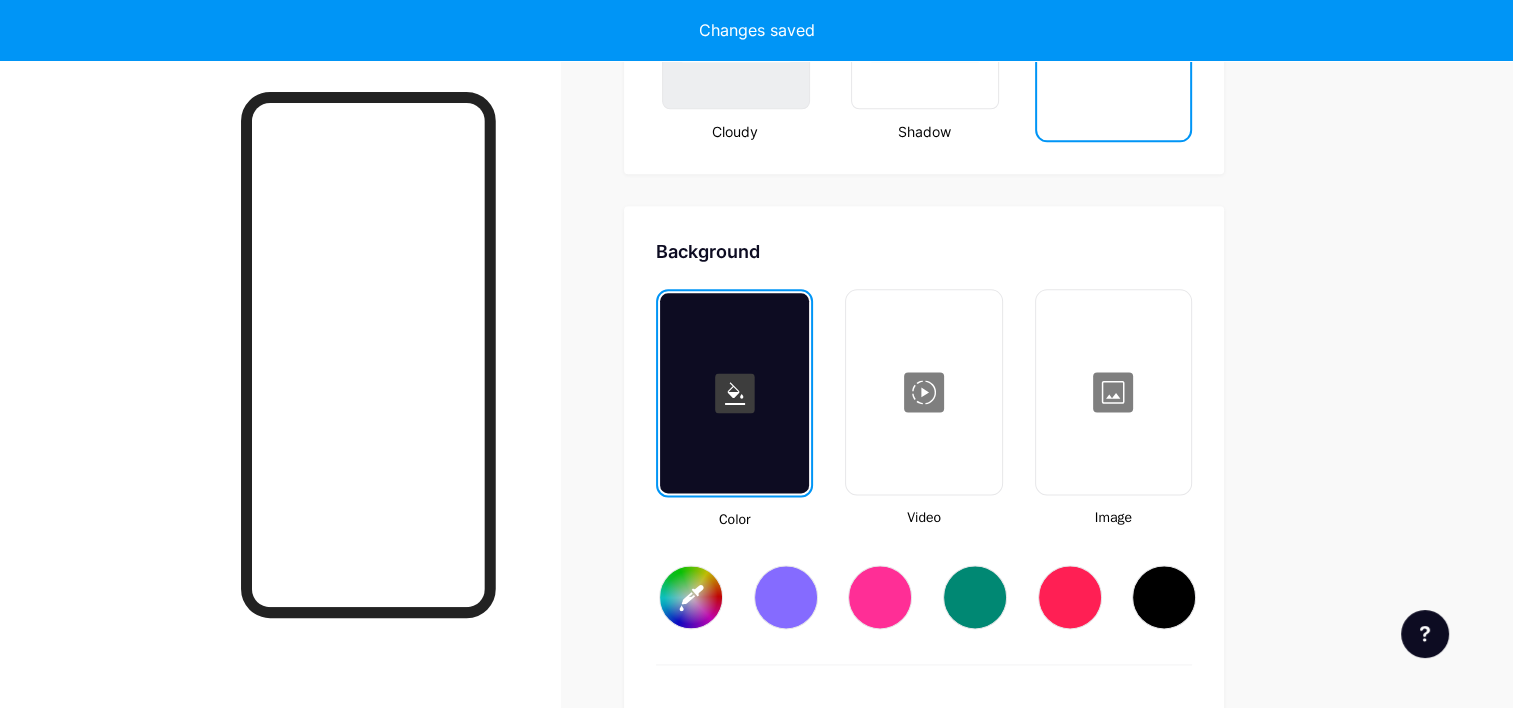 type on "#ffffff" 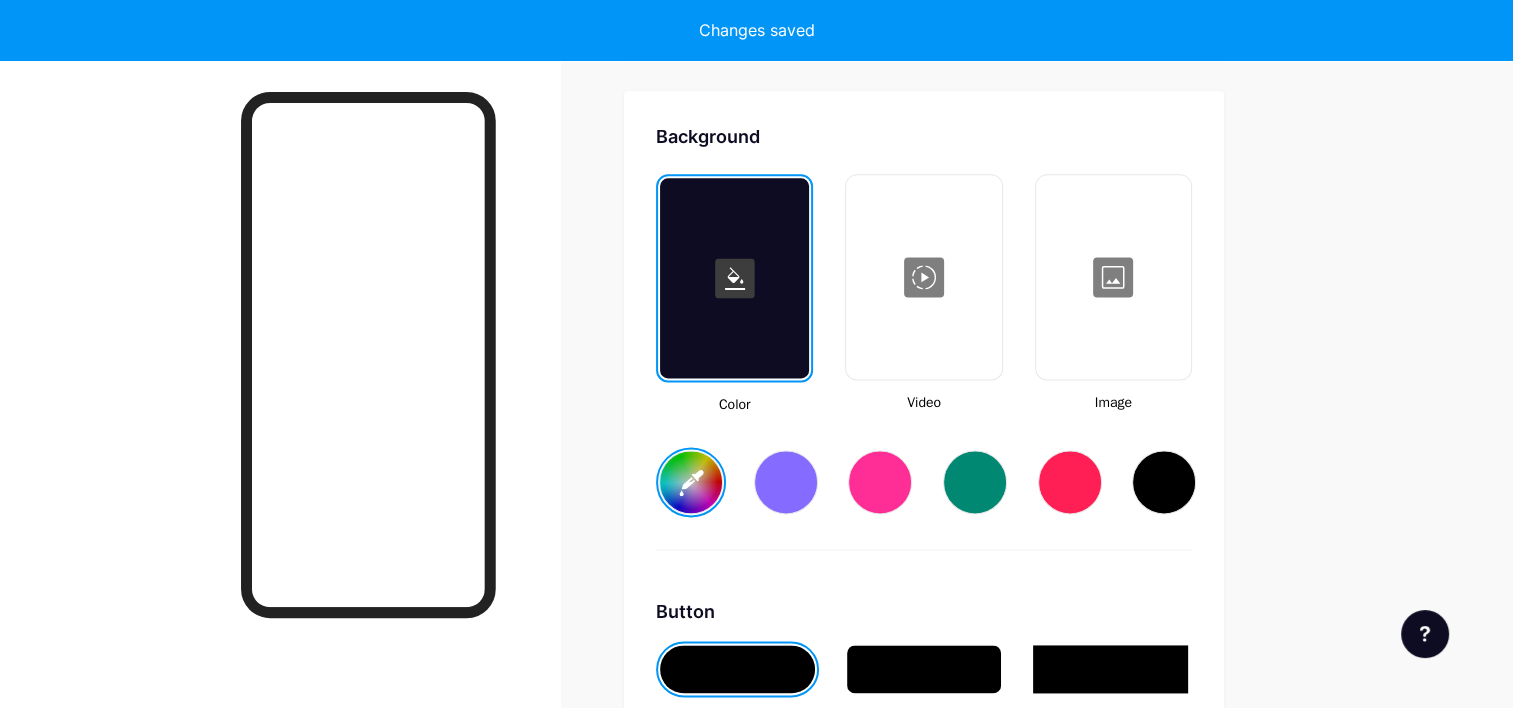 scroll, scrollTop: 2648, scrollLeft: 0, axis: vertical 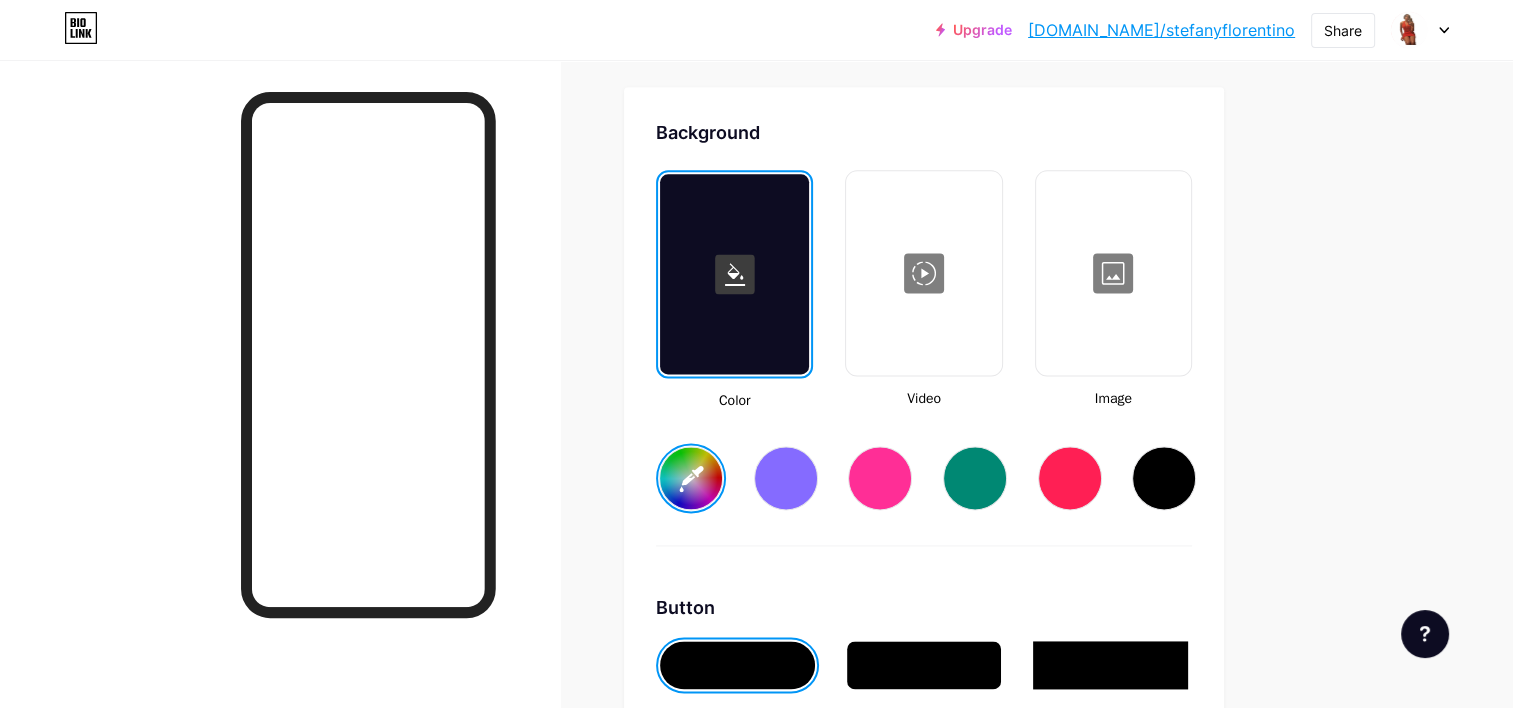 click at bounding box center (1070, 478) 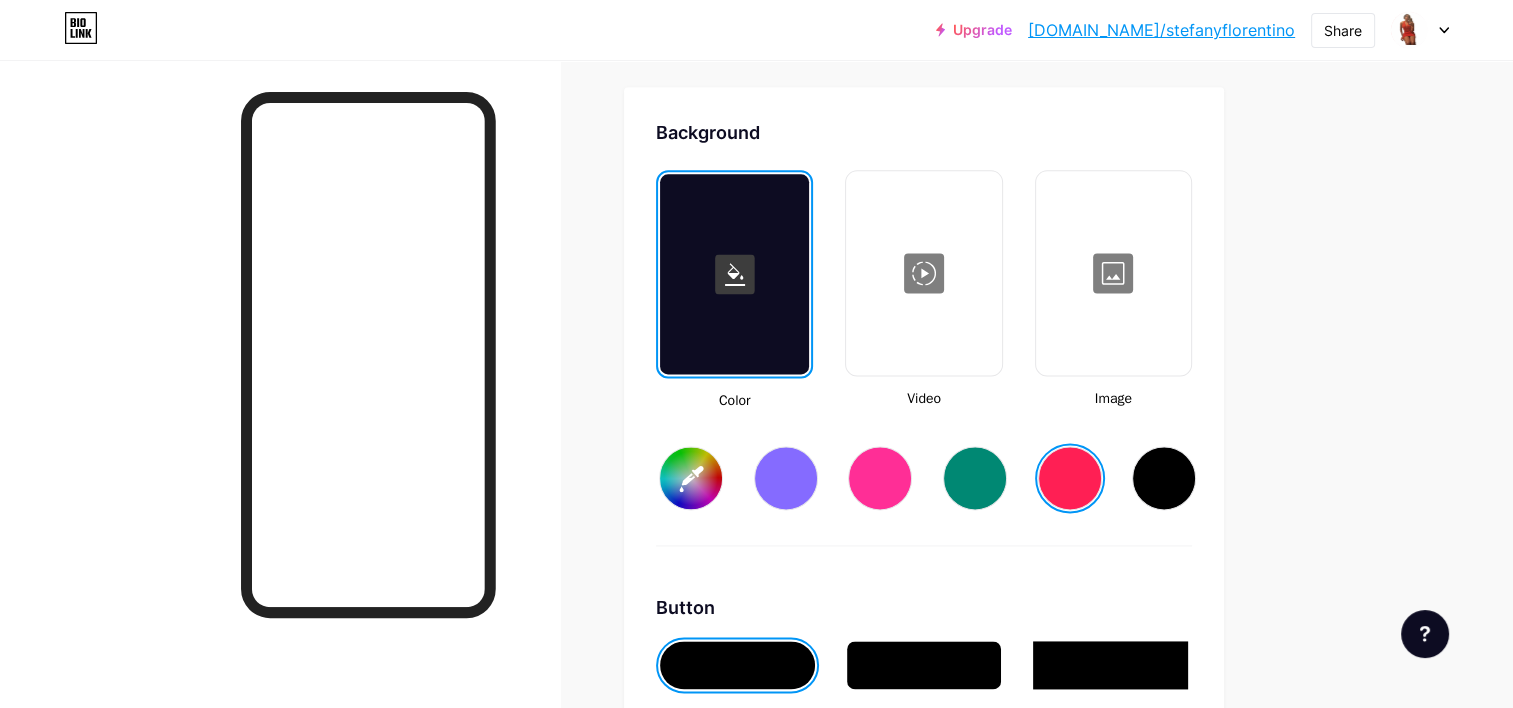 click at bounding box center (1070, 478) 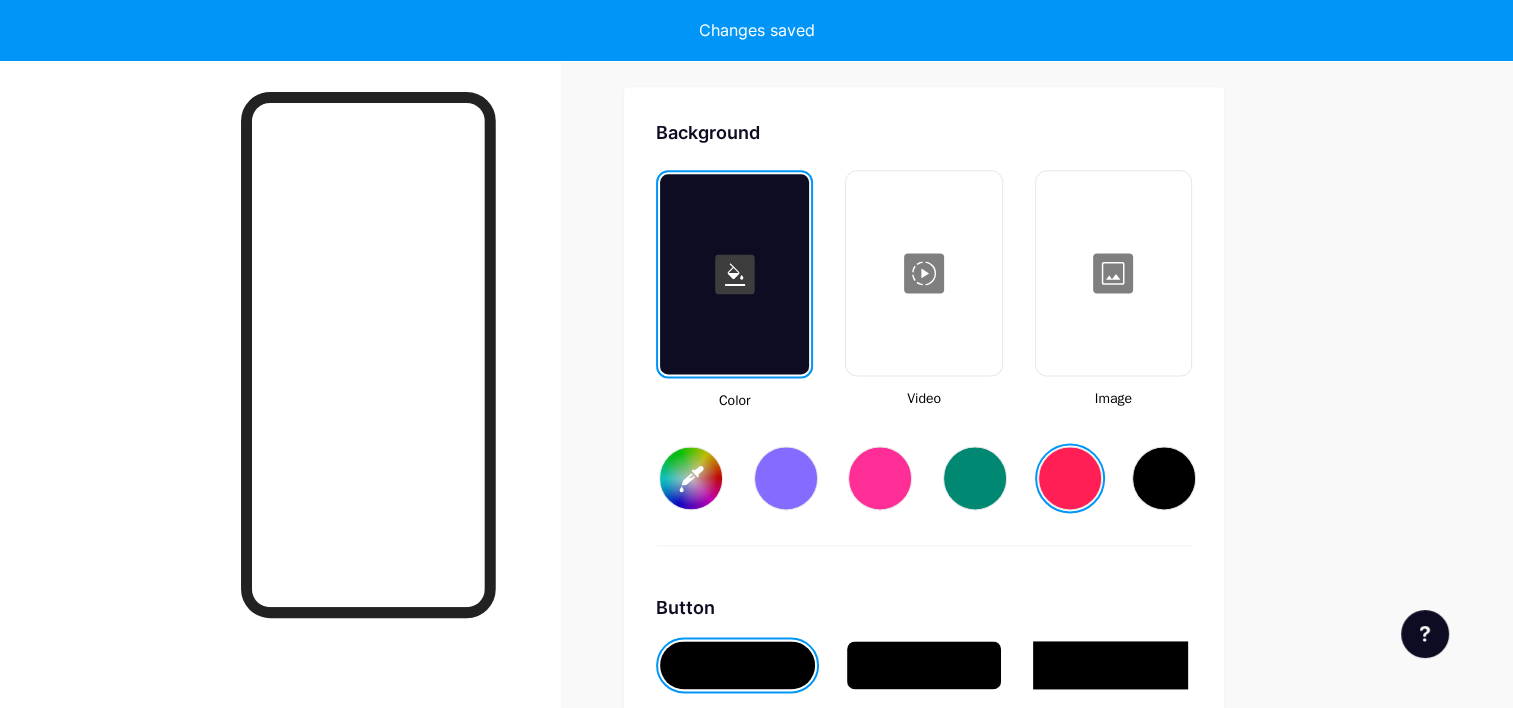 click on "#ff1f54" at bounding box center [691, 478] 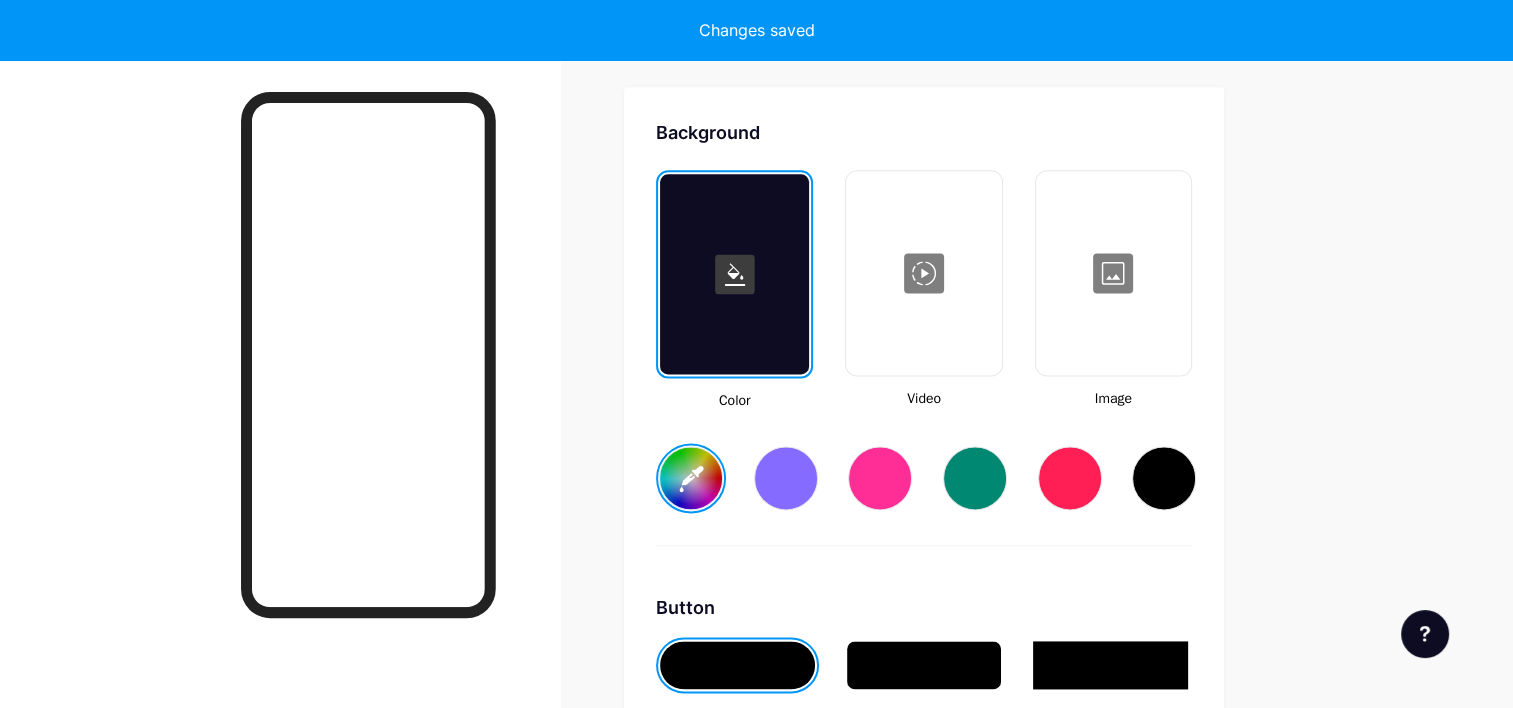 type on "#915f6a" 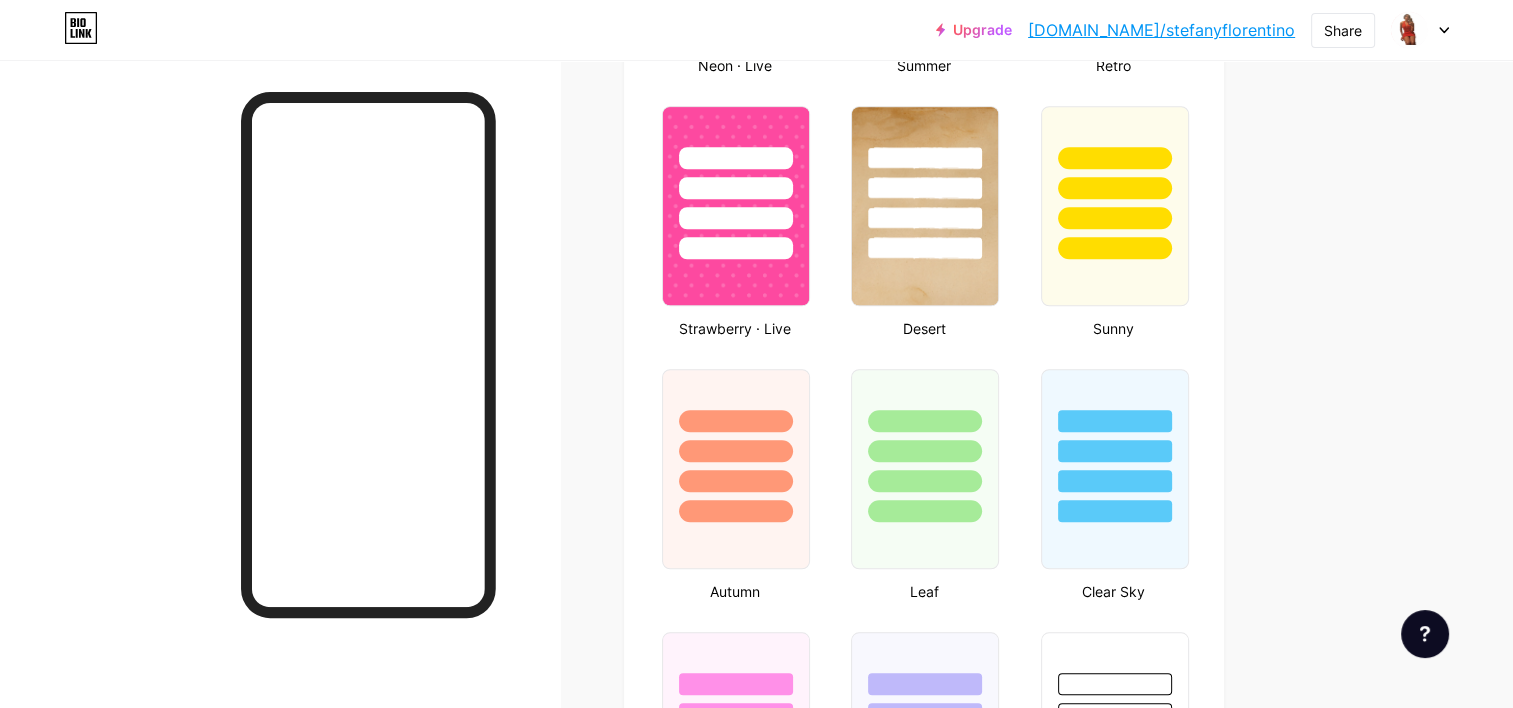 scroll, scrollTop: 1528, scrollLeft: 0, axis: vertical 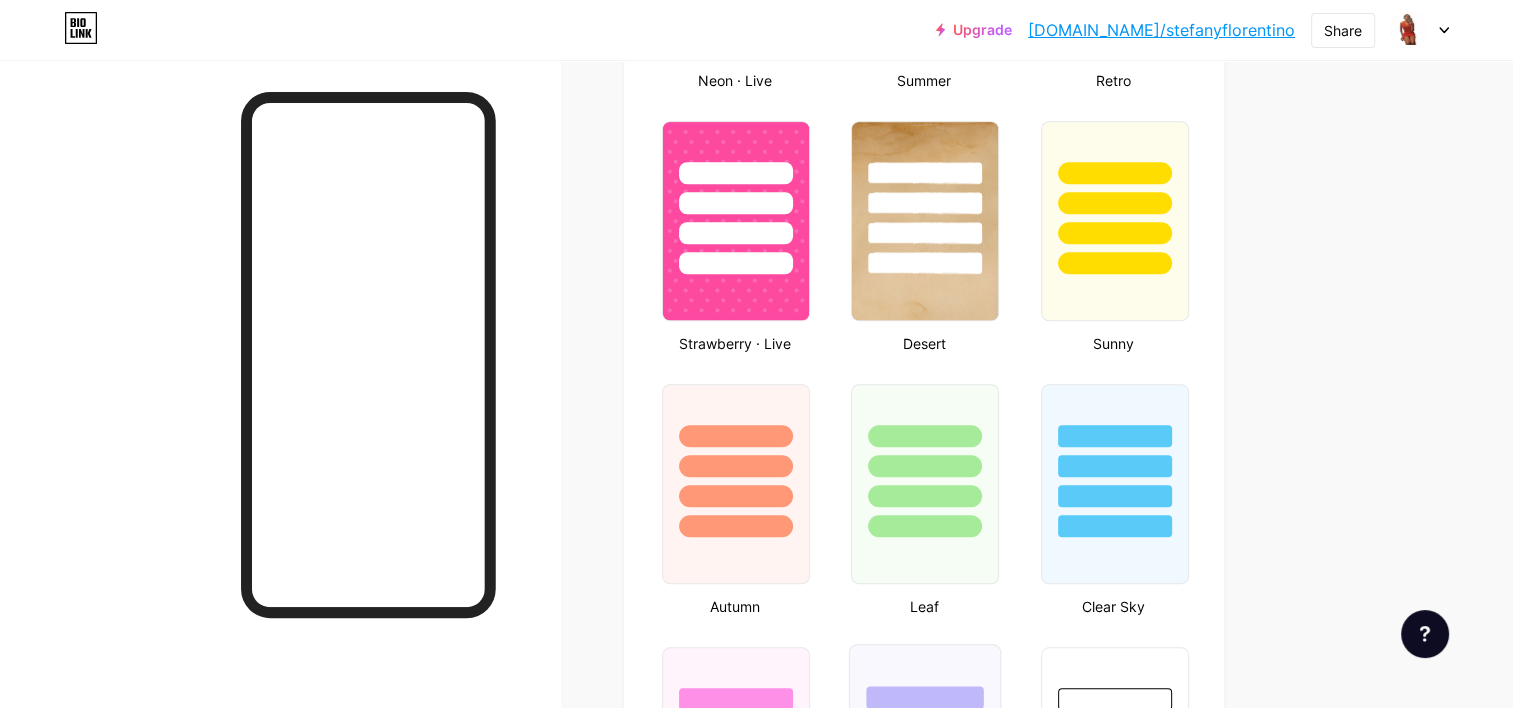 click at bounding box center [925, 723] 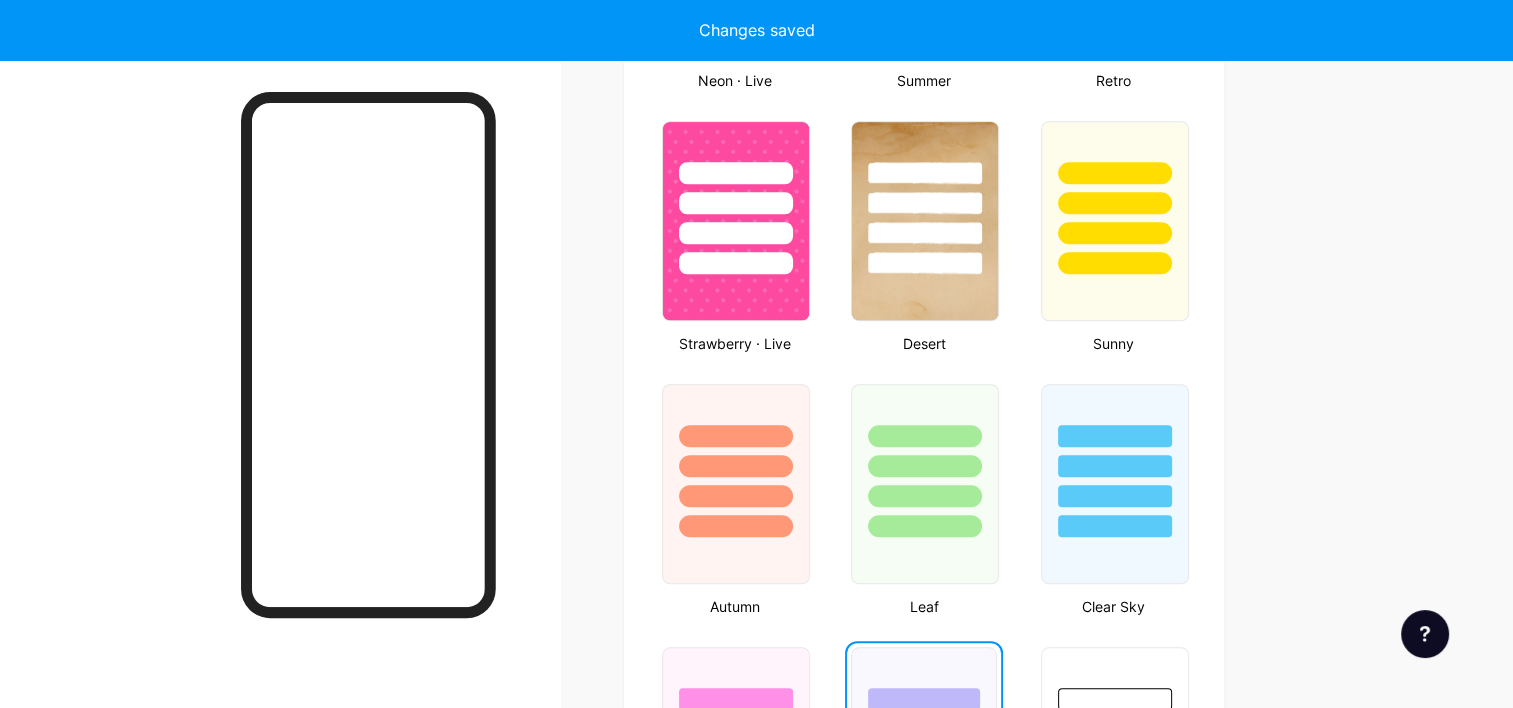 click at bounding box center [923, 724] 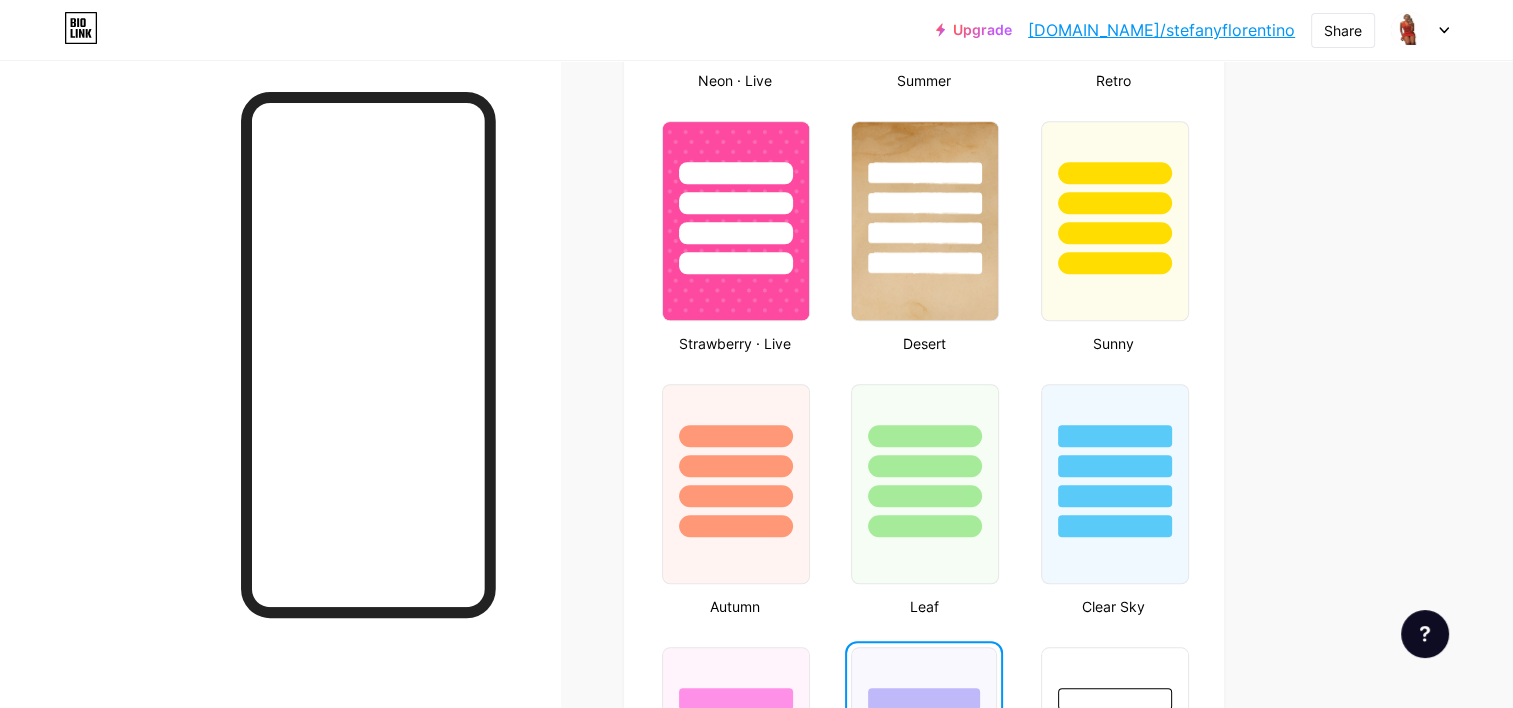 click on "Upgrade   [DOMAIN_NAME]/stefan...   [DOMAIN_NAME]/[PERSON_NAME]   Share               Switch accounts     [PERSON_NAME]   [DOMAIN_NAME]/stefanyflorentino       + Add a new page        Account settings   Logout   Link Copied
Links
Posts
Design
Subscribers
NEW
Stats
Settings     Profile   [PERSON_NAME] tienes interes en obtener resultados, con las redes sociales bienvenid@s 👋🏼 ☺️                   Themes   Link in bio   Blog   Shop       Basics       Carbon       Xmas 23       Pride       Glitch       Winter · Live       Glassy · Live       Chameleon · Live       Rainy Night · Live       Neon · Live       Summer       Retro       Strawberry · Live       Desert       Sunny       Autumn       Leaf       Clear Sky       Blush       Unicorn       Minimal       Cloudy       Shadow     Create your own           Changes saved       Position to display socials                 Top" at bounding box center (756, 170) 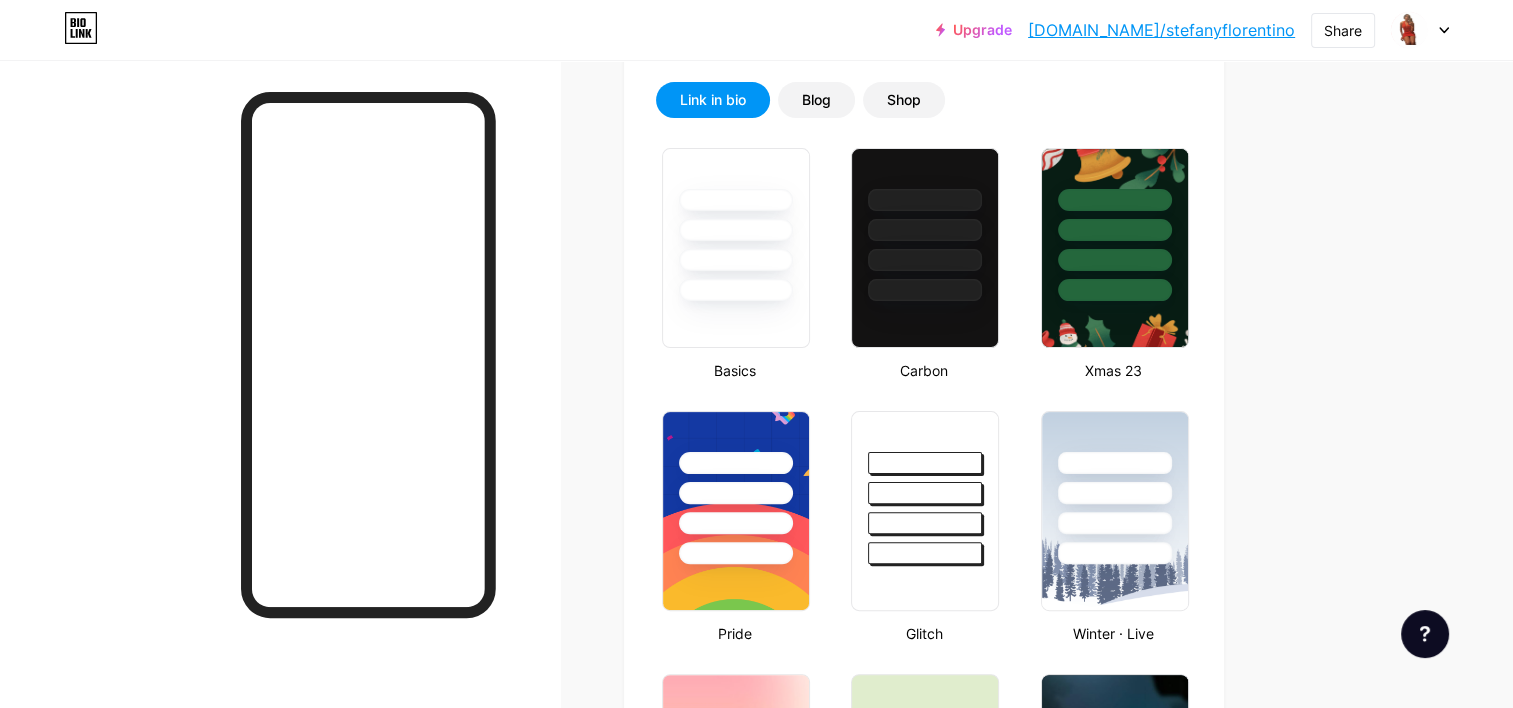 scroll, scrollTop: 448, scrollLeft: 0, axis: vertical 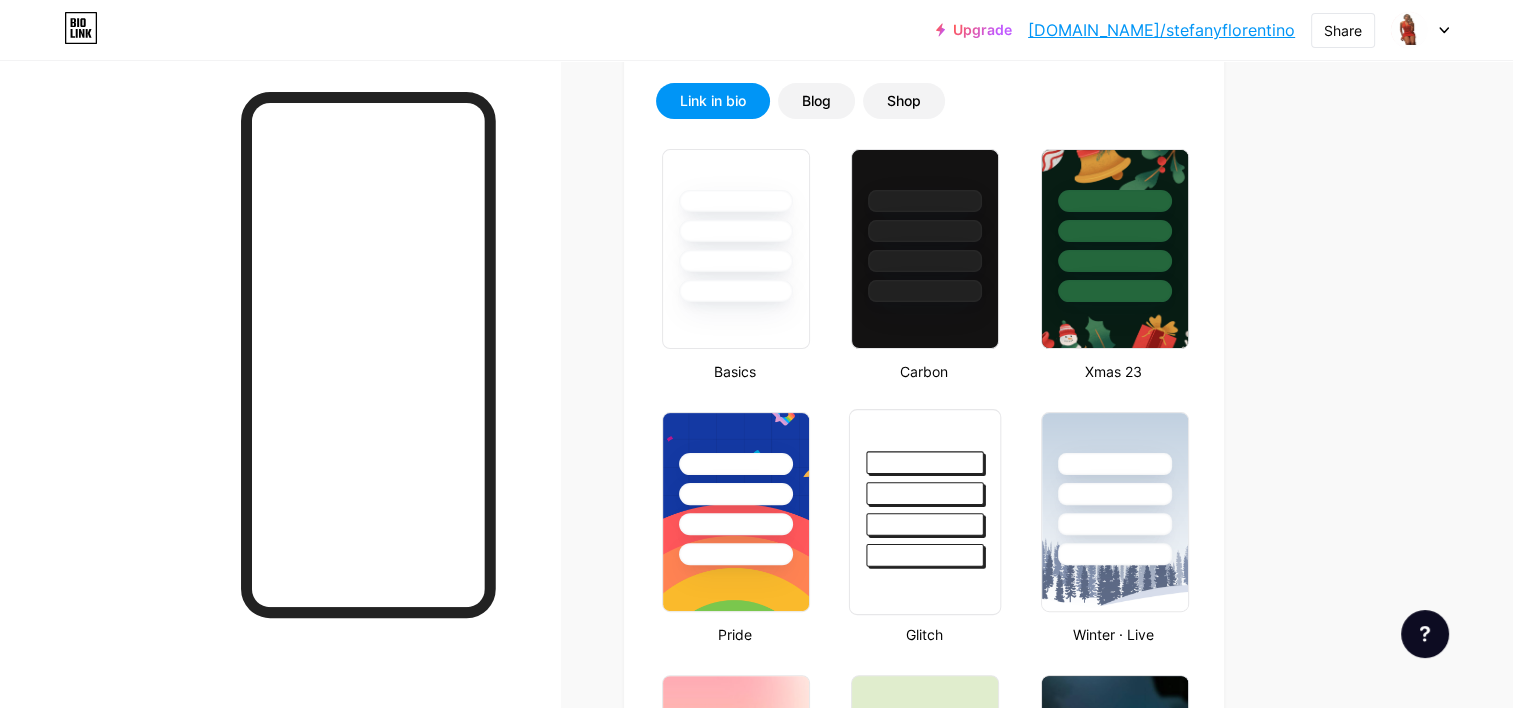 click at bounding box center (925, 488) 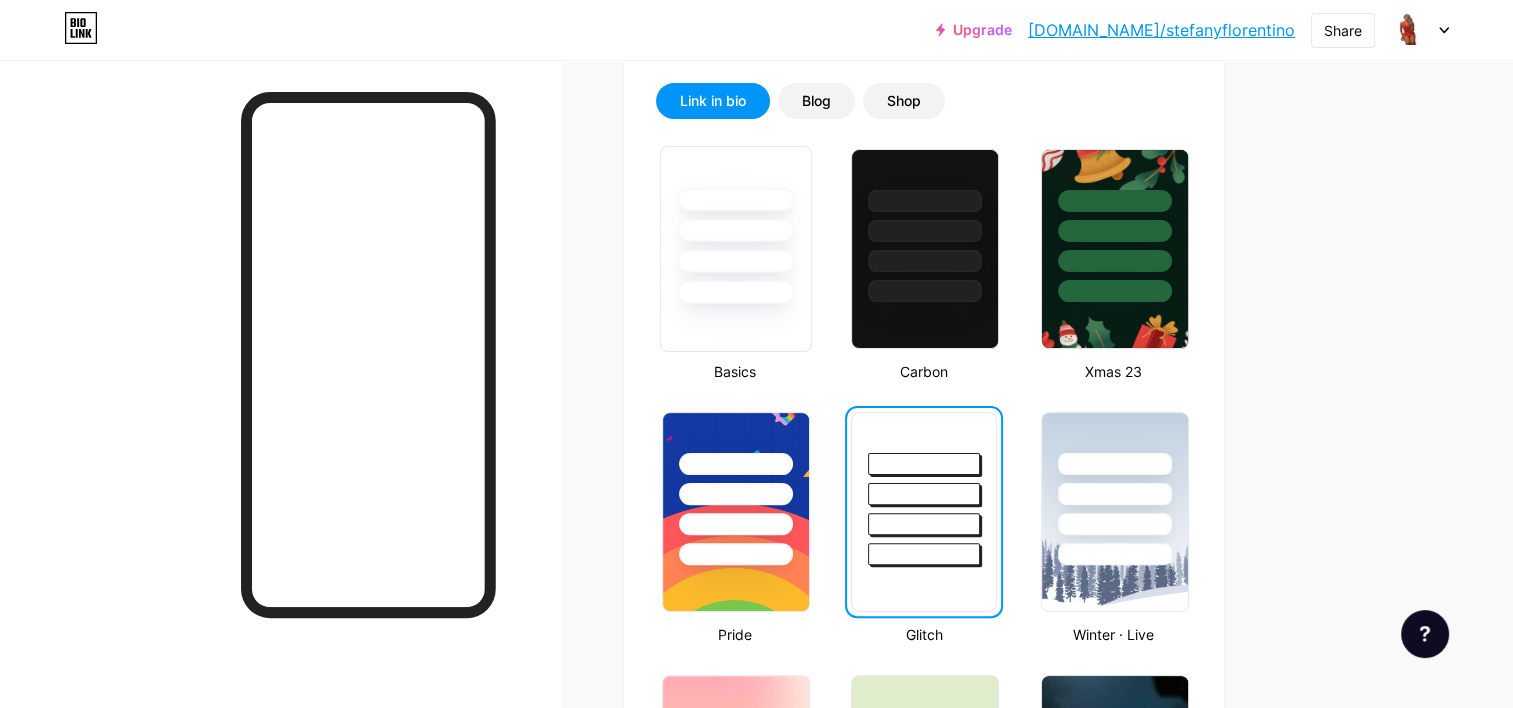 click at bounding box center (735, 230) 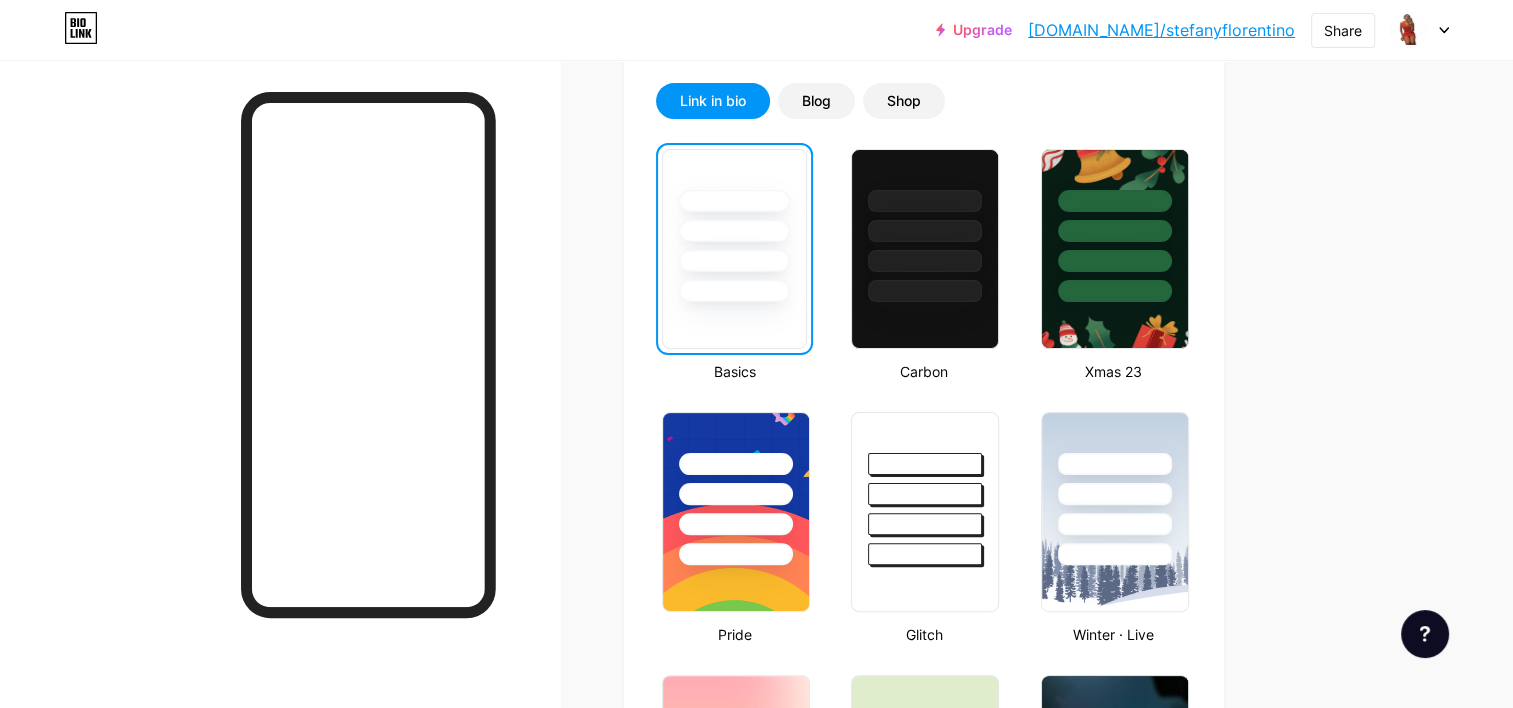 click on "Upgrade   [DOMAIN_NAME]/stefan...   [DOMAIN_NAME]/[PERSON_NAME]   Share               Switch accounts     [PERSON_NAME]   [DOMAIN_NAME]/stefanyflorentino       + Add a new page        Account settings   Logout   Link Copied
Links
Posts
Design
Subscribers
NEW
Stats
Settings     Profile   [PERSON_NAME] tienes interes en obtener resultados, con las redes sociales bienvenid@s 👋🏼 ☺️                   Themes   Link in bio   Blog   Shop       Basics       Carbon       Xmas 23       Pride       Glitch       Winter · Live       Glassy · Live       Chameleon · Live       Rainy Night · Live       Neon · Live       Summer       Retro       Strawberry · Live       Desert       Sunny       Autumn       Leaf       Clear Sky       Blush       Unicorn       Minimal       Cloudy       Shadow     Create your own           Changes saved       Position to display socials                 Top" at bounding box center [756, 1250] 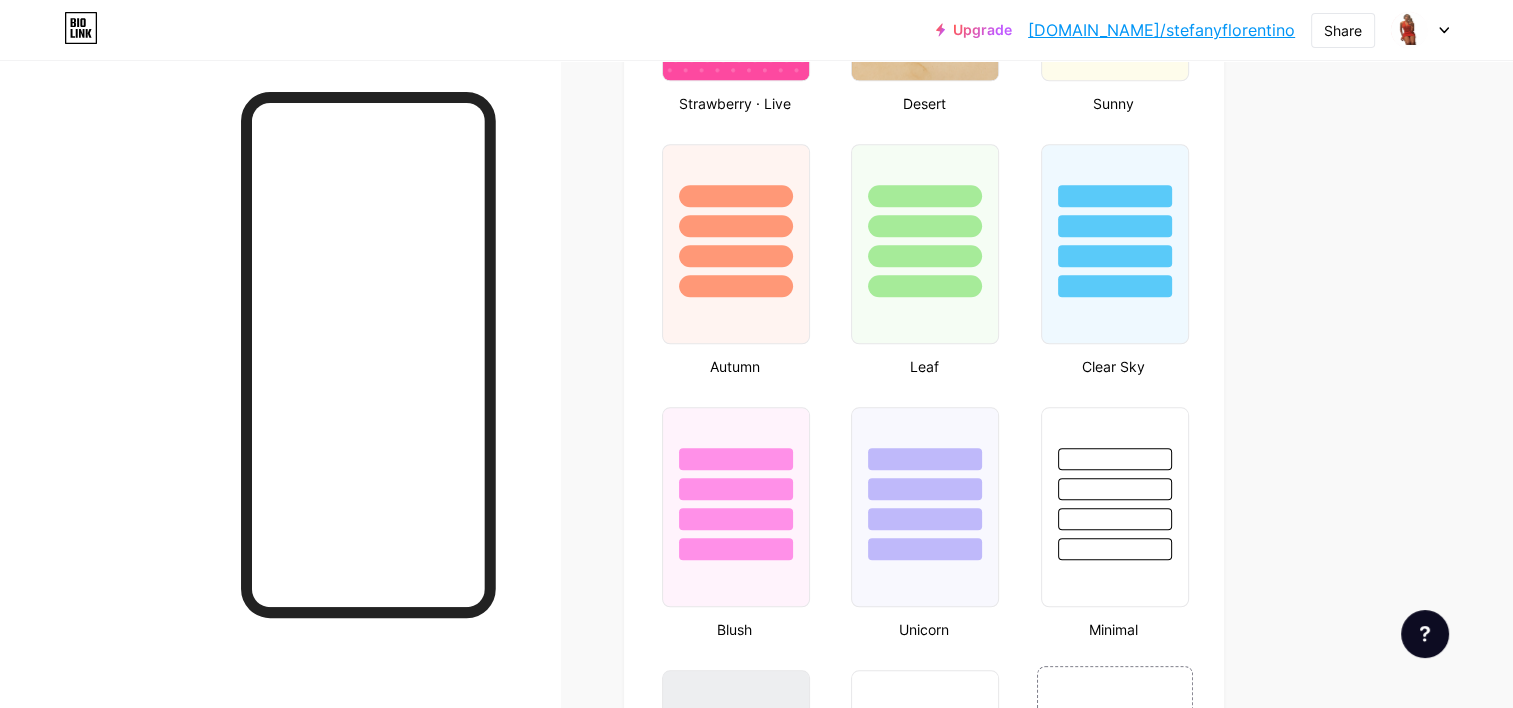scroll, scrollTop: 1808, scrollLeft: 0, axis: vertical 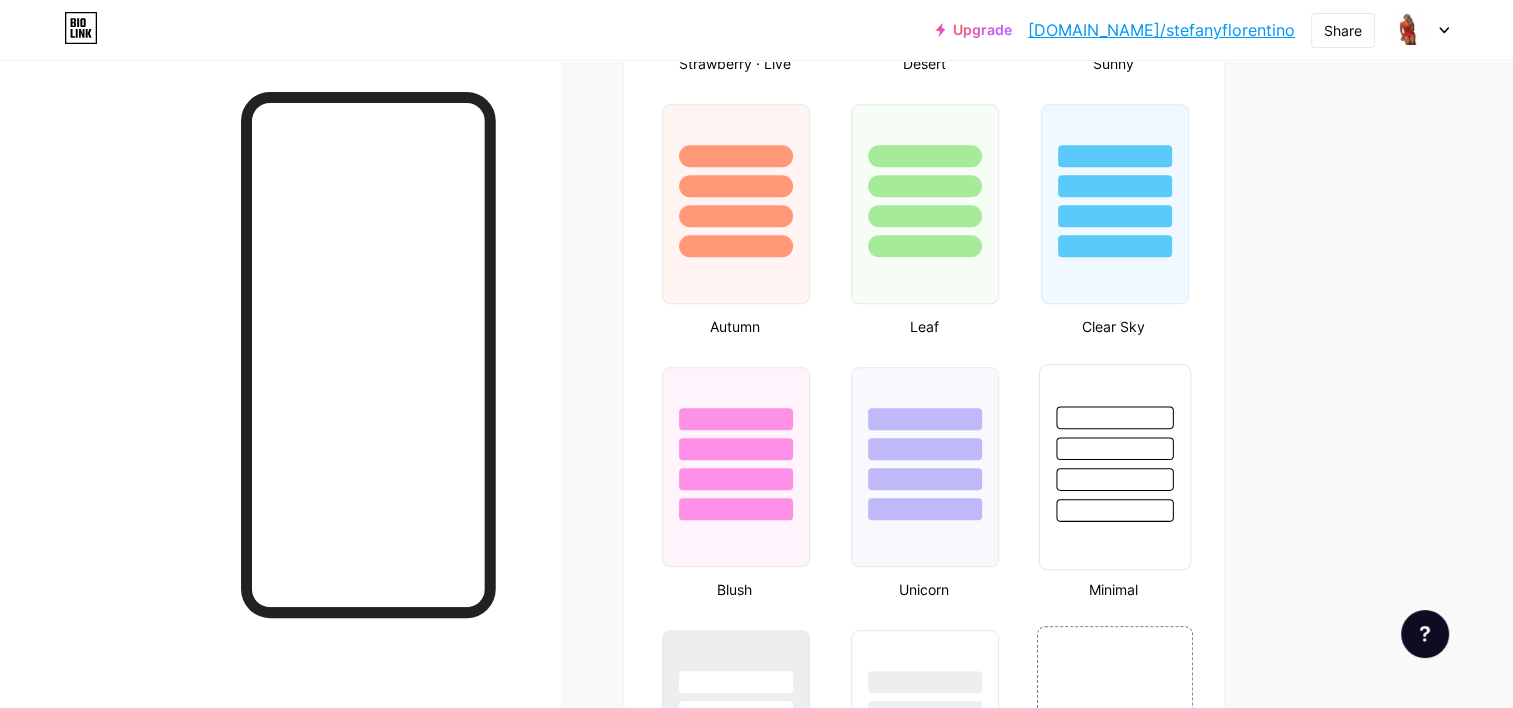 click at bounding box center [1114, 443] 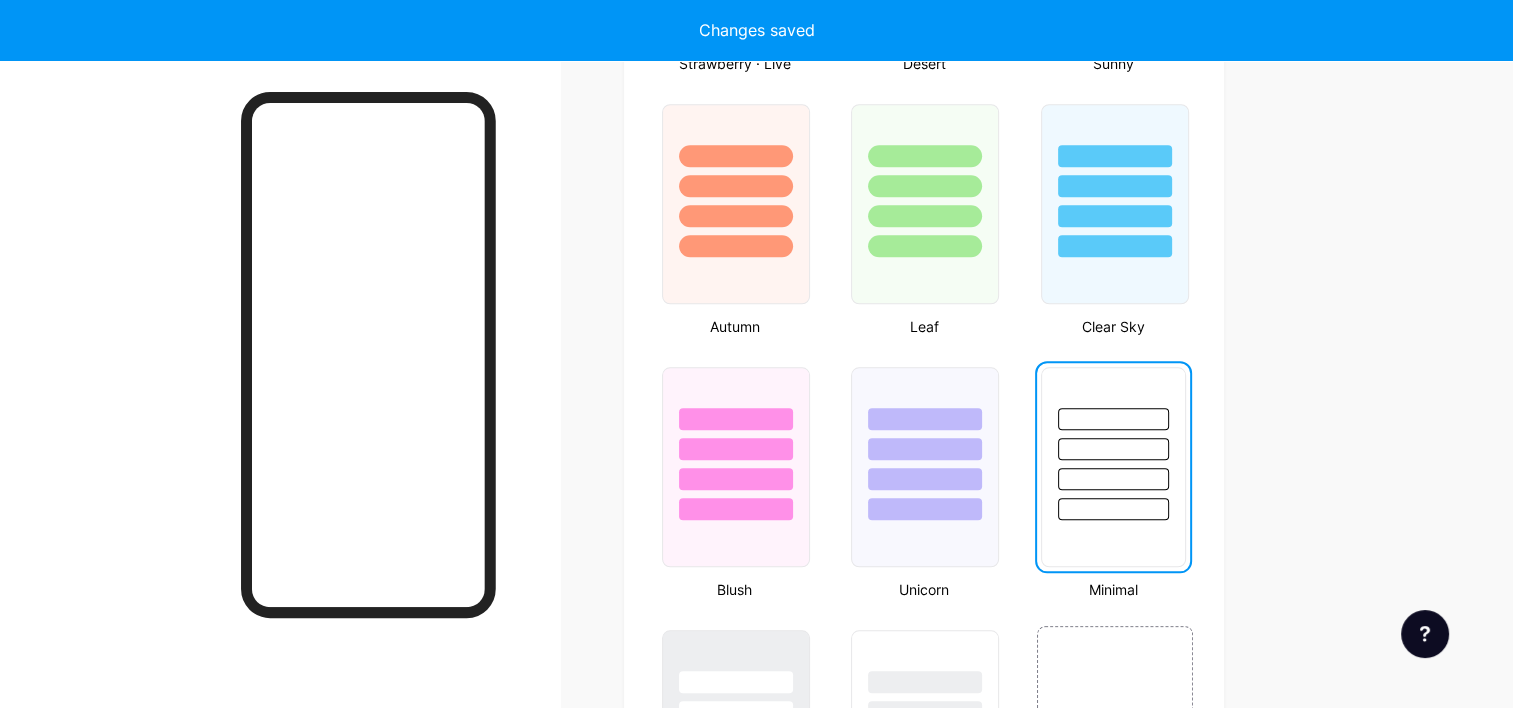 click at bounding box center (1113, 467) 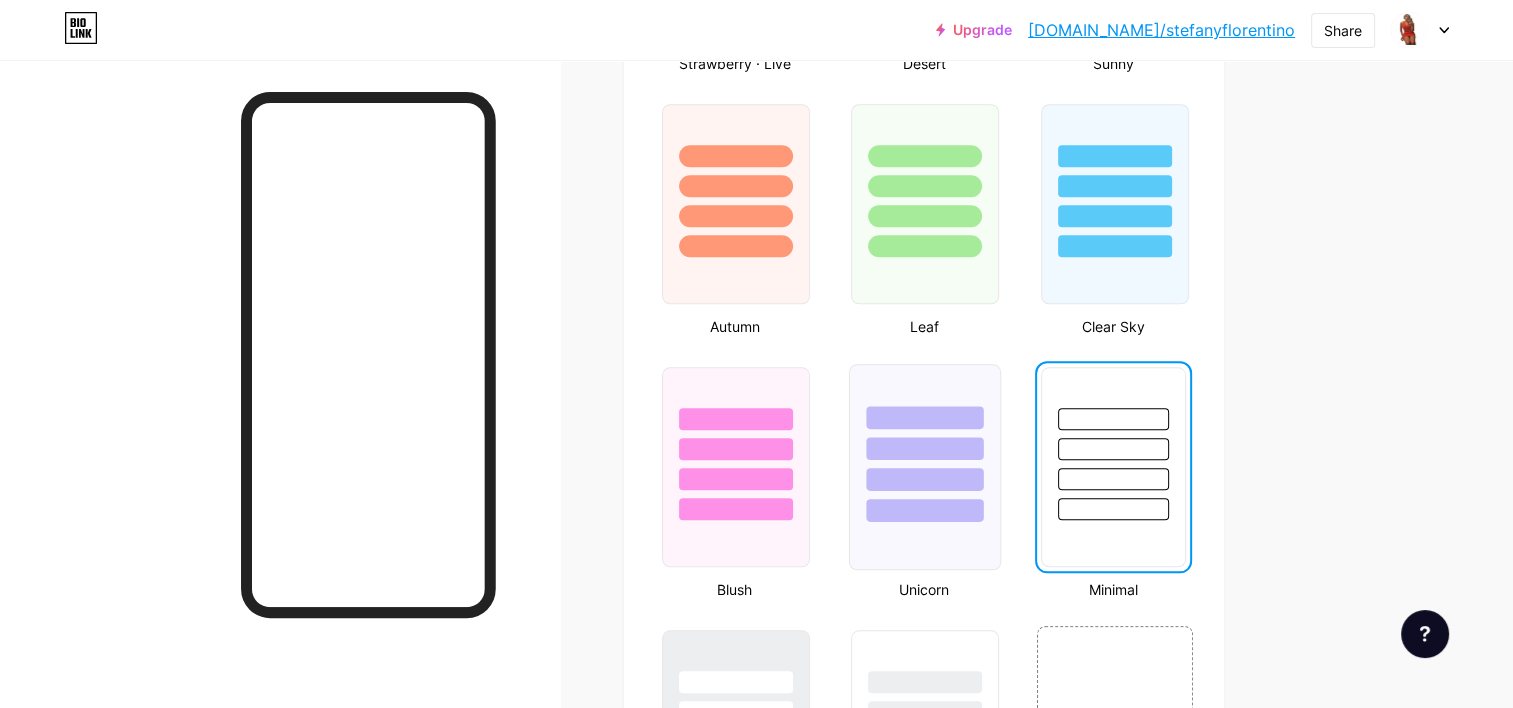 click at bounding box center (925, 443) 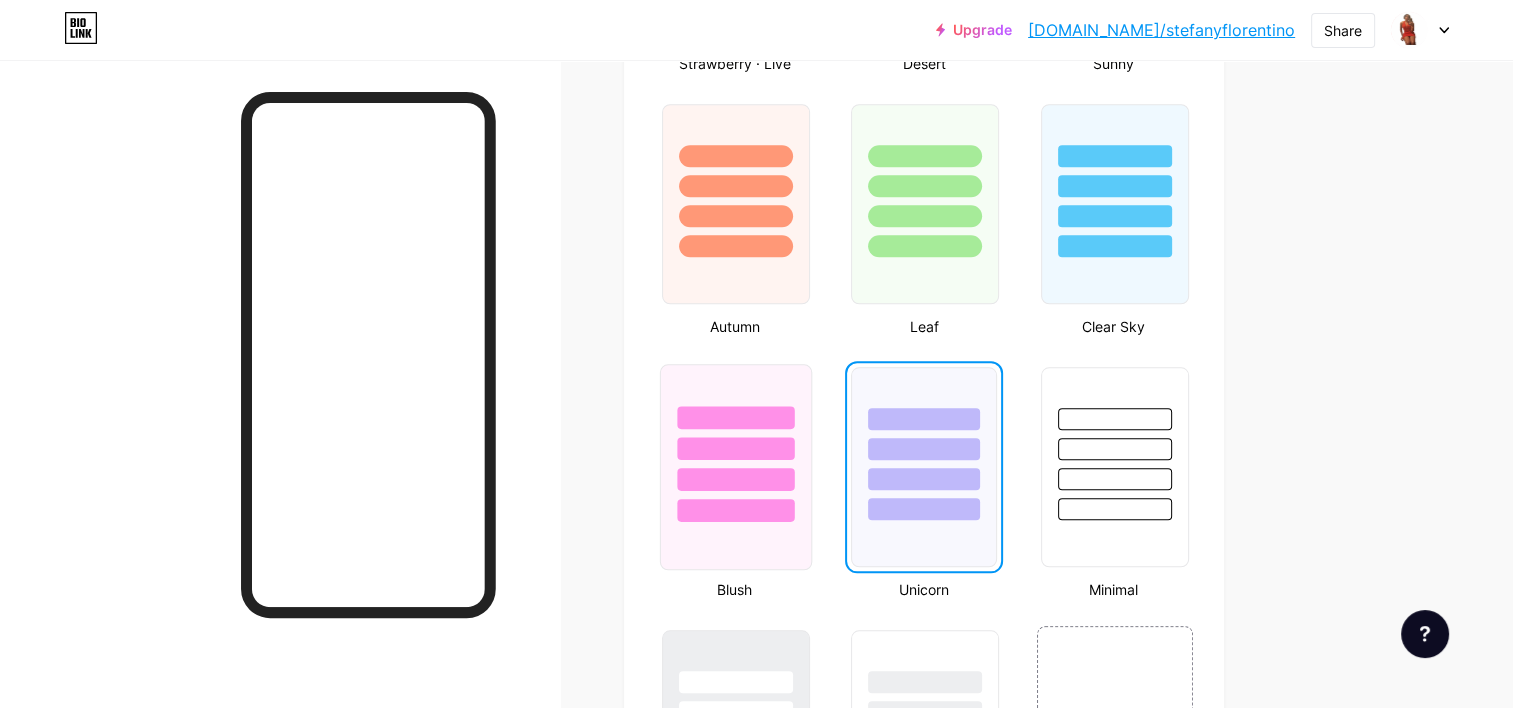 click at bounding box center [736, 443] 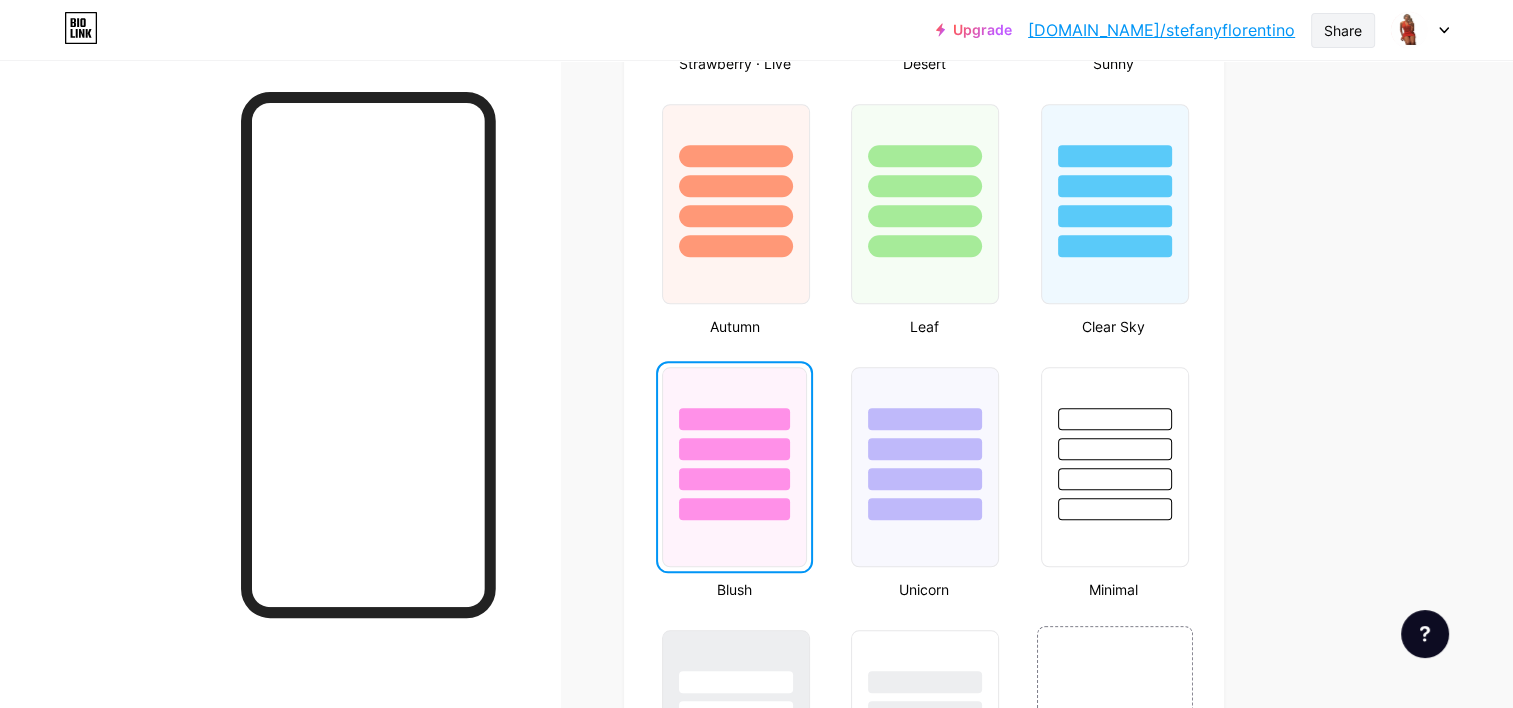 click on "Share" at bounding box center [1343, 30] 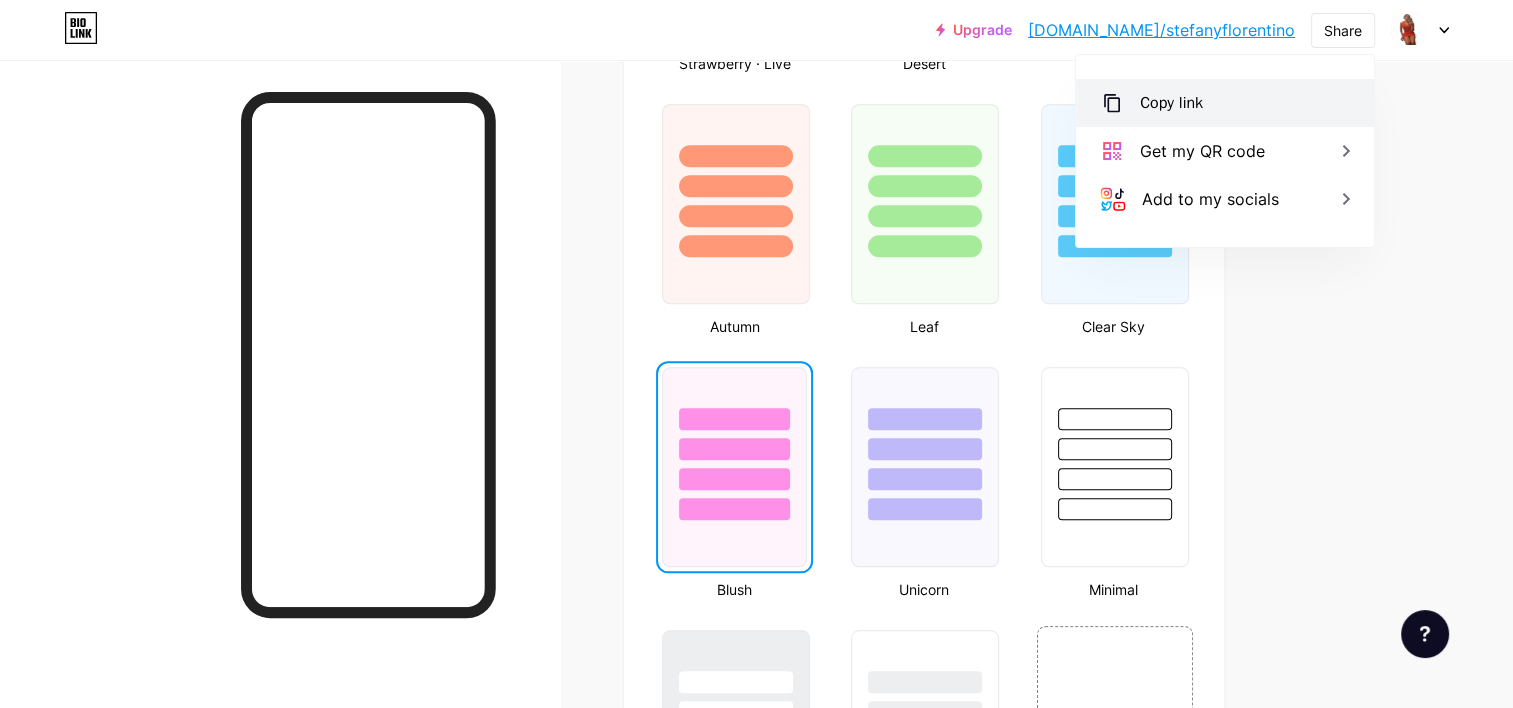 click on "Copy link" at bounding box center (1225, 103) 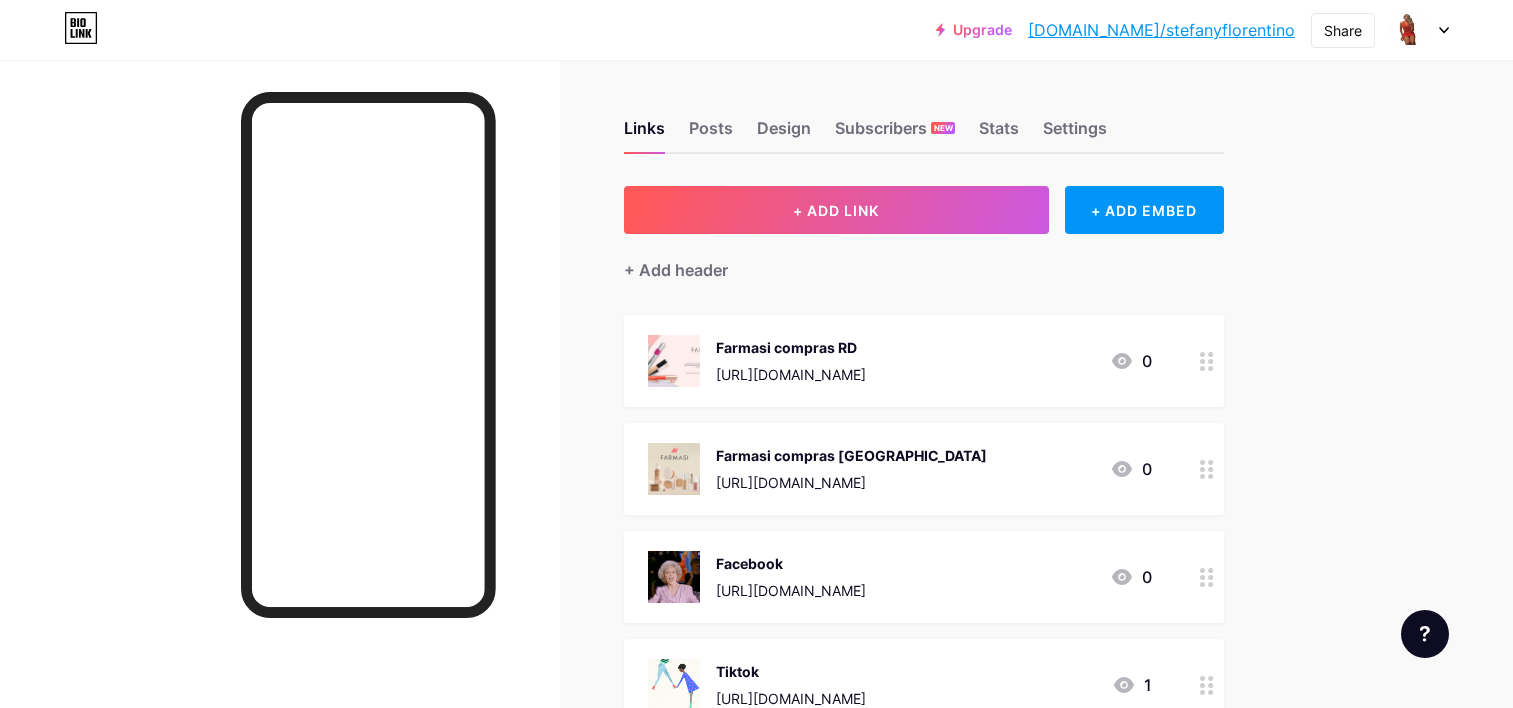 scroll, scrollTop: 0, scrollLeft: 0, axis: both 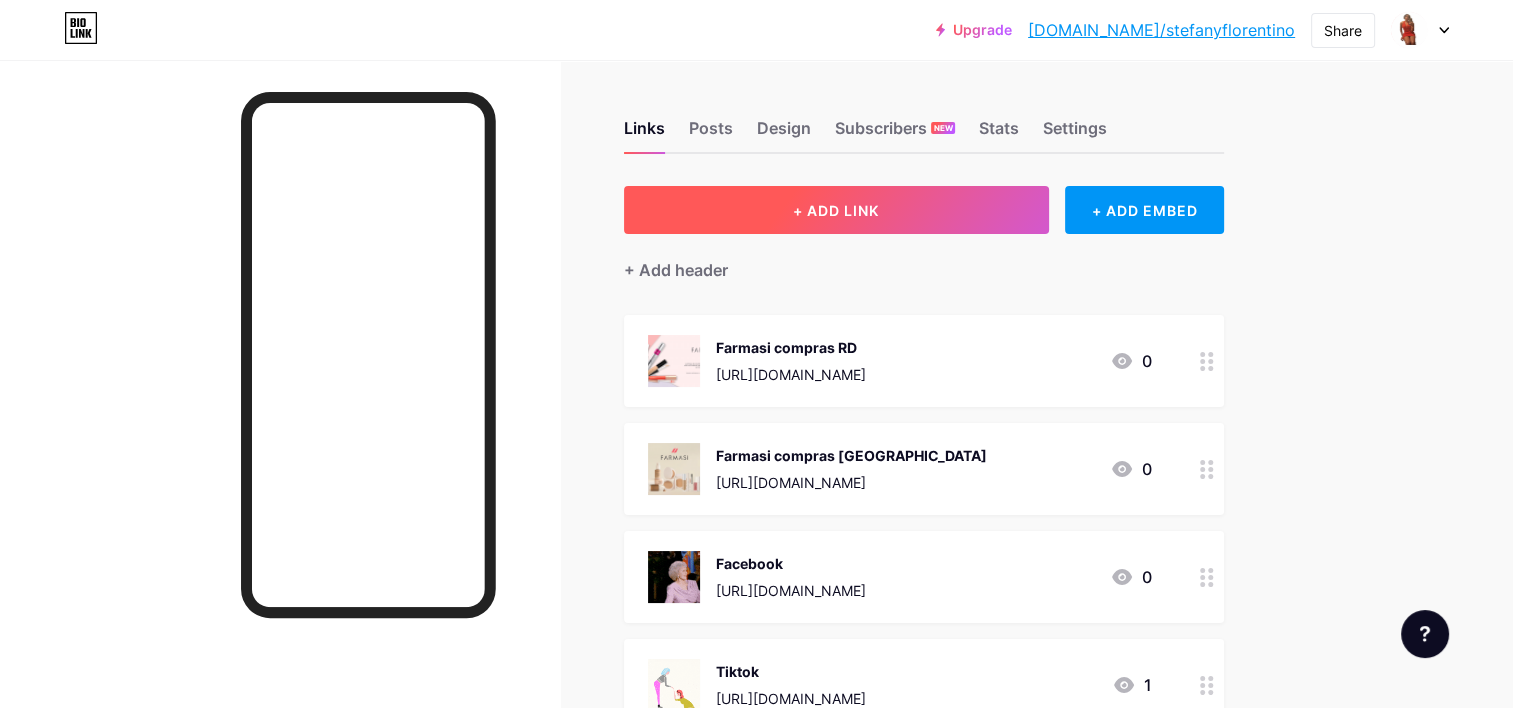 click on "+ ADD LINK" at bounding box center (836, 210) 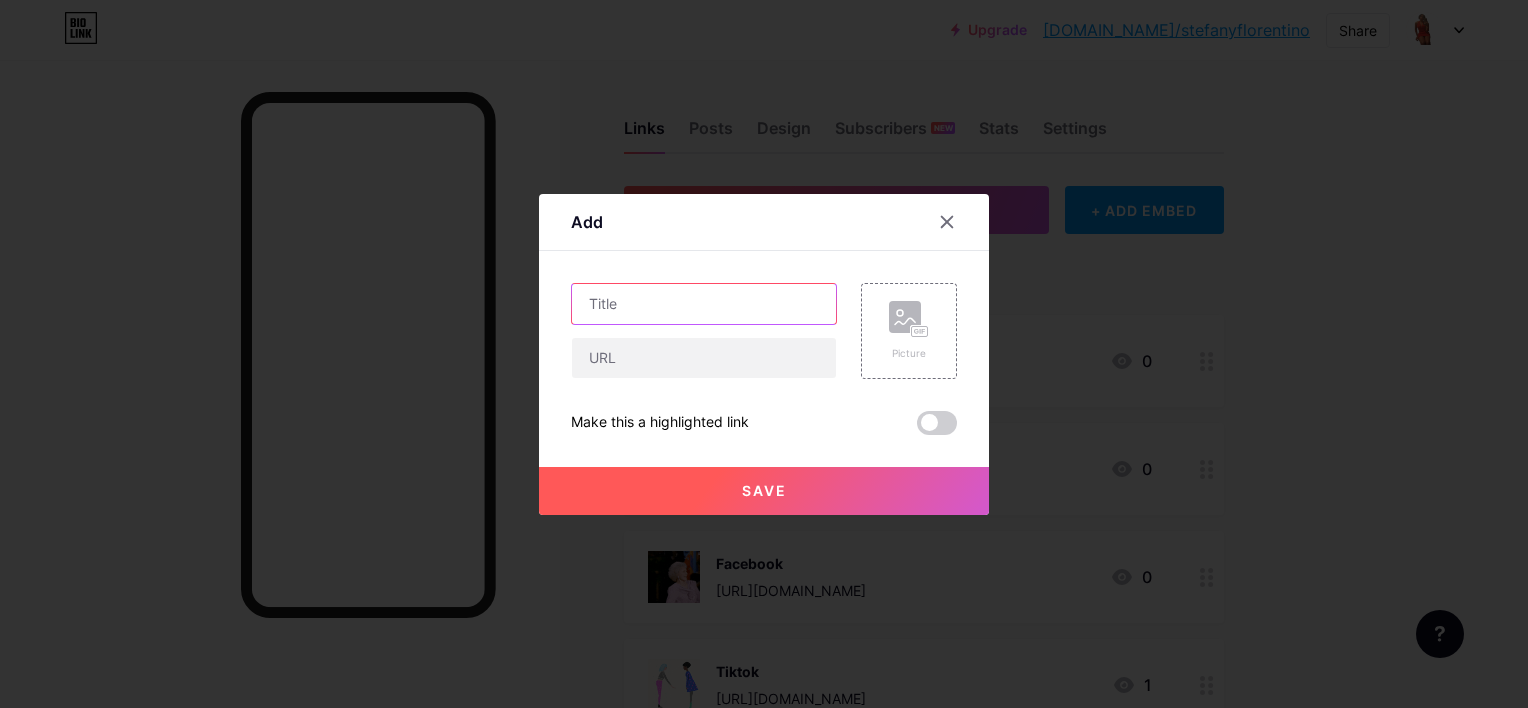 click at bounding box center (704, 304) 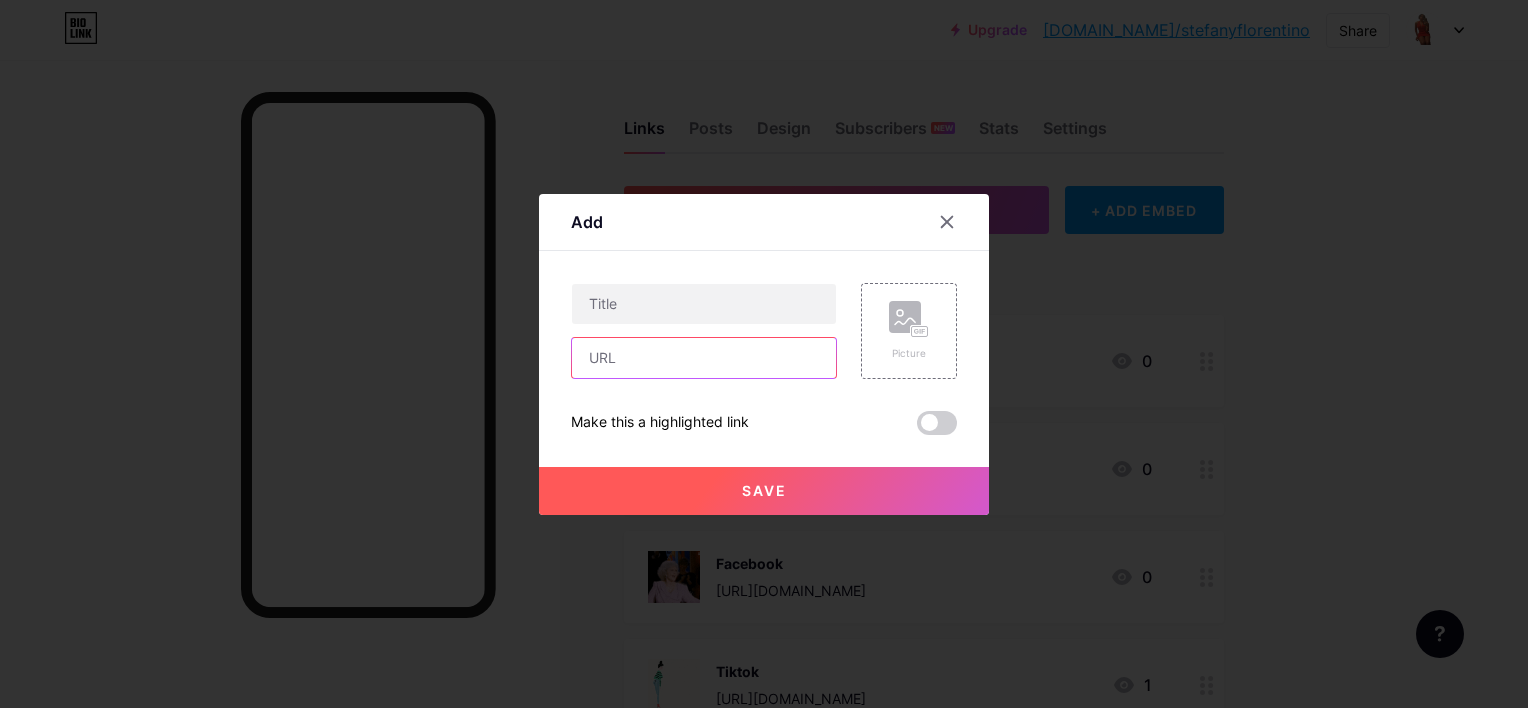 click at bounding box center (704, 358) 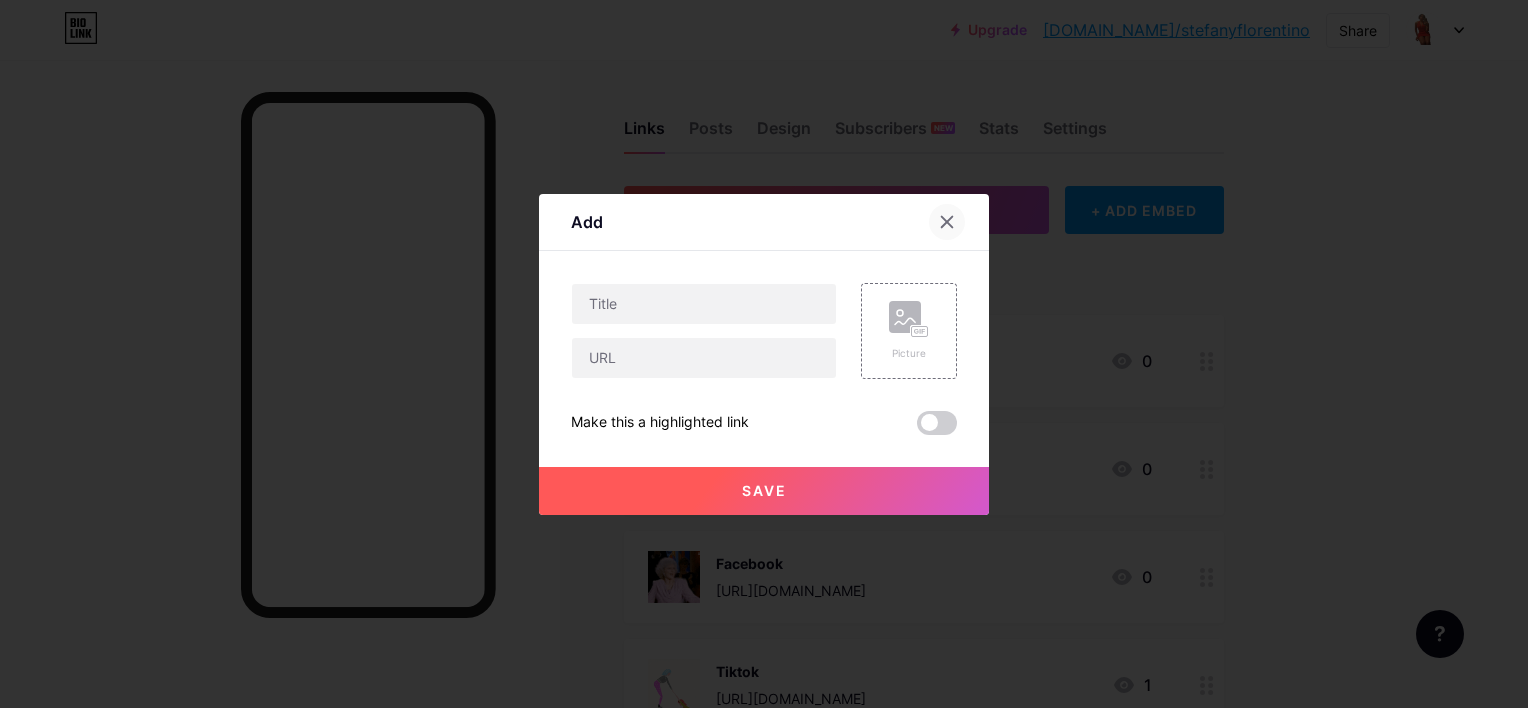 click at bounding box center (947, 222) 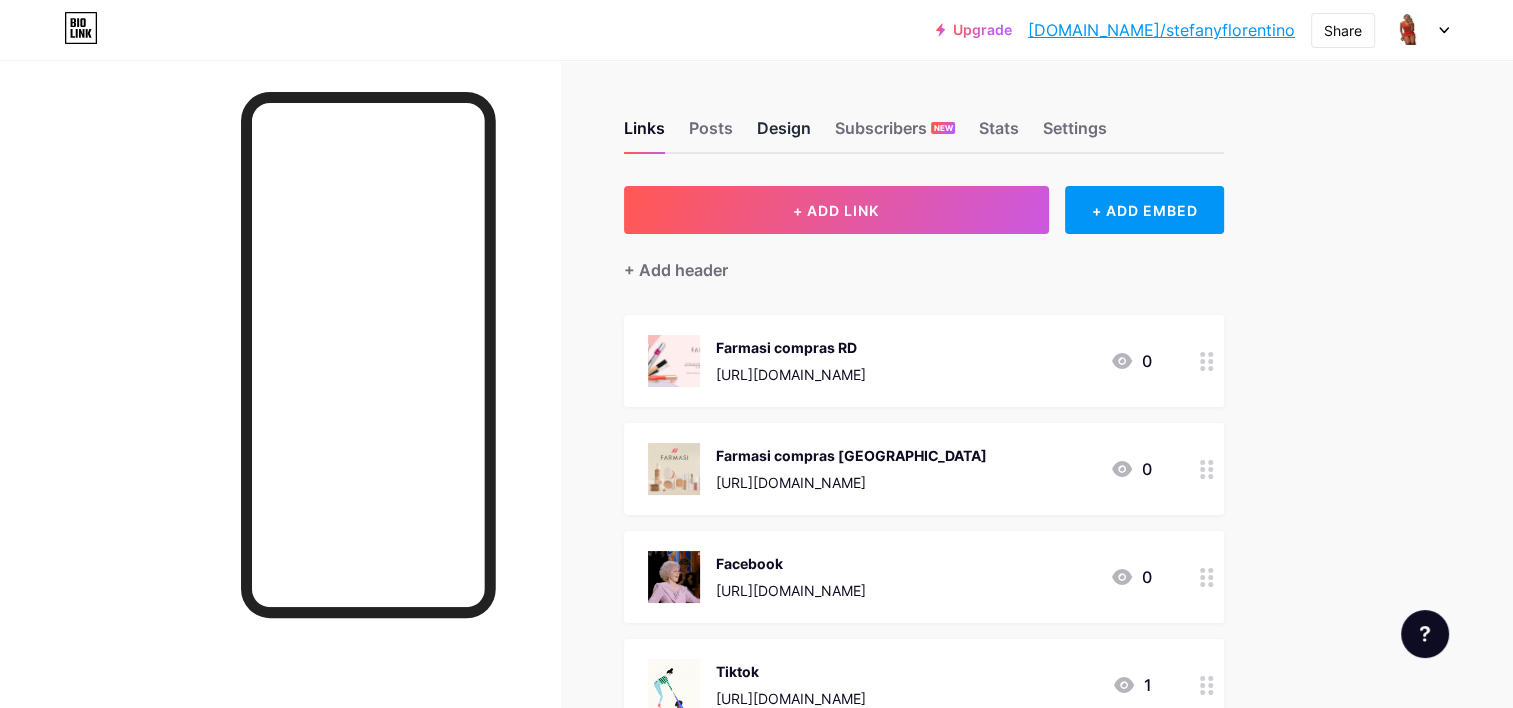 click on "Design" at bounding box center (784, 134) 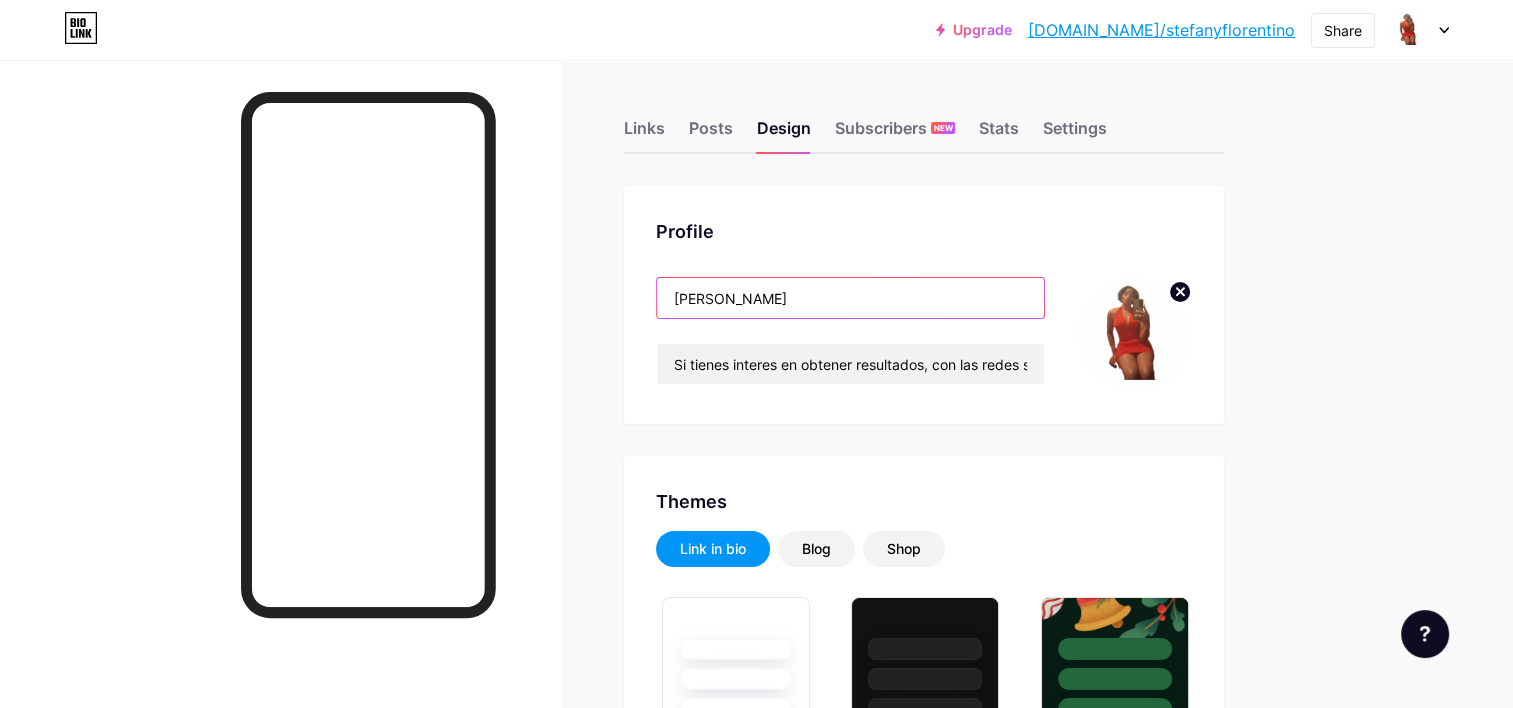 click on "[PERSON_NAME]" at bounding box center [850, 298] 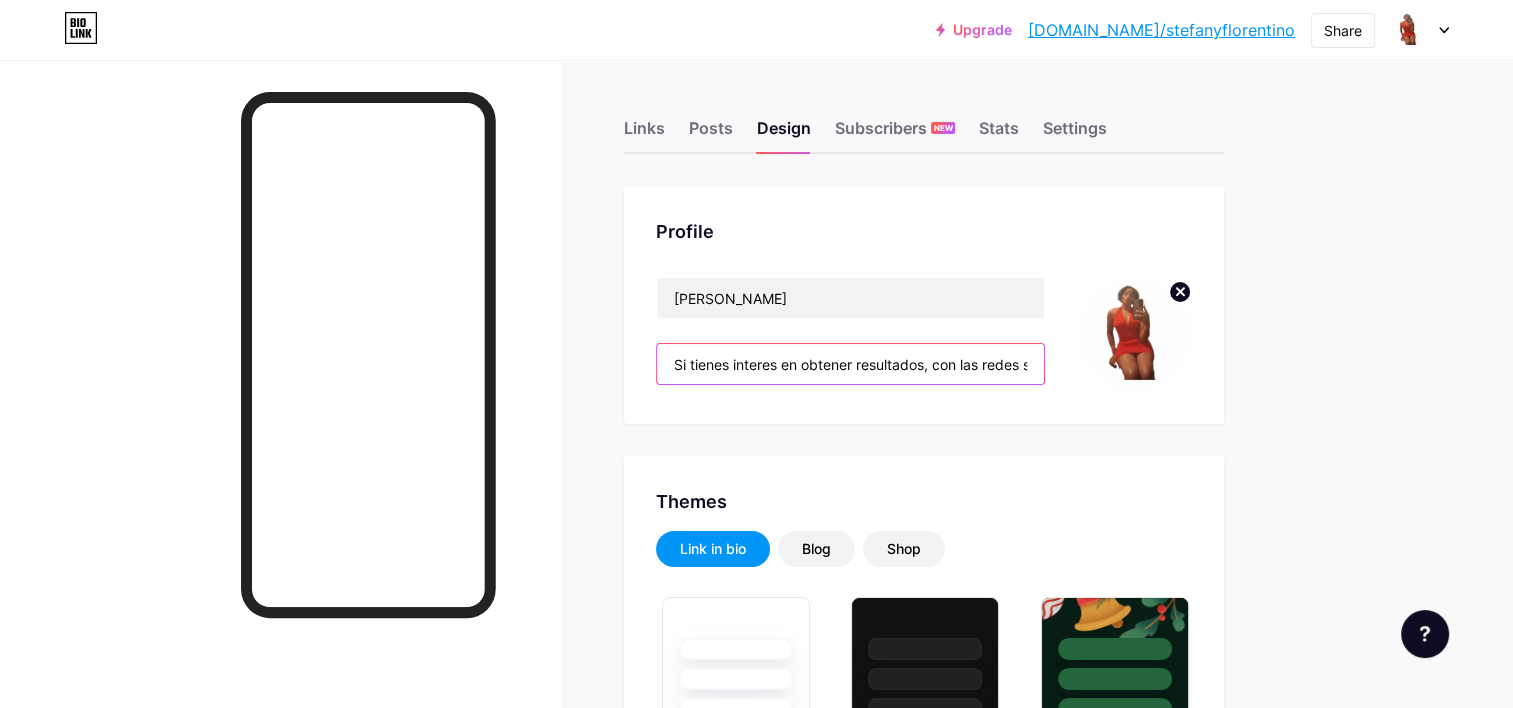 click on "Si tienes interes en obtener resultados, con las redes sociales bienvenid@s 👋🏼 ☺️" at bounding box center (850, 364) 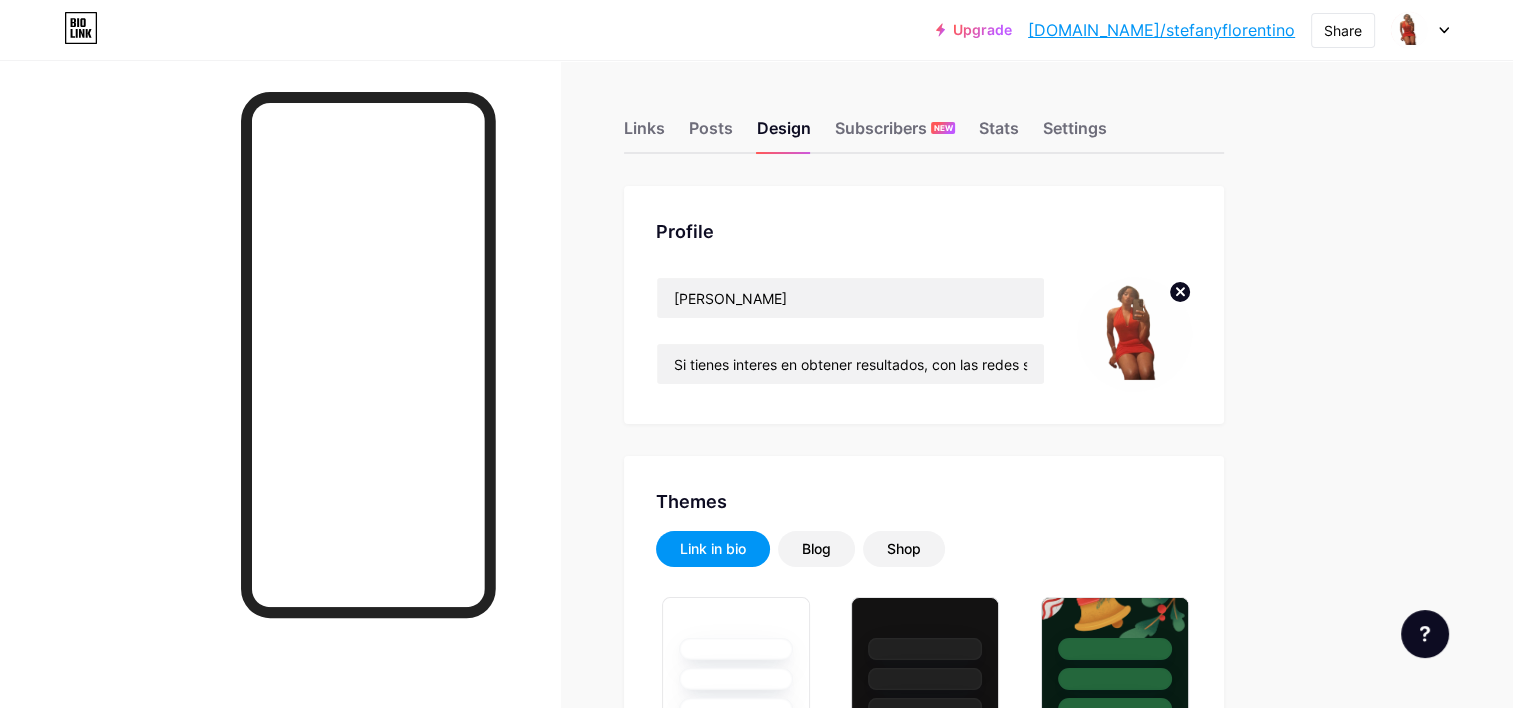 click on "Links
Posts
Design
Subscribers
NEW
Stats
Settings     Profile   [PERSON_NAME] tienes interes en obtener resultados, con las redes sociales bienvenid@s 👋🏼 ☺️                   Themes   Link in bio   Blog   Shop       Basics       Carbon       Xmas 23       Pride       Glitch       Winter · Live       Glassy · Live       Chameleon · Live       Rainy Night · Live       Neon · Live       Summer       Retro       Strawberry · Live       Desert       Sunny       Autumn       Leaf       Clear Sky       Blush       Unicorn       Minimal       Cloudy       Shadow     Create your own           Changes saved       Position to display socials                 Top                     Bottom
Disable Bio Link branding
[PERSON_NAME] the Bio Link branding from homepage     Display Share button
Enables social sharing options on your page including a QR code." at bounding box center (654, 1728) 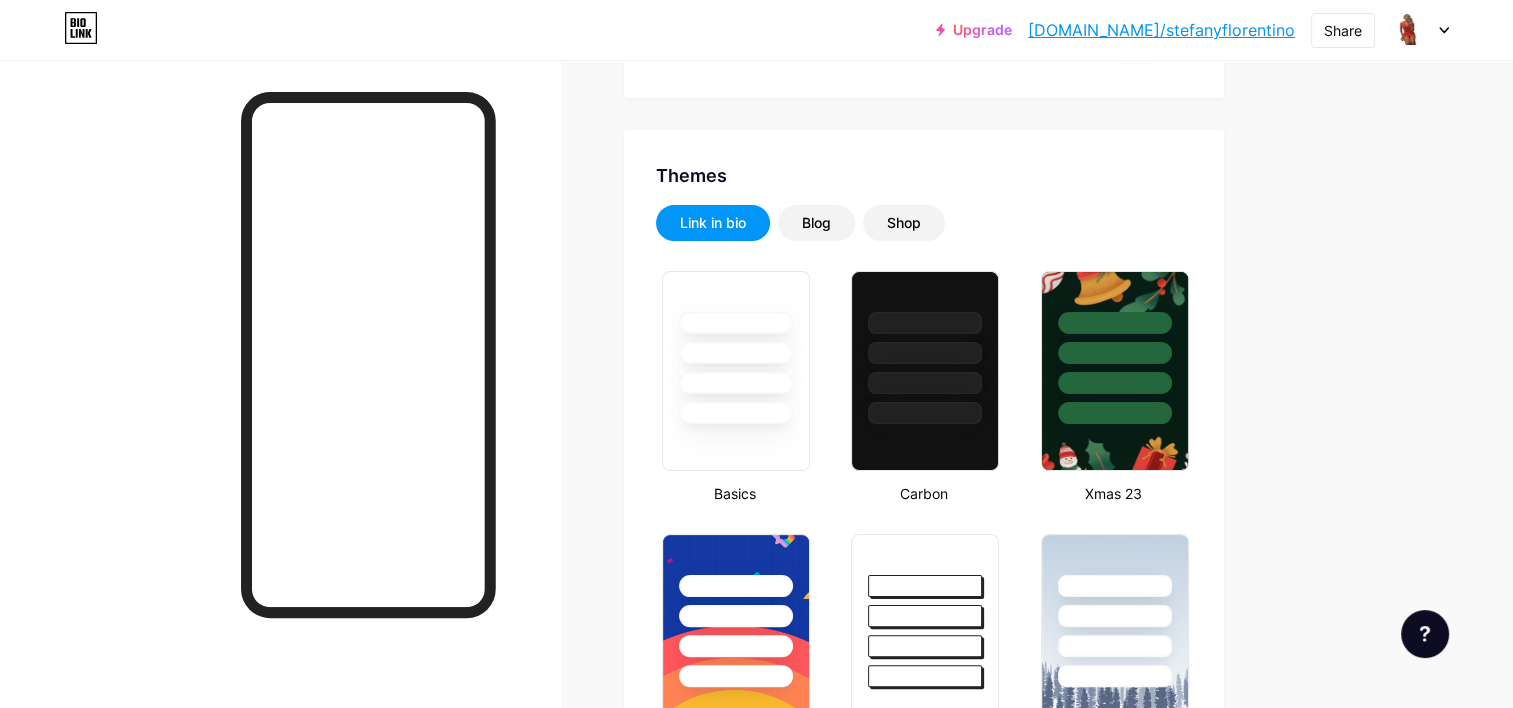 scroll, scrollTop: 360, scrollLeft: 0, axis: vertical 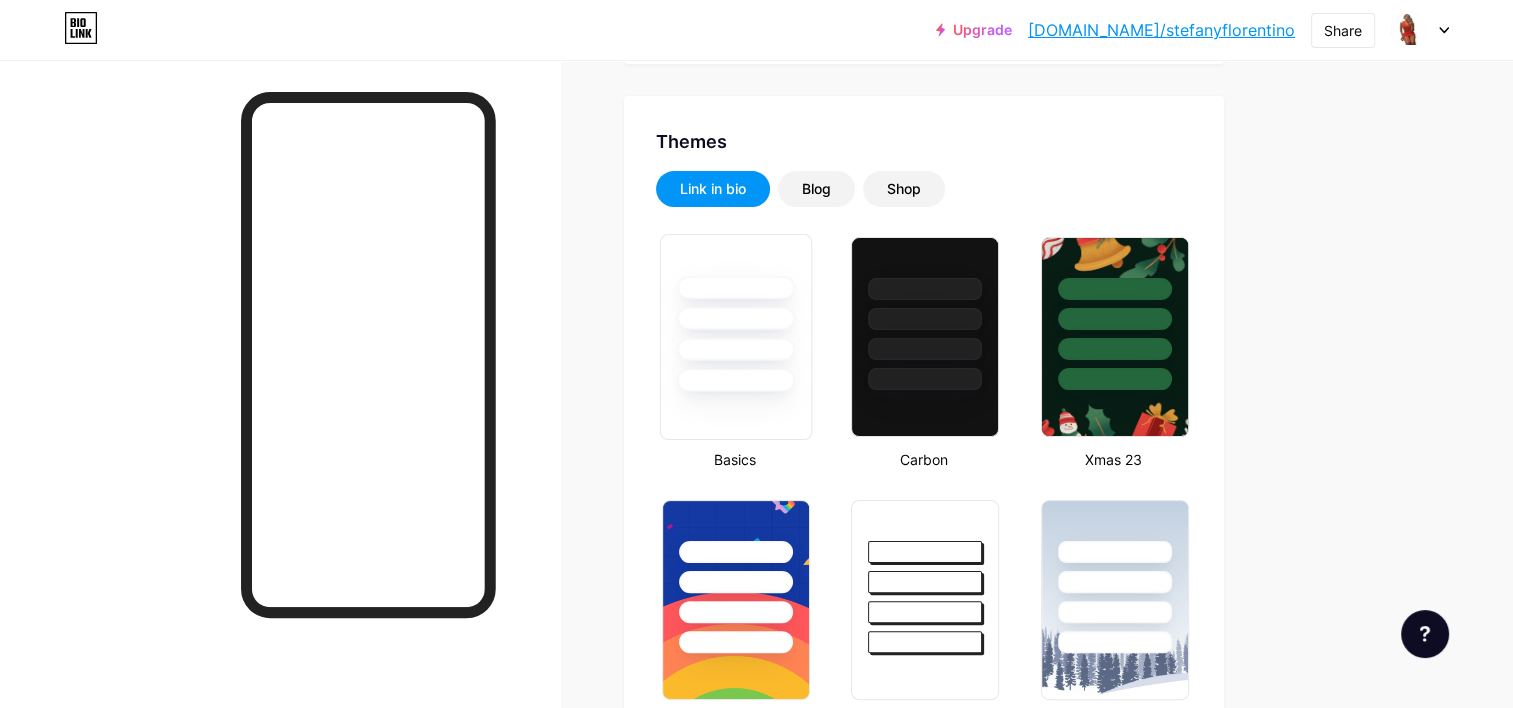 click at bounding box center (735, 318) 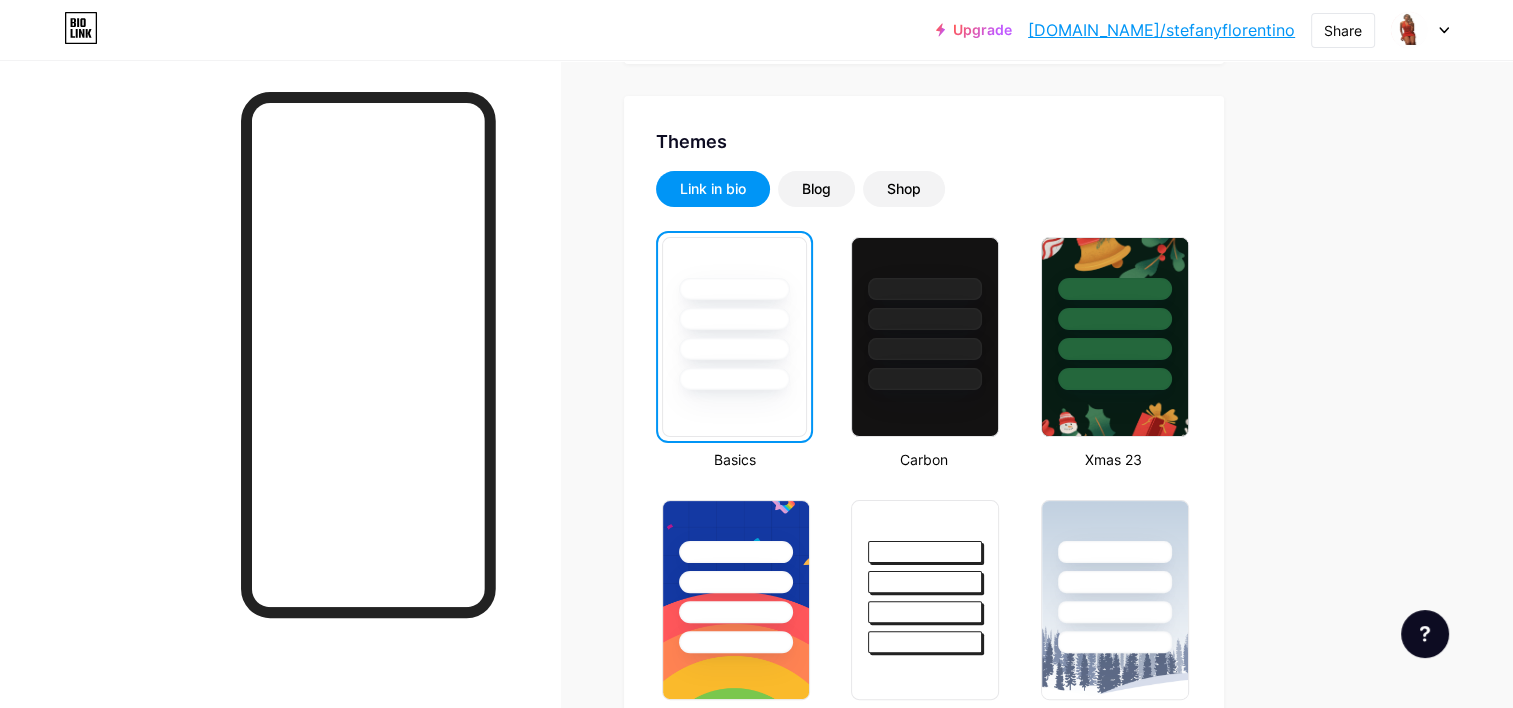scroll, scrollTop: 979, scrollLeft: 0, axis: vertical 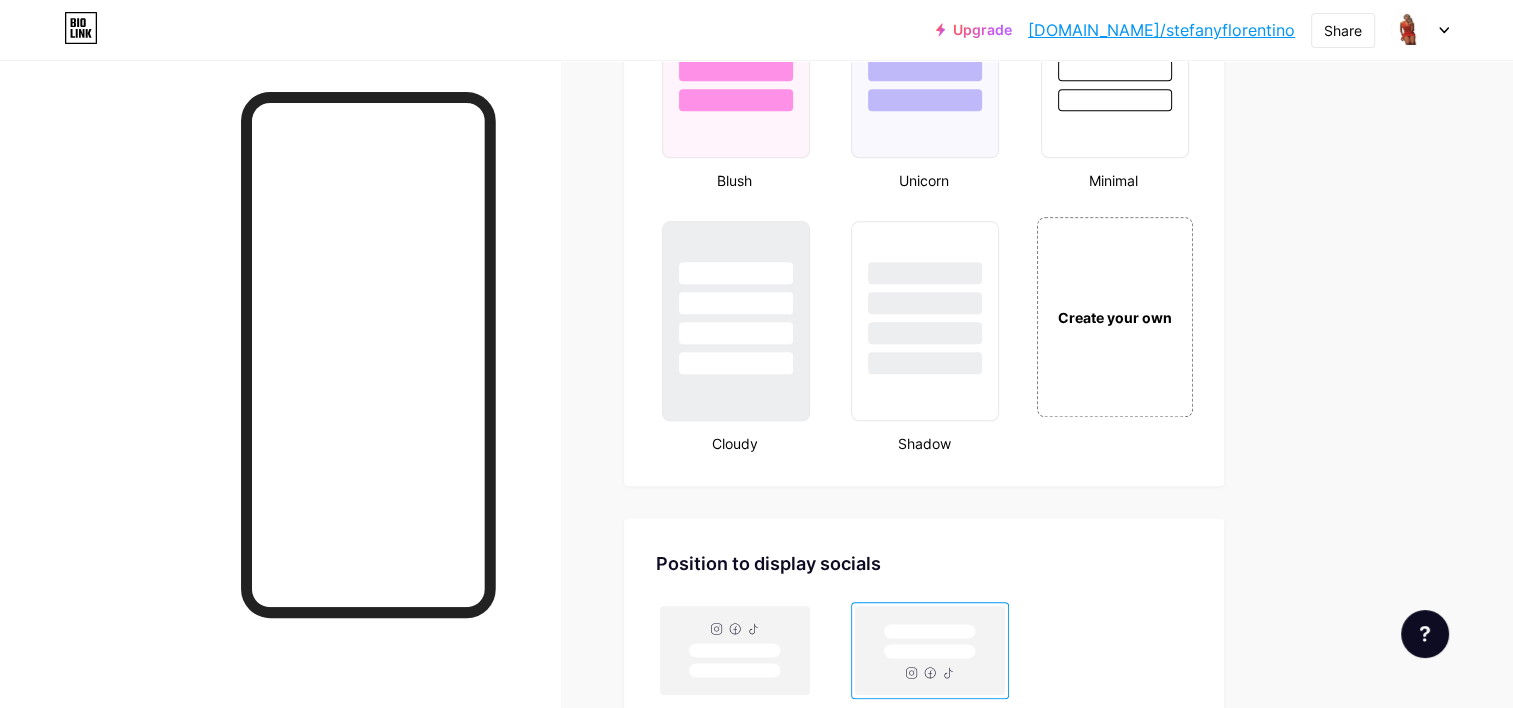click 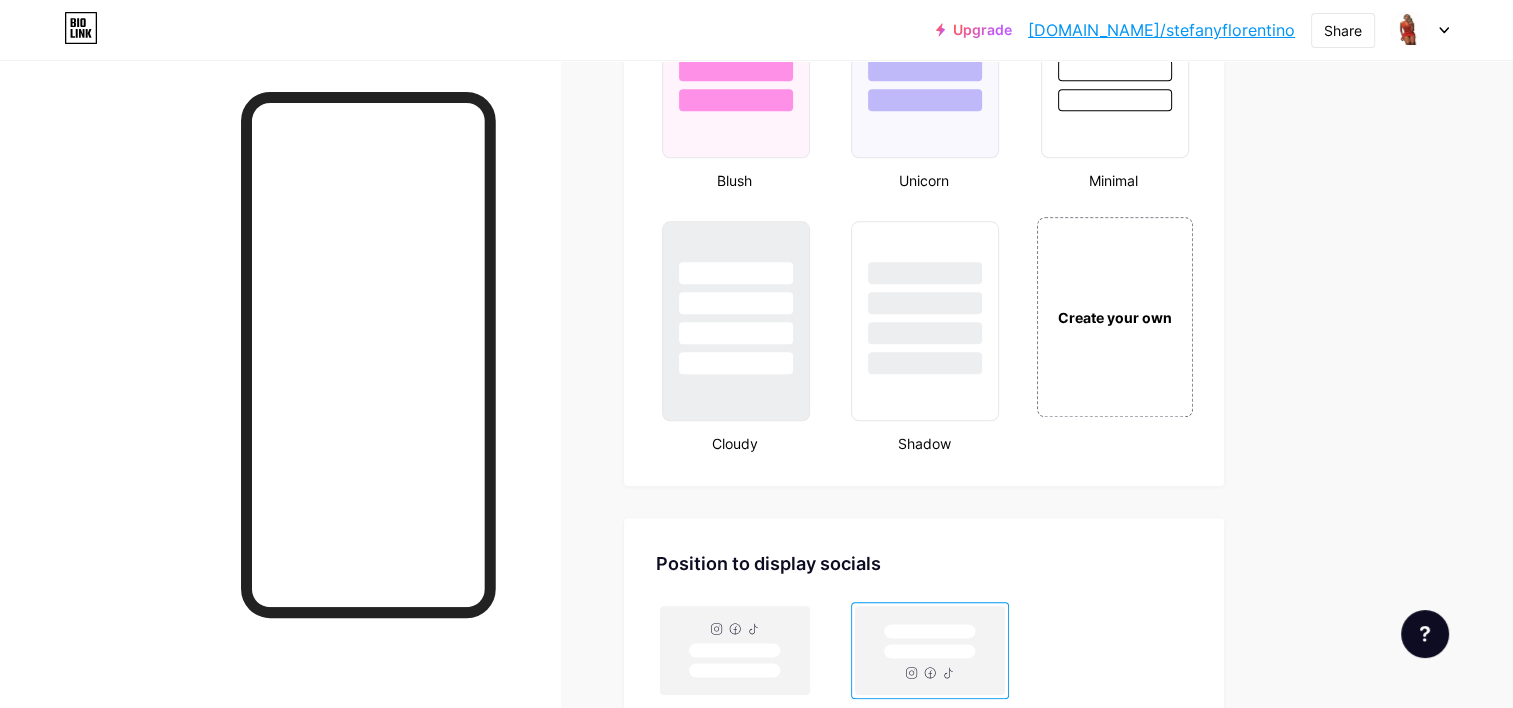 click on "Bottom" at bounding box center [880, 742] 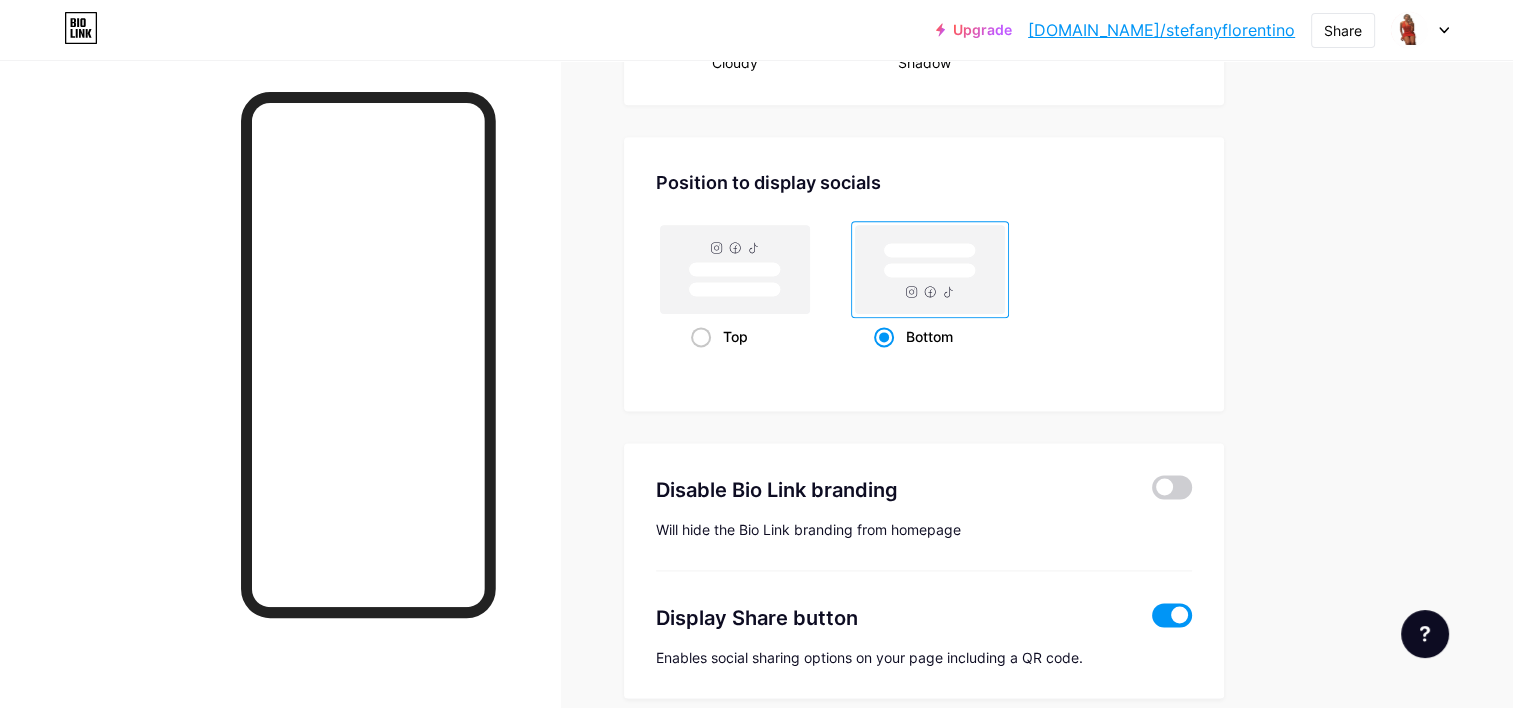 click 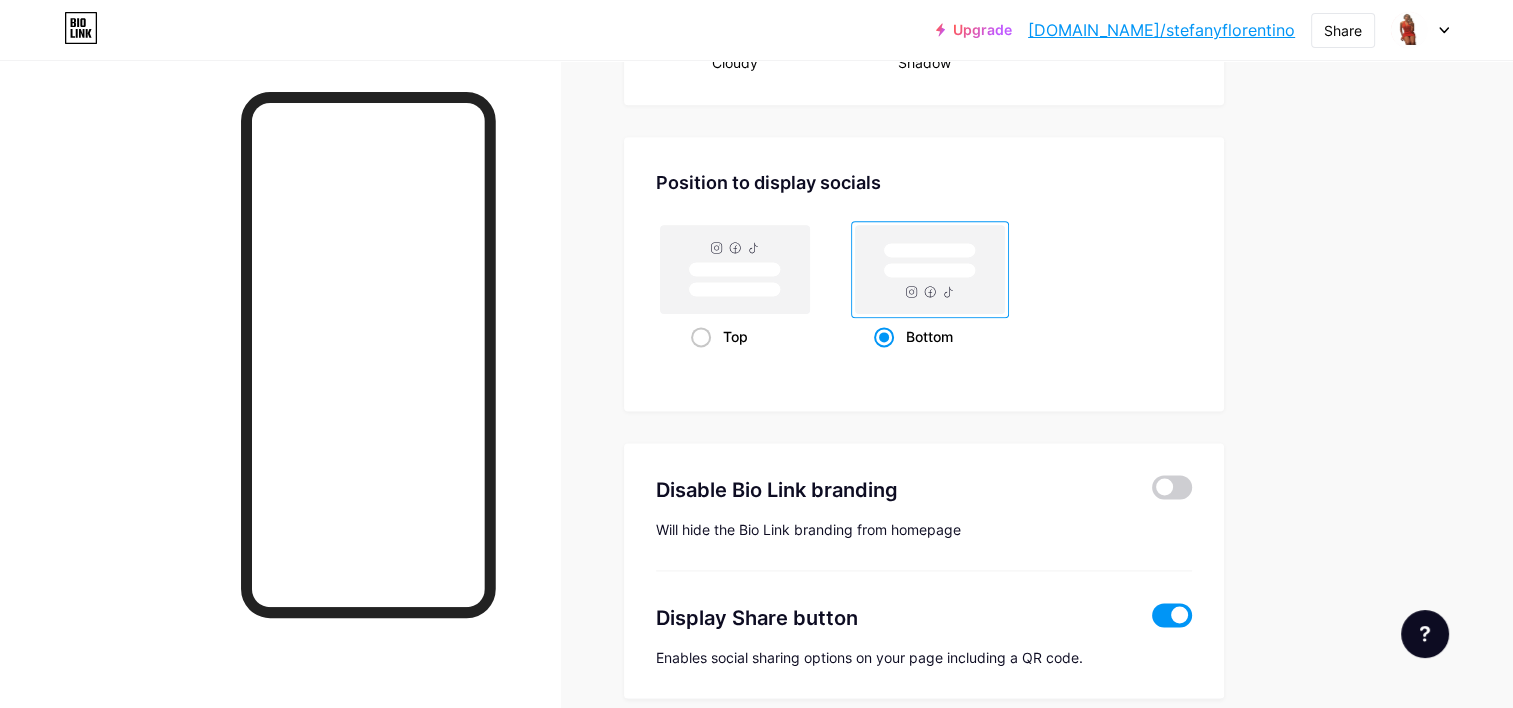 click on "Bottom" at bounding box center [880, 361] 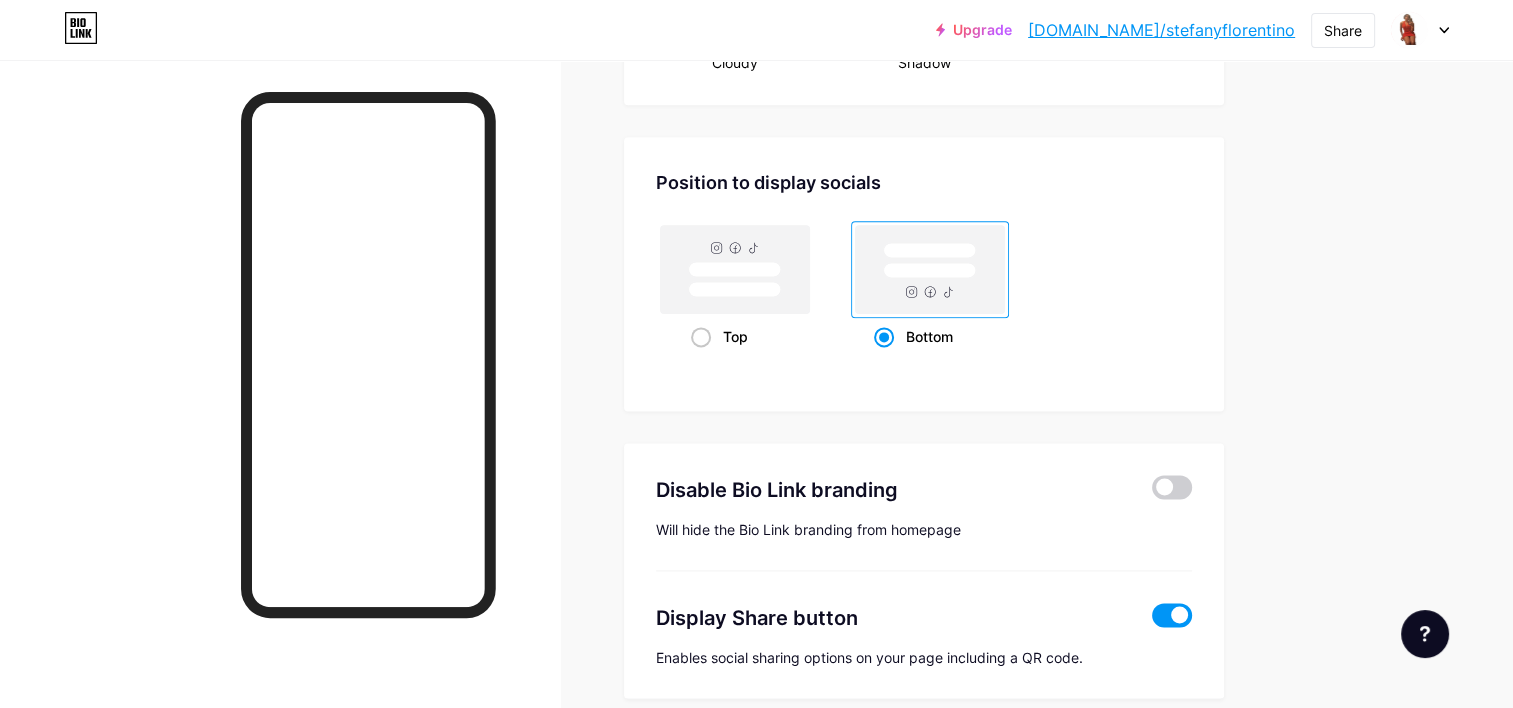click on "Upgrade   [DOMAIN_NAME]/stefan...   [DOMAIN_NAME]/[PERSON_NAME]   Share               Switch accounts     [PERSON_NAME]   [DOMAIN_NAME]/stefanyflorentino       + Add a new page        Account settings   Logout   Link Copied
Links
Posts
Design
Subscribers
NEW
Stats
Settings     Profile   [PERSON_NAME] tienes interes en obtener resultados, con las redes sociales bienvenid@s 👋🏼 ☺️                   Themes   Link in bio   Blog   Shop       Basics       Carbon       Xmas 23       Pride       Glitch       Winter · Live       Glassy · Live       Chameleon · Live       Rainy Night · Live       Neon · Live       Summer       Retro       Strawberry · Live       Desert       Sunny       Autumn       Leaf       Clear Sky       Blush       Unicorn       Minimal       Cloudy       Shadow     Create your own           Changes saved       Position to display socials                 Top" at bounding box center (756, -900) 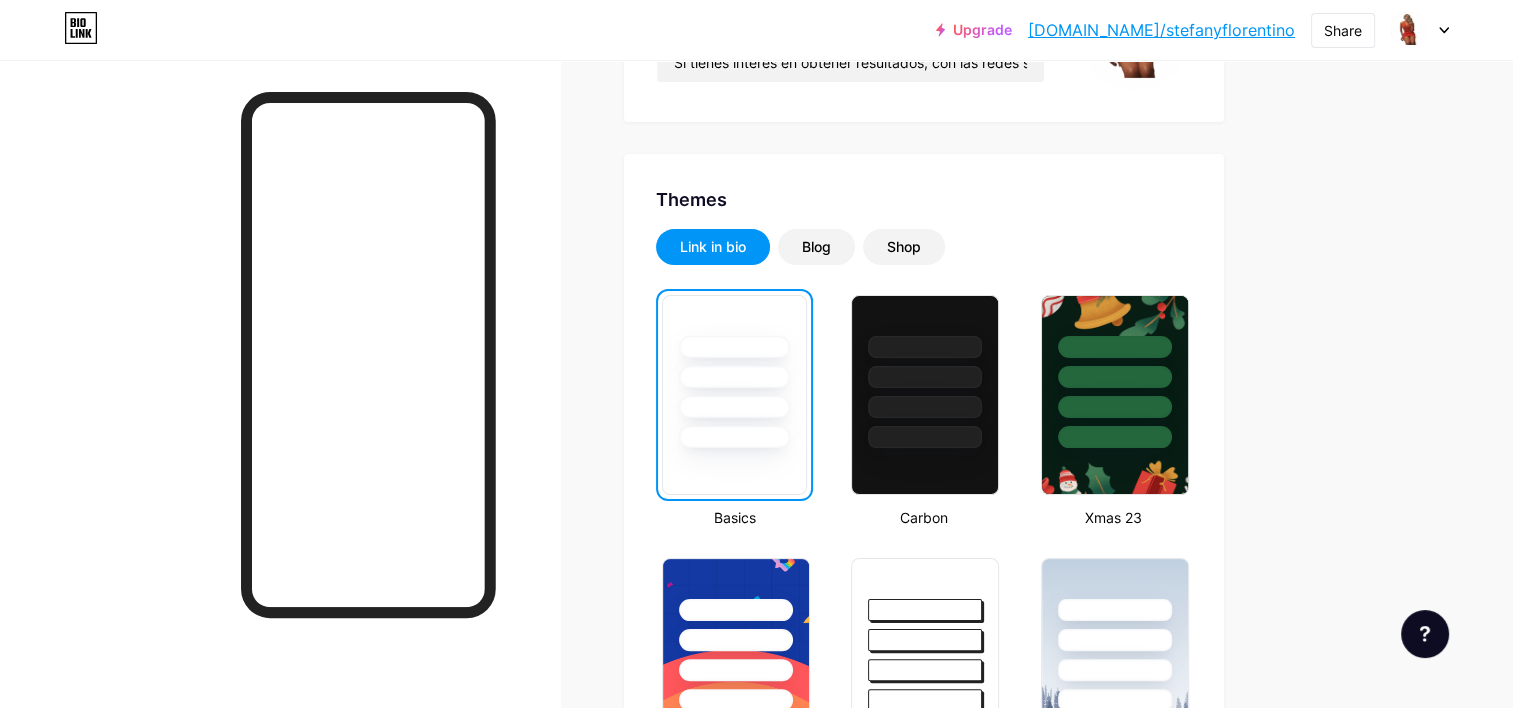 scroll, scrollTop: 204, scrollLeft: 0, axis: vertical 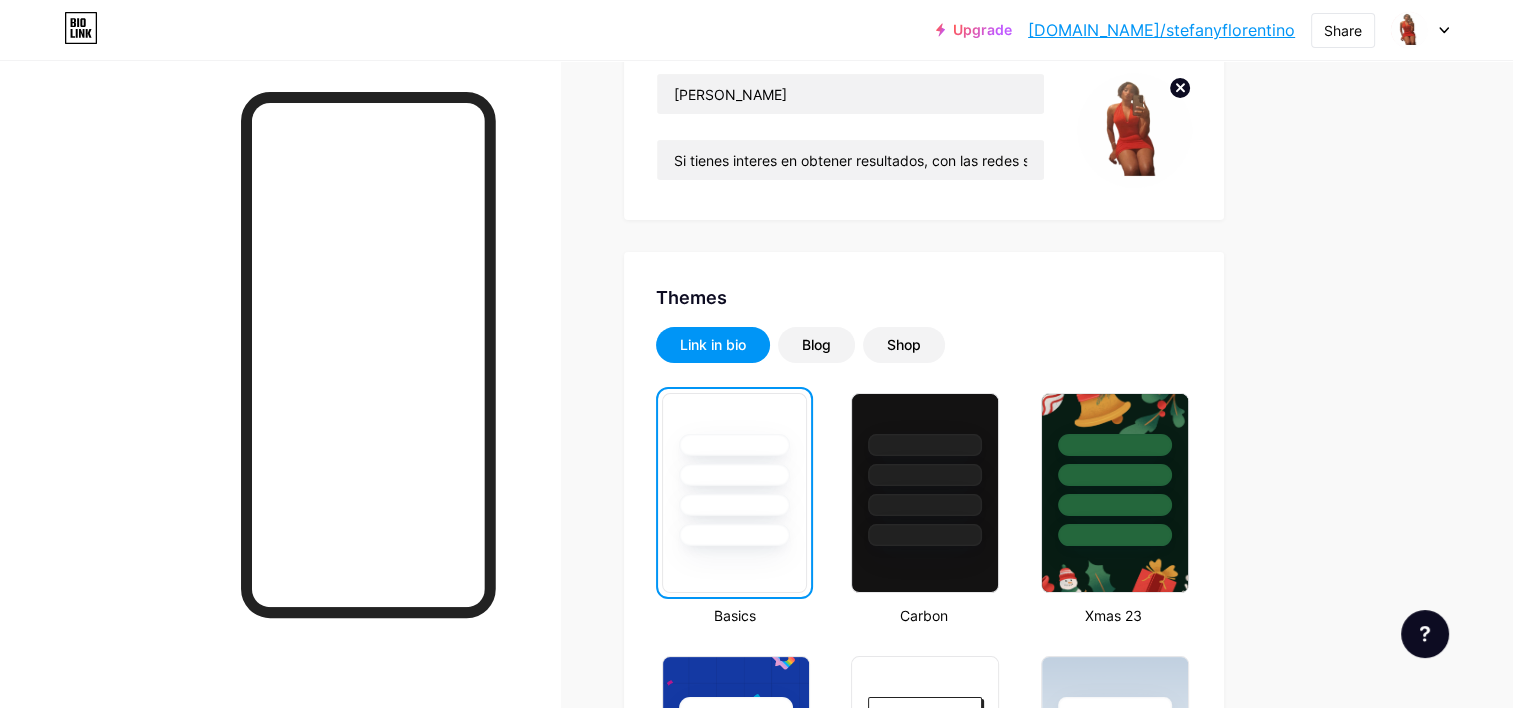 click on "Upgrade   [DOMAIN_NAME]/stefan...   [DOMAIN_NAME]/[PERSON_NAME]   Share               Switch accounts     [PERSON_NAME]   [DOMAIN_NAME]/stefanyflorentino       + Add a new page        Account settings   Logout" at bounding box center (756, 30) 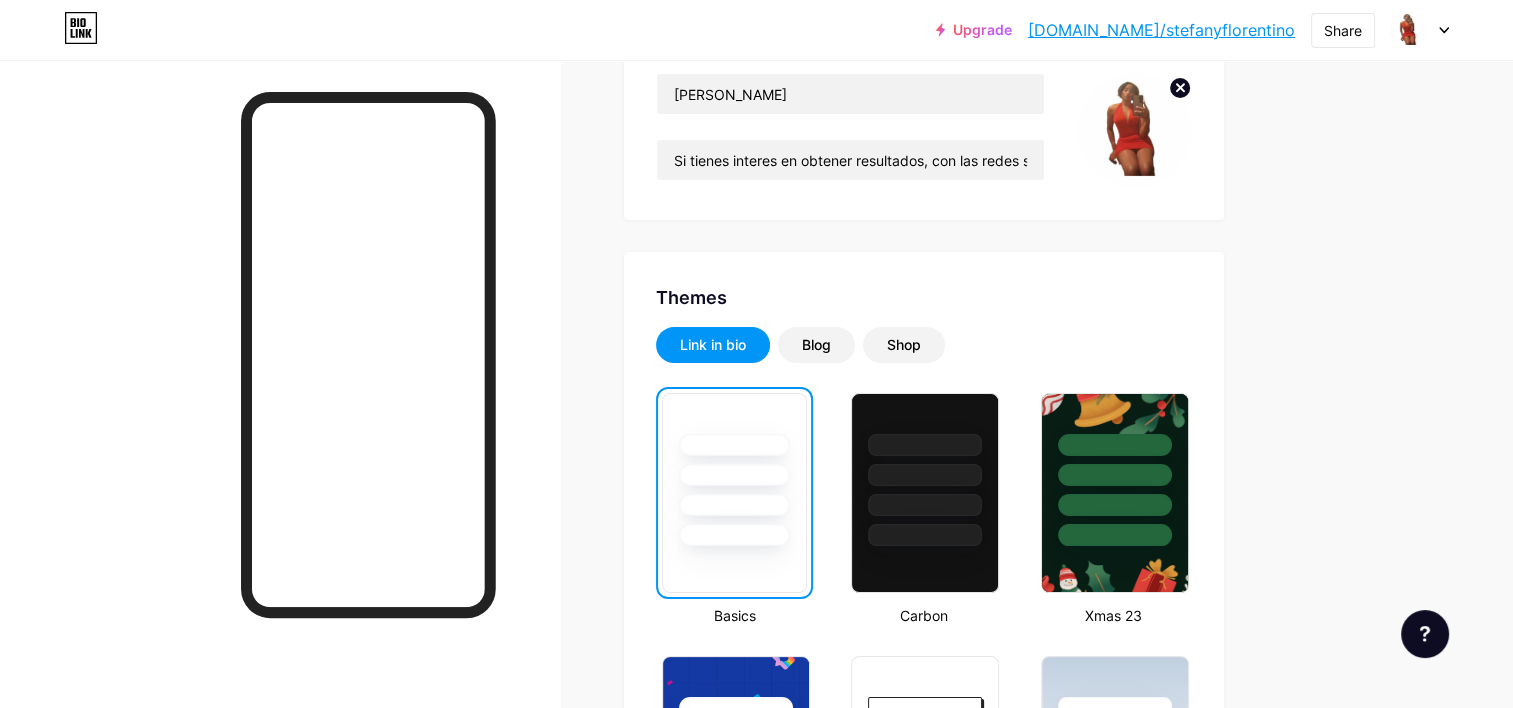 click on "Upgrade   [DOMAIN_NAME]/stefan...   [DOMAIN_NAME]/[PERSON_NAME]   Share               Switch accounts     [PERSON_NAME]   [DOMAIN_NAME]/stefanyflorentino       + Add a new page        Account settings   Logout" at bounding box center (756, 30) 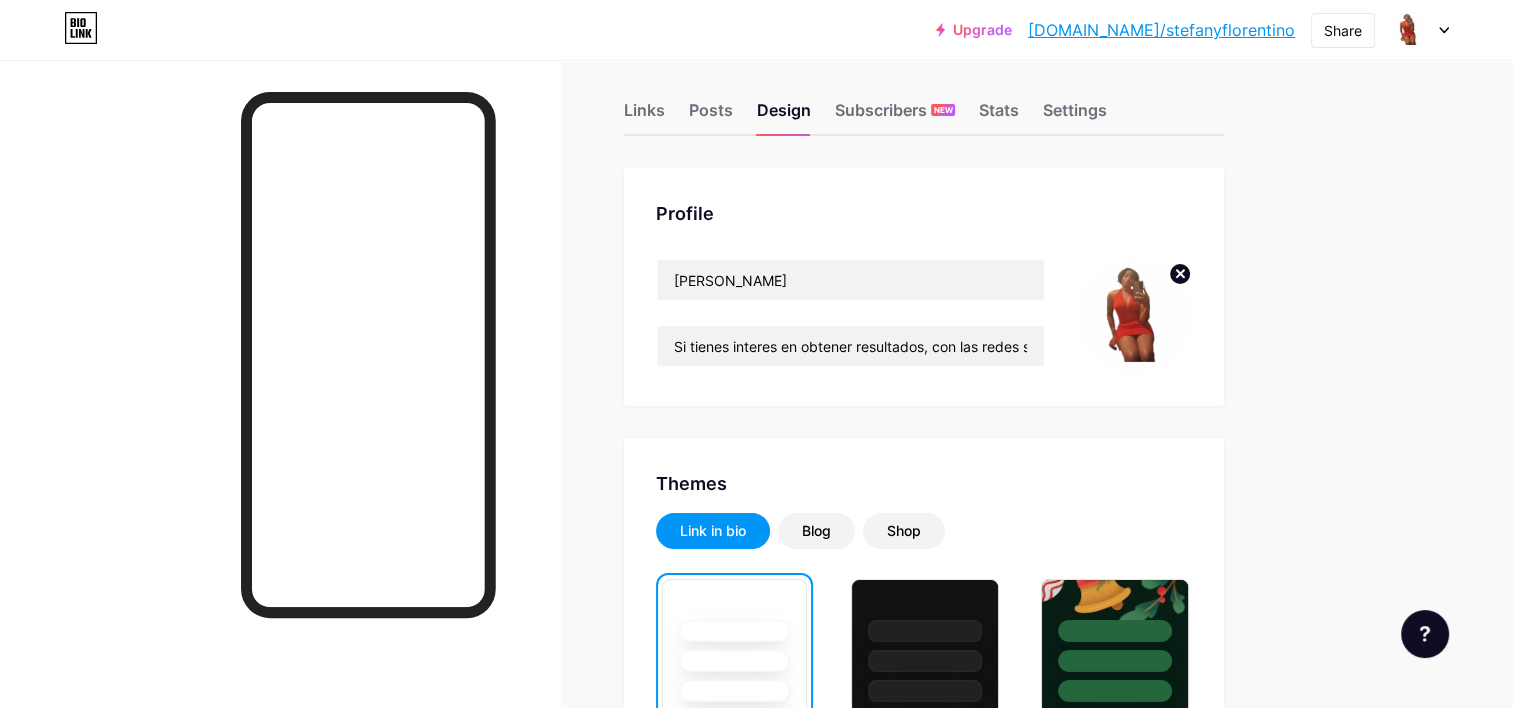 scroll, scrollTop: 0, scrollLeft: 0, axis: both 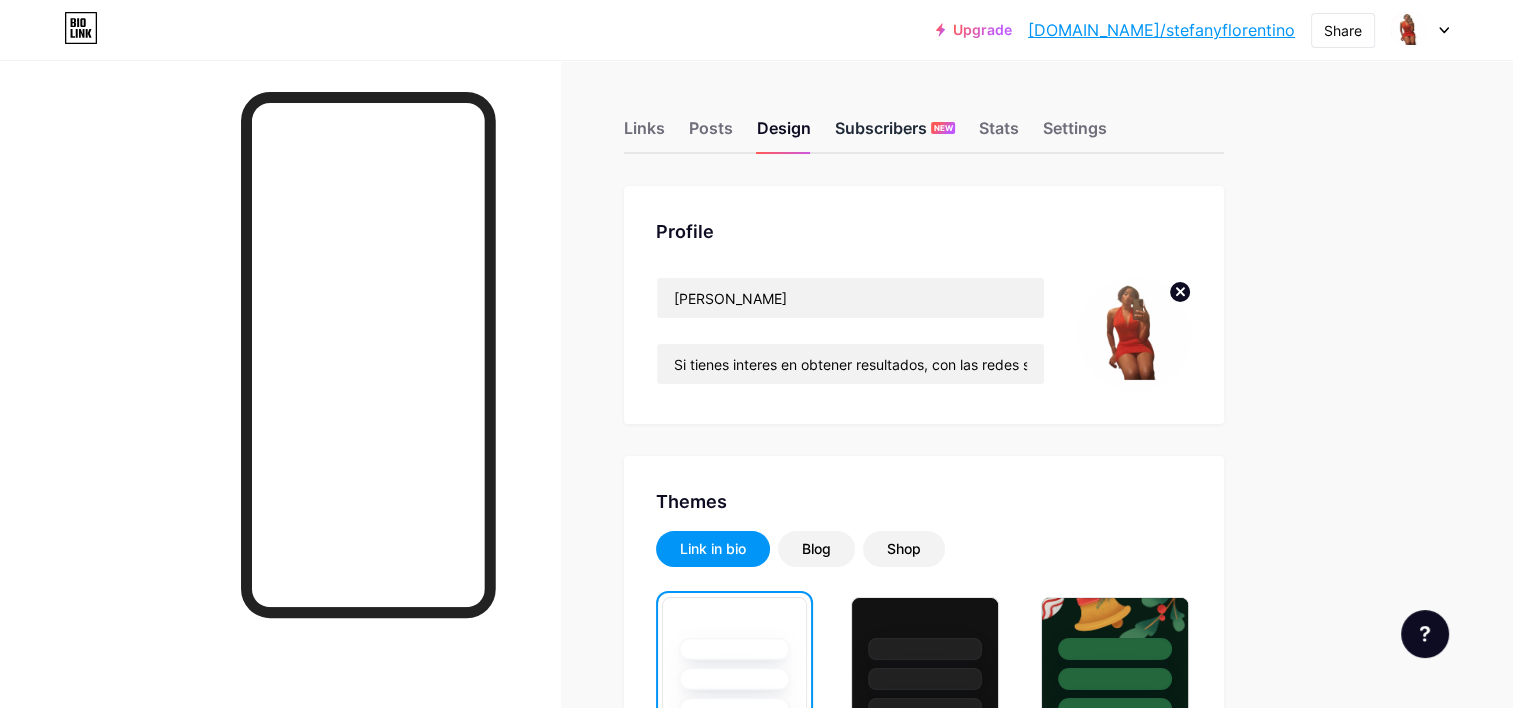 click on "Subscribers
NEW" at bounding box center [895, 134] 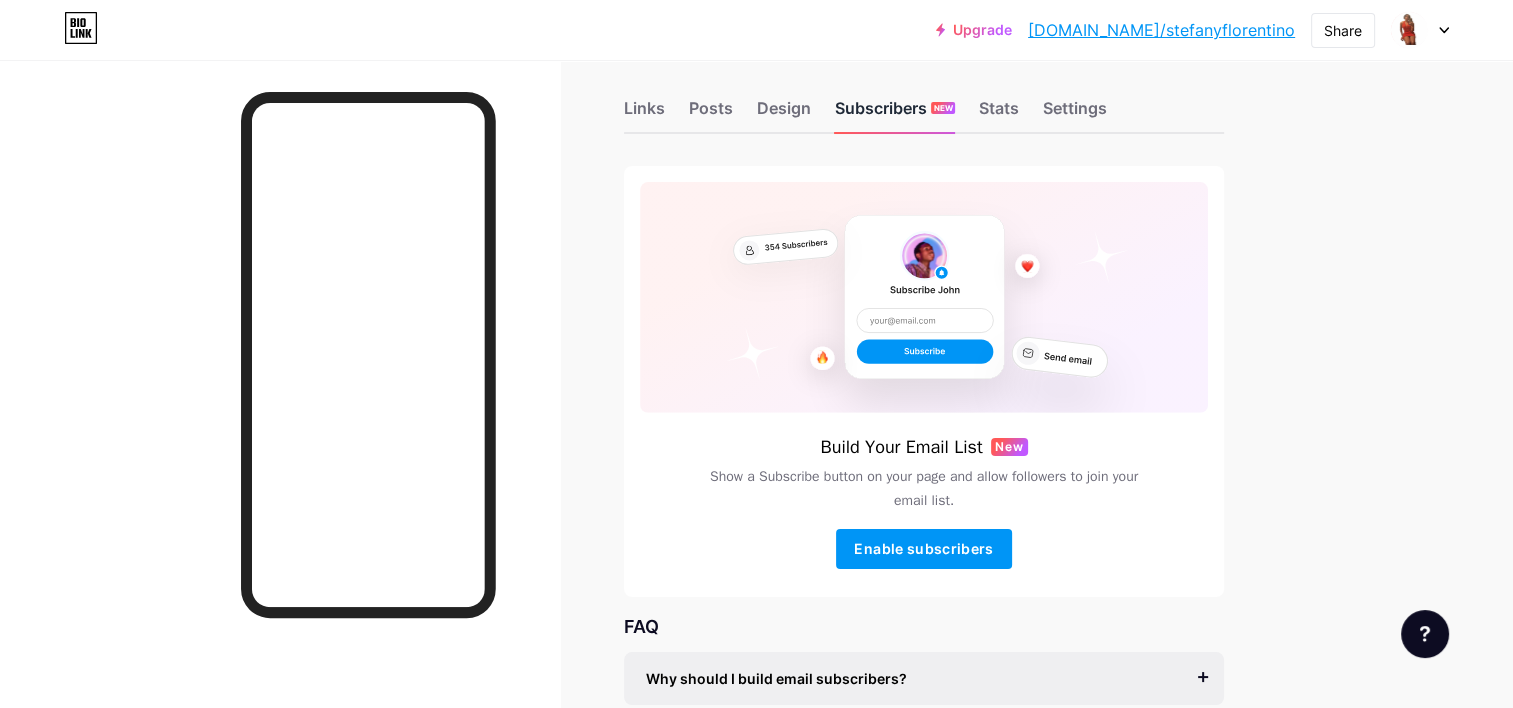 scroll, scrollTop: 0, scrollLeft: 0, axis: both 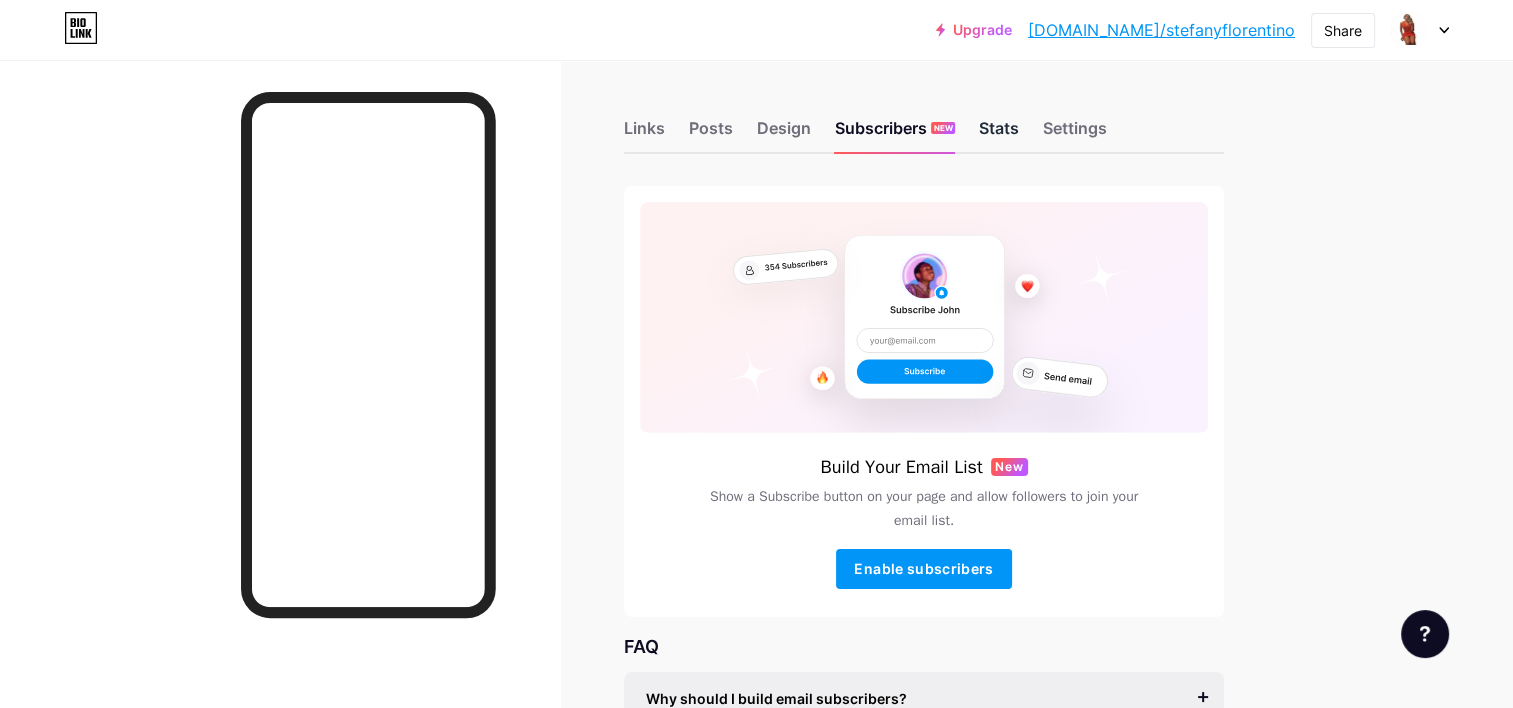 click on "Stats" at bounding box center (999, 134) 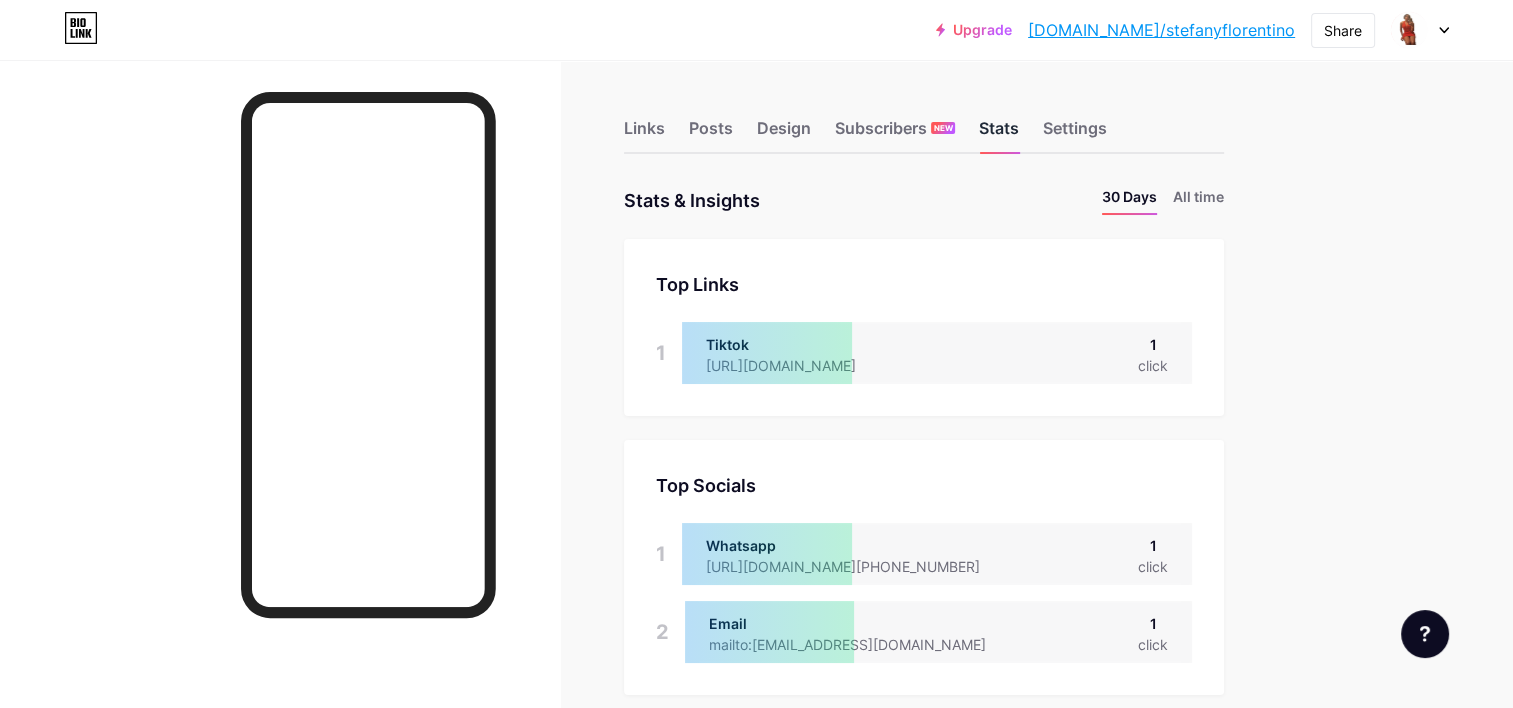 scroll, scrollTop: 999292, scrollLeft: 998487, axis: both 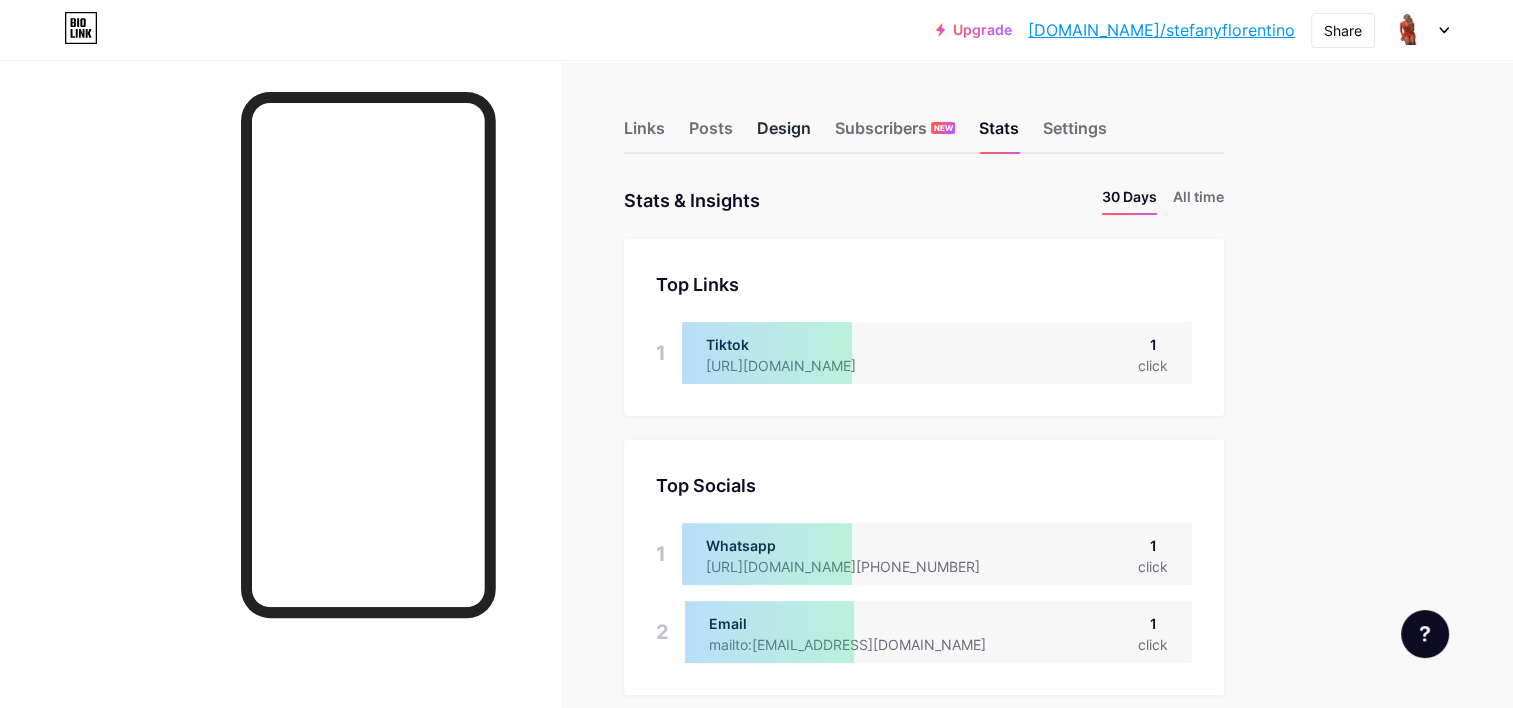 click on "Design" at bounding box center [784, 134] 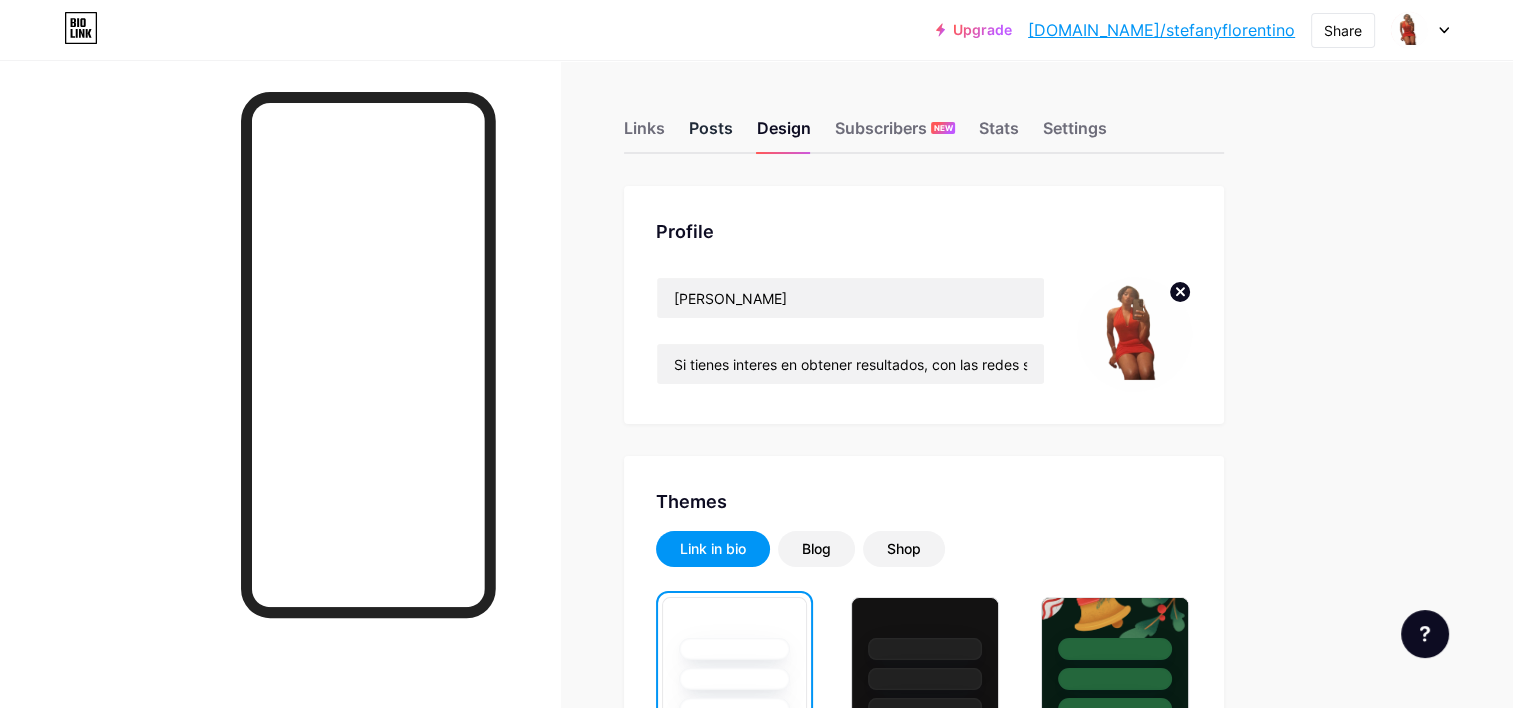 click on "Posts" at bounding box center (711, 134) 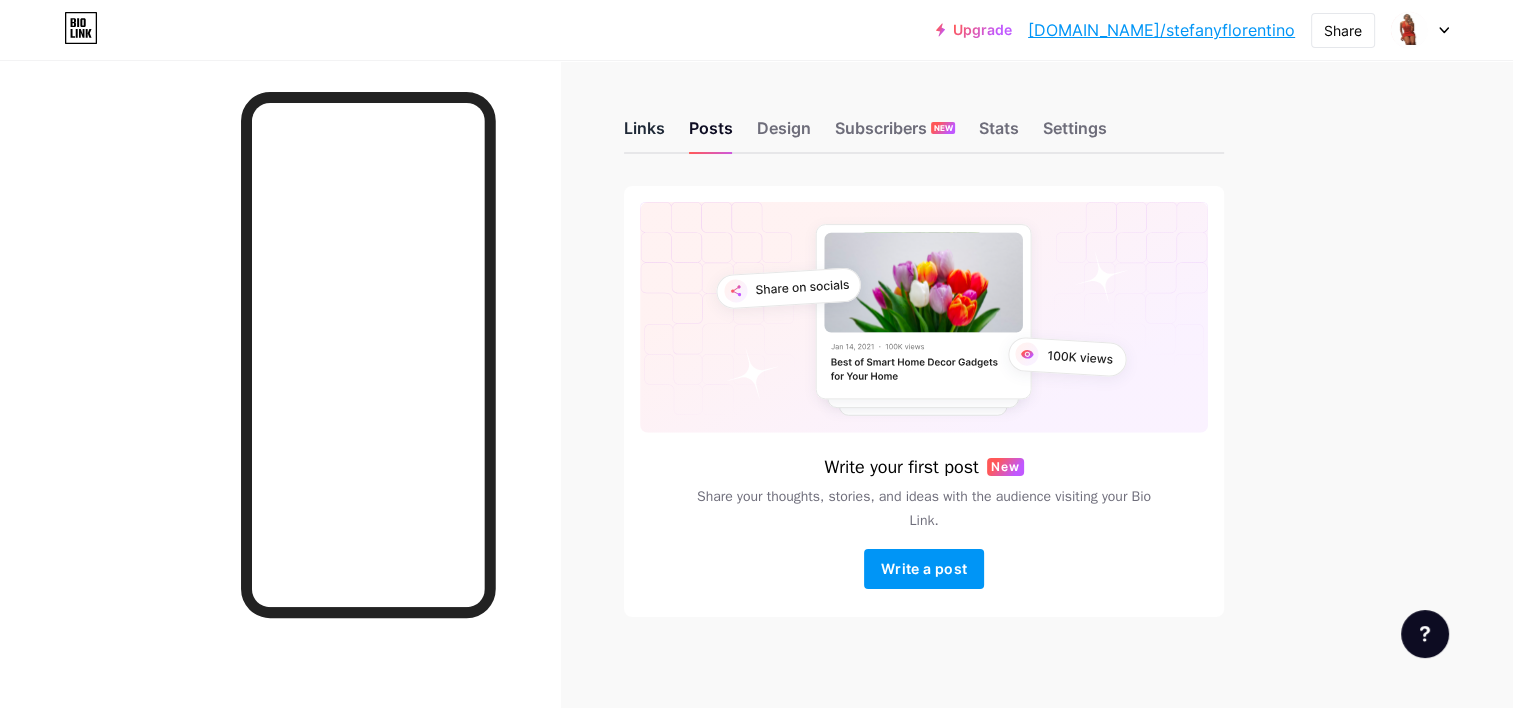 click on "Links" at bounding box center (644, 134) 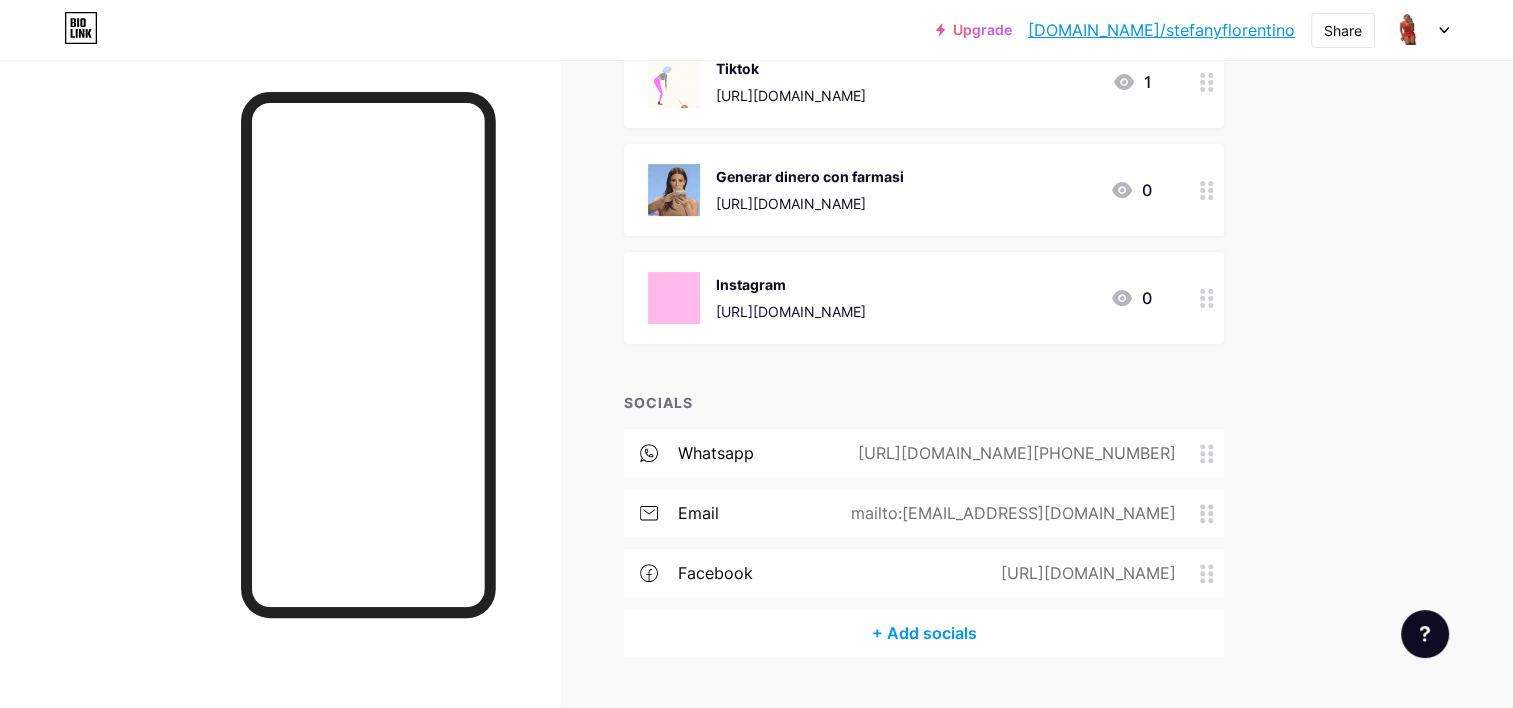scroll, scrollTop: 650, scrollLeft: 0, axis: vertical 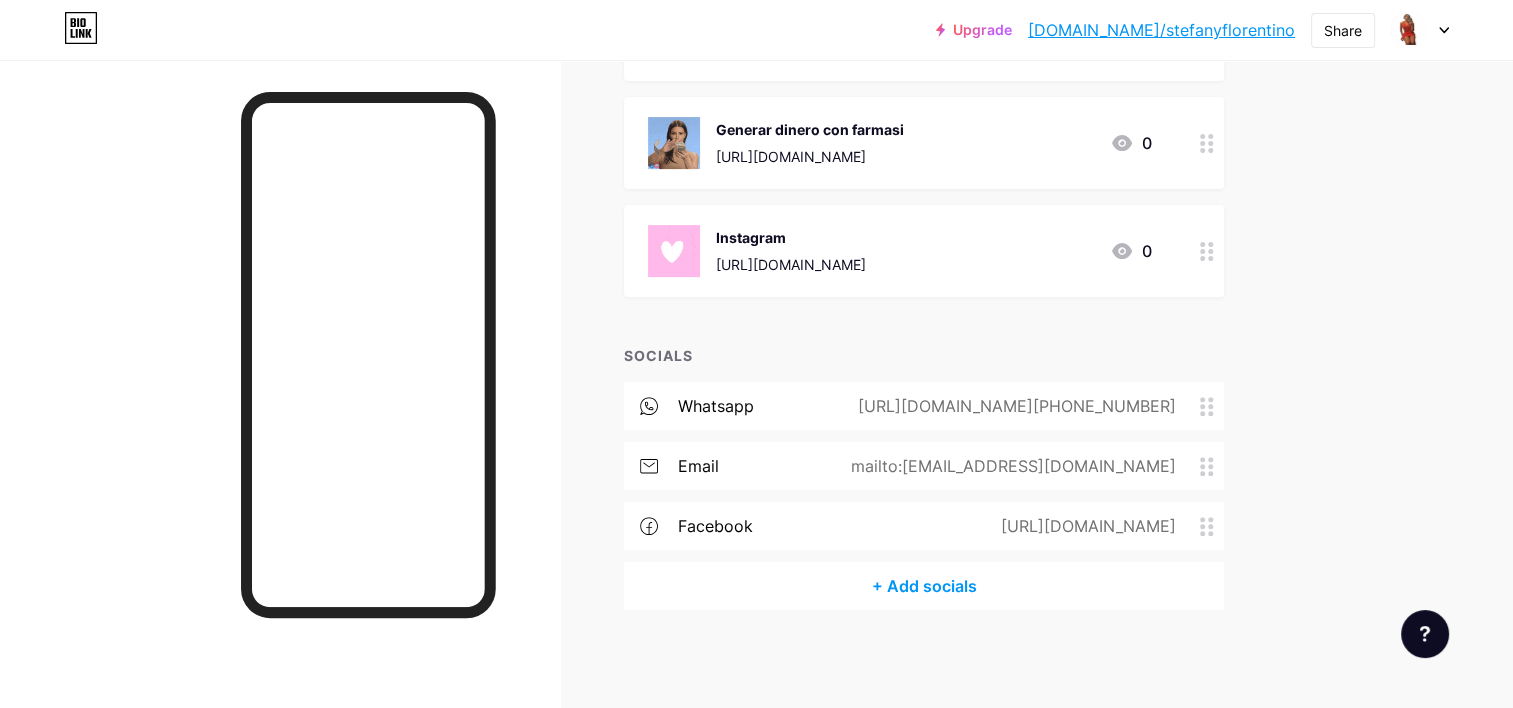 click on "+ Add socials" at bounding box center (924, 586) 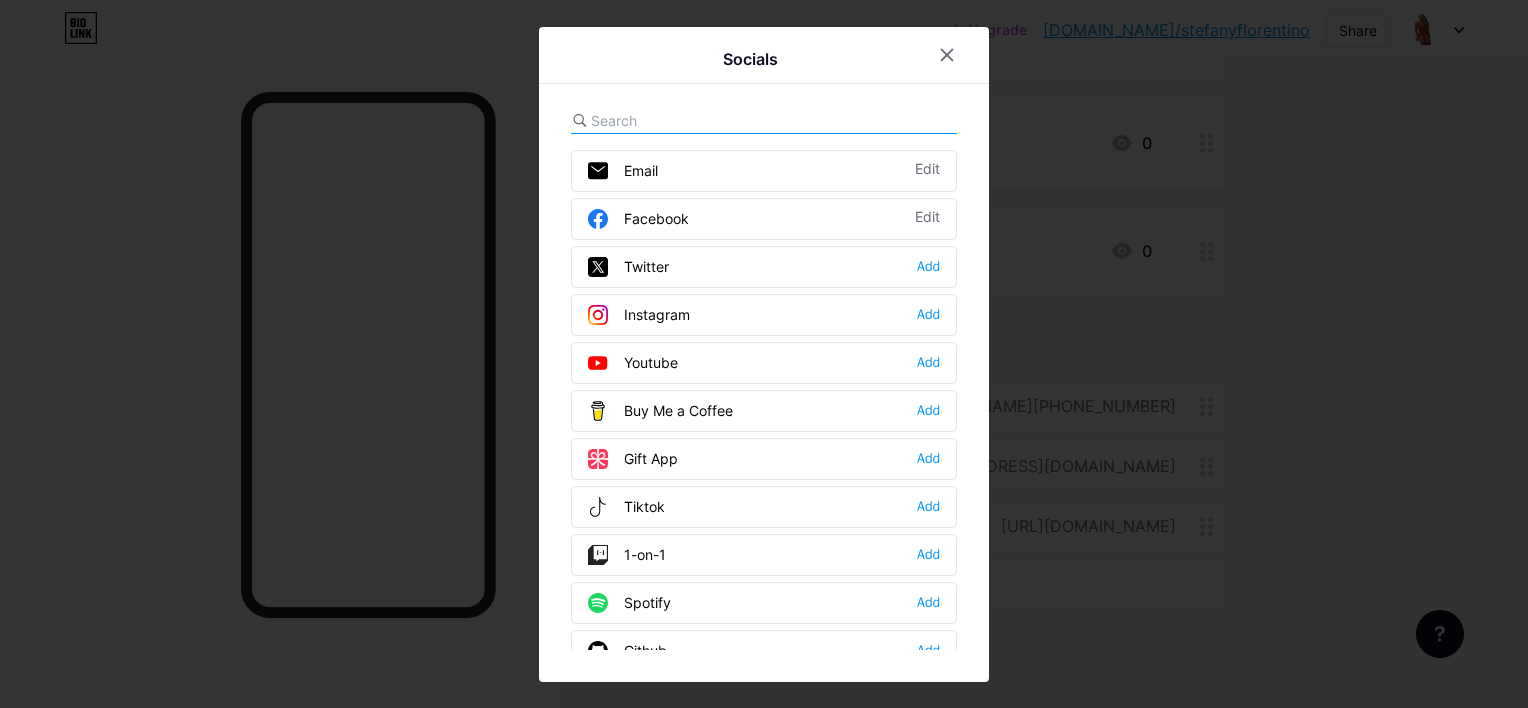 click on "Instagram
Add" at bounding box center (764, 315) 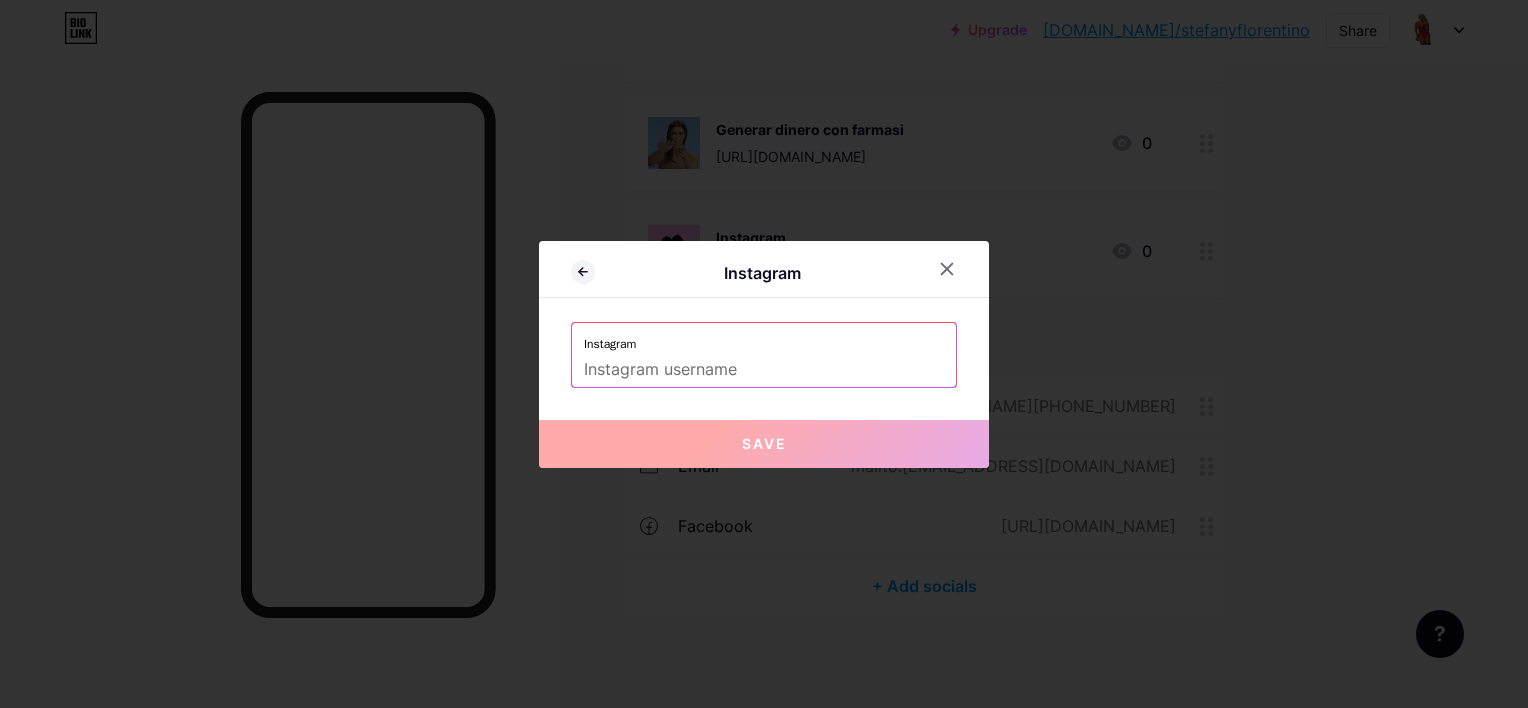 click on "Save" at bounding box center (764, 444) 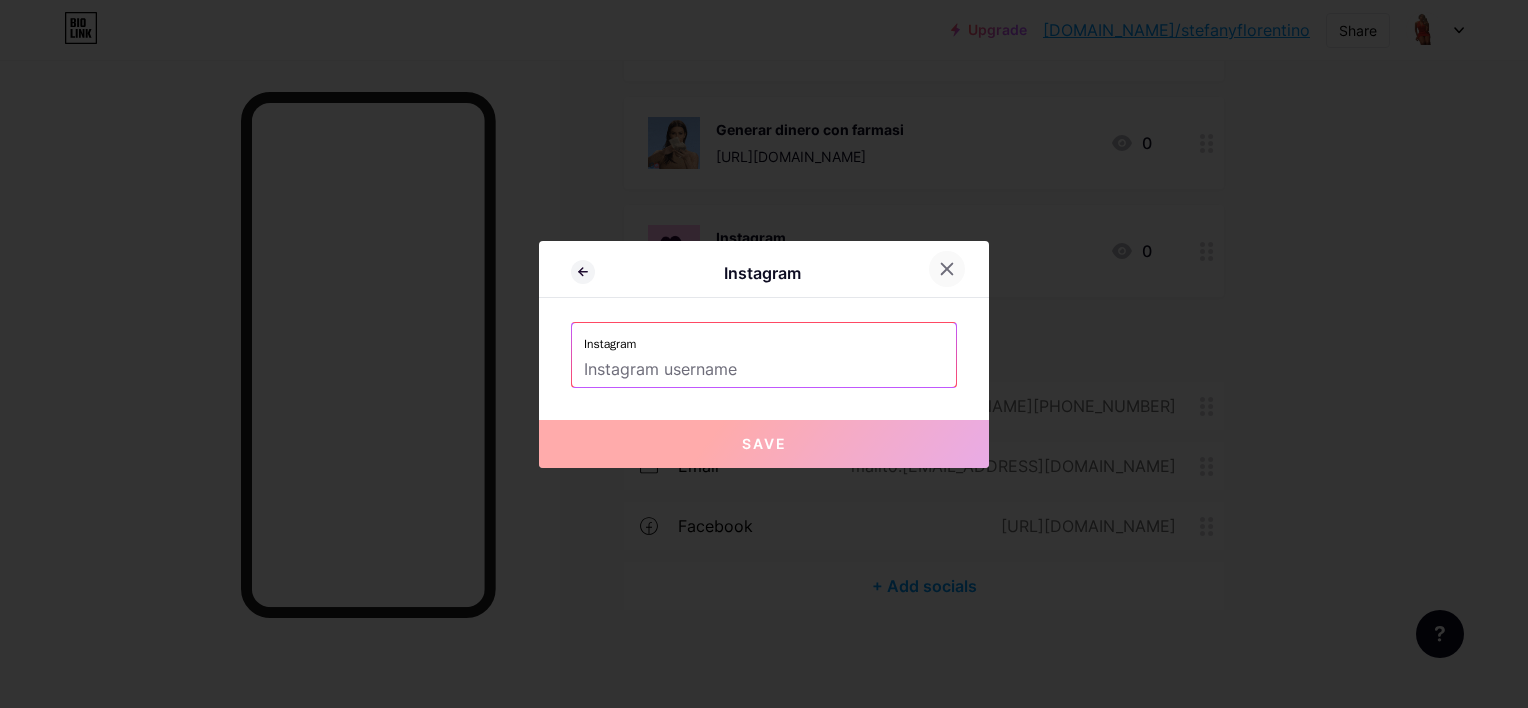 click 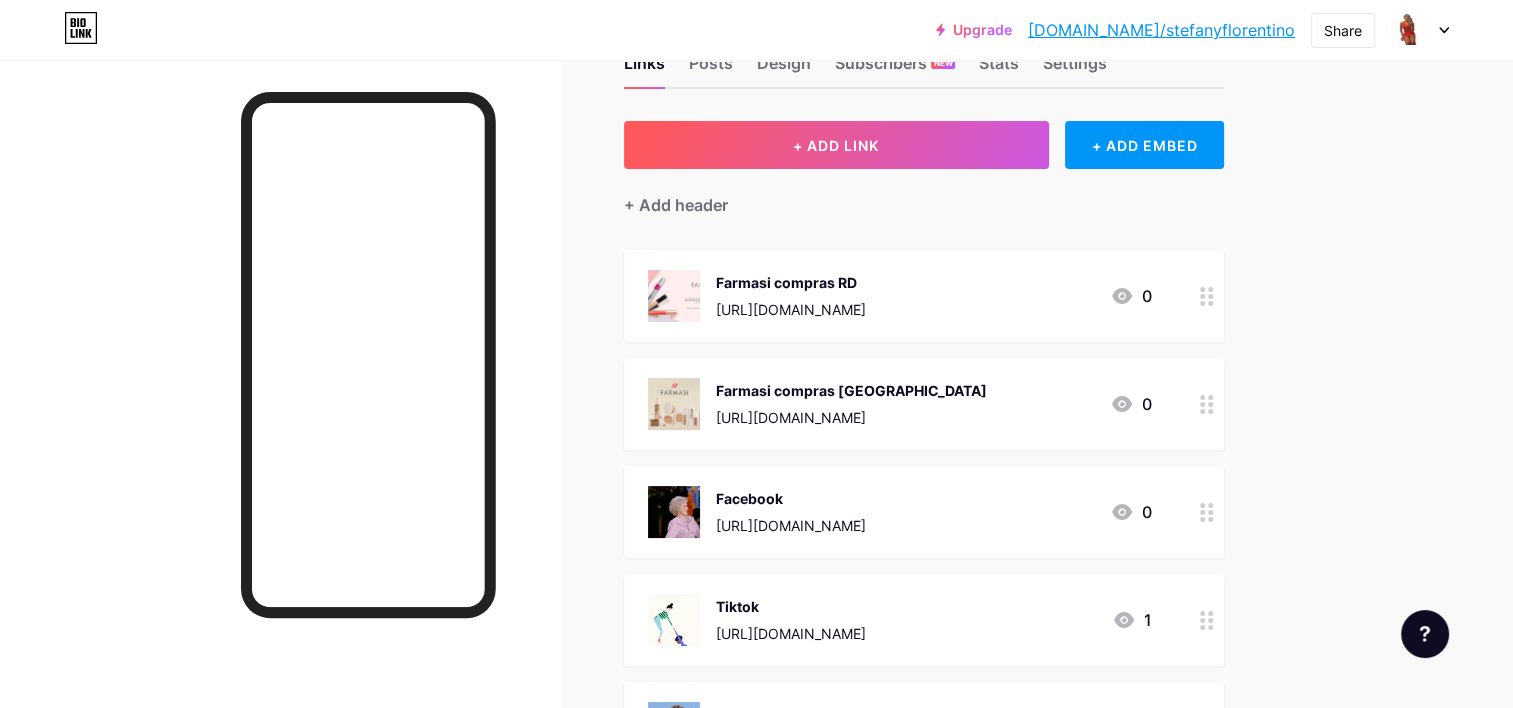 scroll, scrollTop: 0, scrollLeft: 0, axis: both 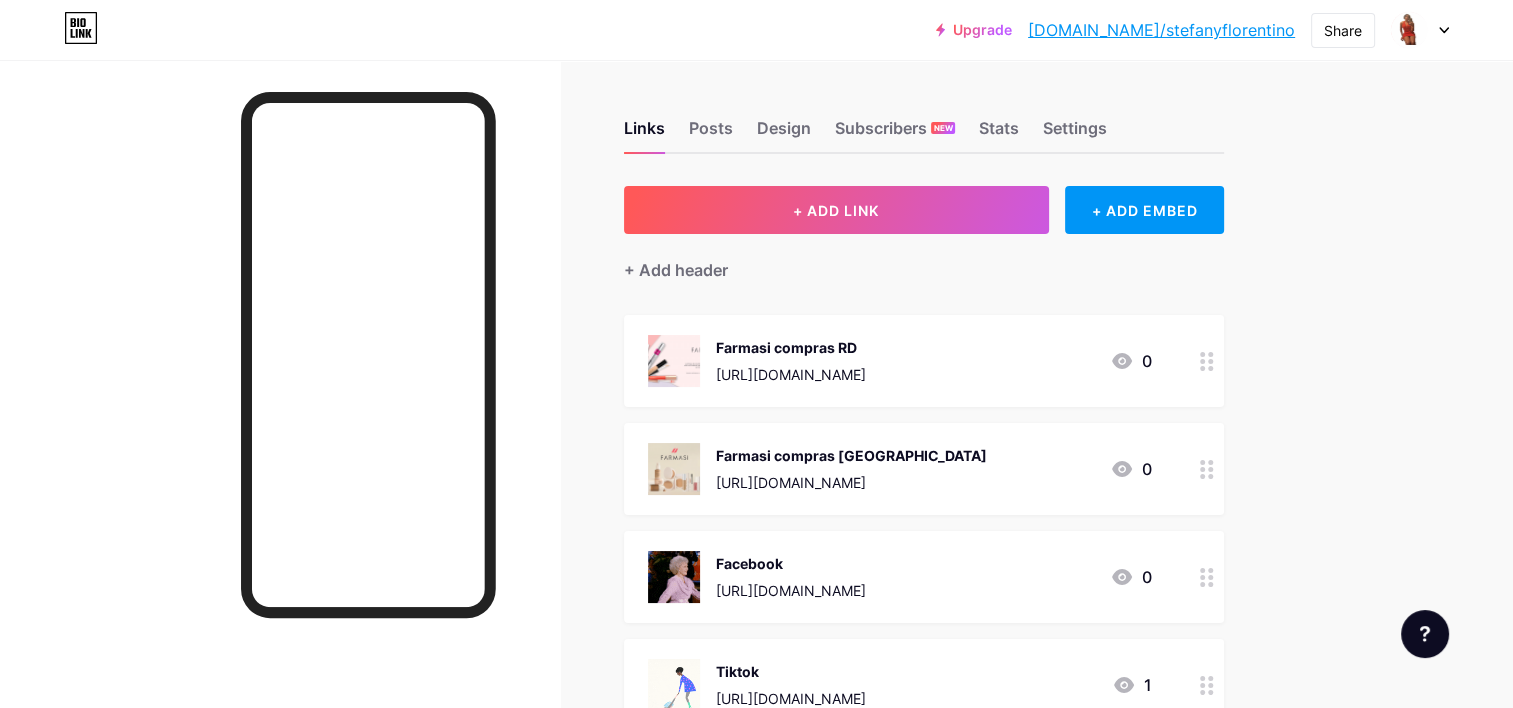 click on "Upgrade   [DOMAIN_NAME]/stefan...   [DOMAIN_NAME]/[PERSON_NAME]   Share               Switch accounts     [PERSON_NAME]   [DOMAIN_NAME]/stefanyflorentino       + Add a new page        Account settings   Logout   Link Copied
Links
Posts
Design
Subscribers
NEW
Stats
Settings       + ADD LINK     + ADD EMBED
+ Add header
Farmasi compras RD
[URL][DOMAIN_NAME]
0
Farmasi compras [GEOGRAPHIC_DATA]
[URL][DOMAIN_NAME]
0
Facebook
[URL][DOMAIN_NAME]
0" at bounding box center (756, 680) 